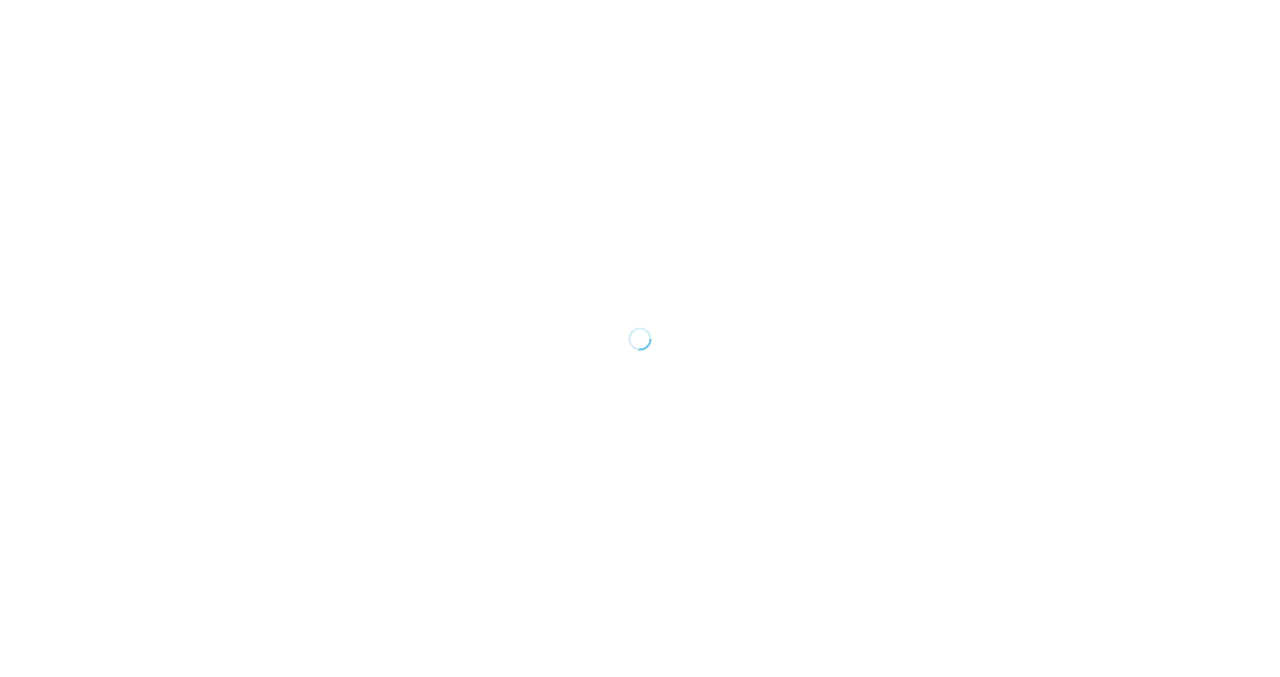 scroll, scrollTop: 0, scrollLeft: 0, axis: both 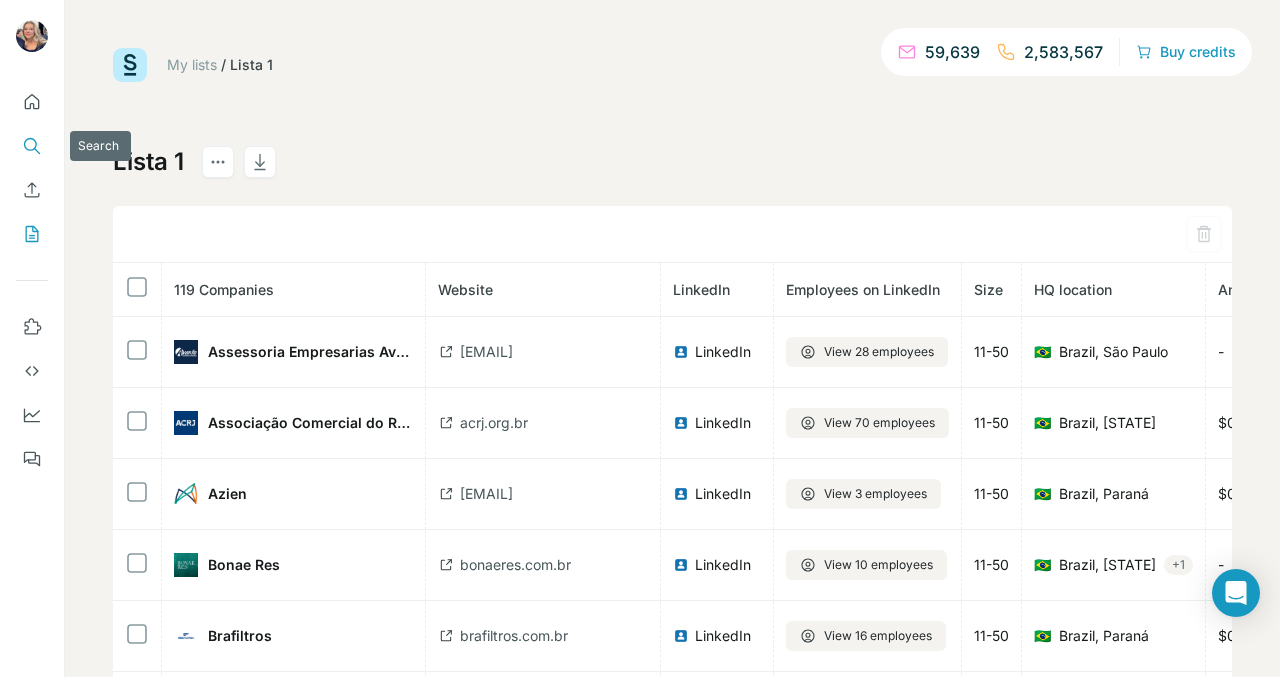 click 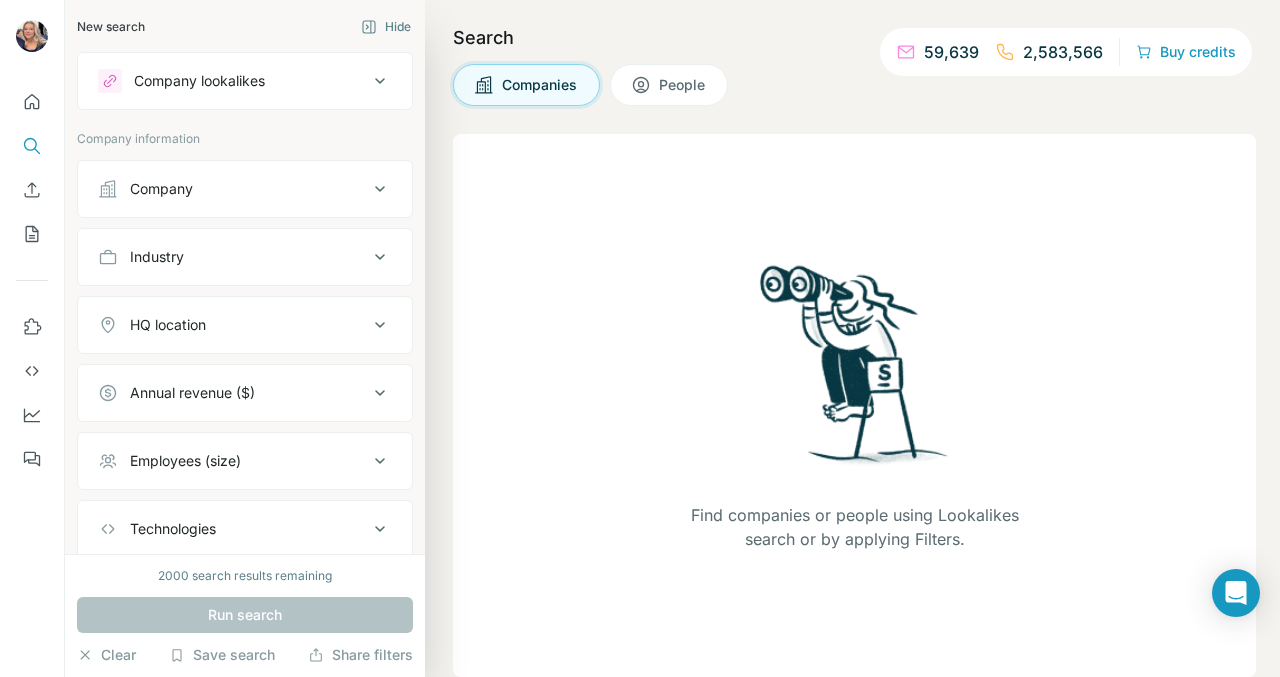 click 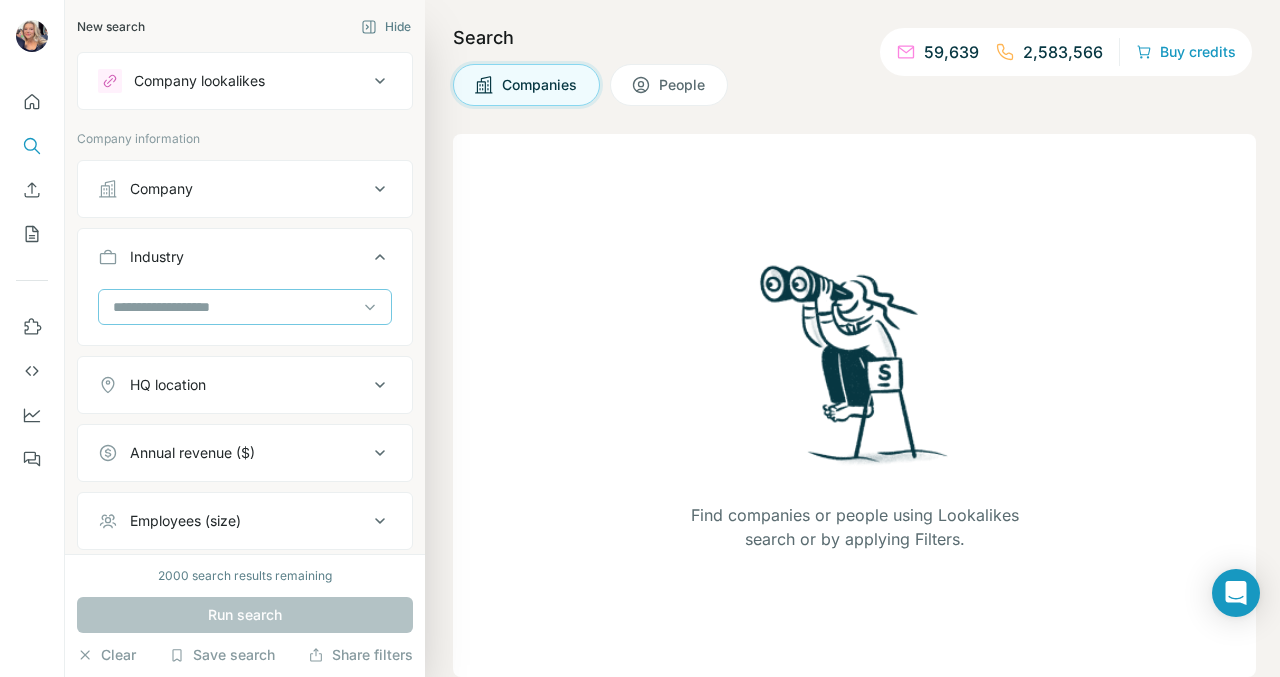 click at bounding box center (234, 307) 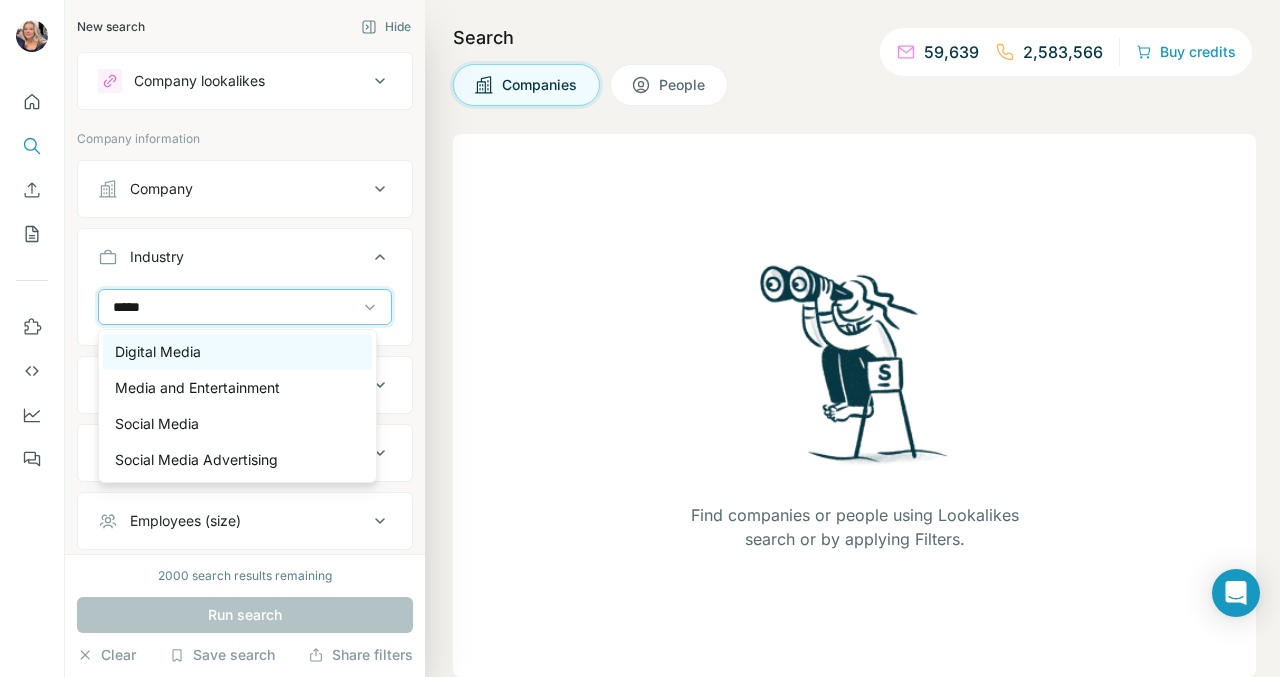type on "*****" 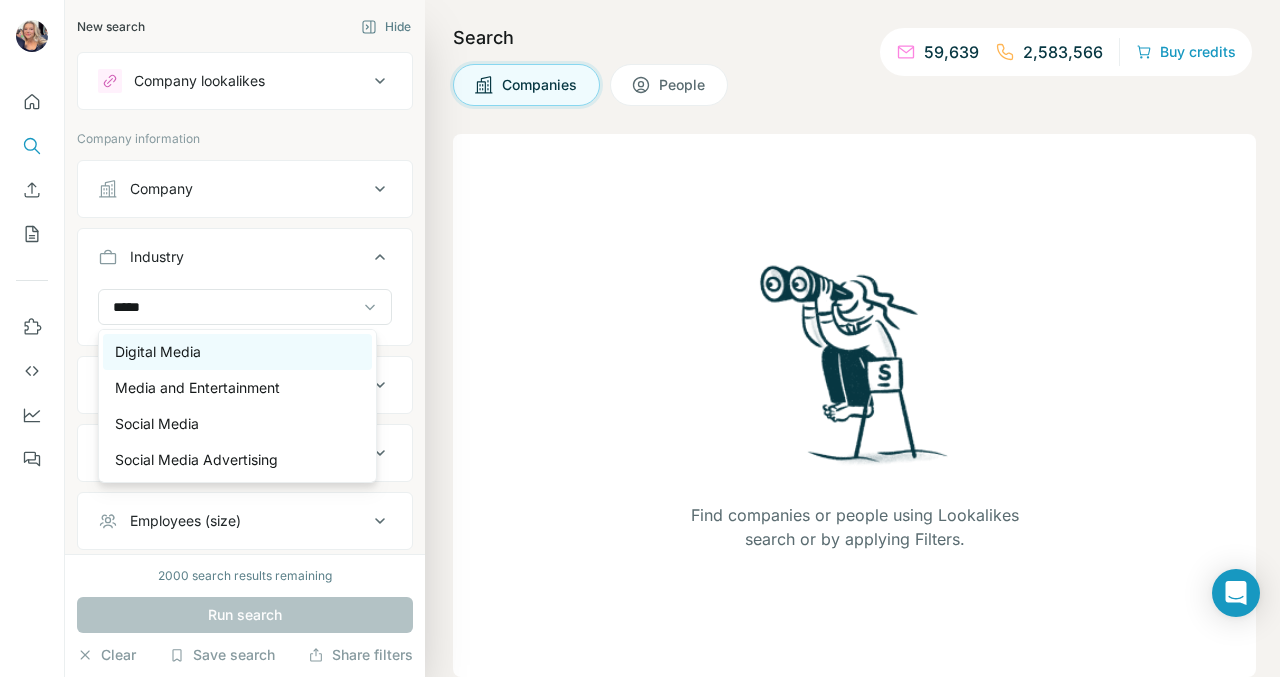 click on "Digital Media" at bounding box center [237, 352] 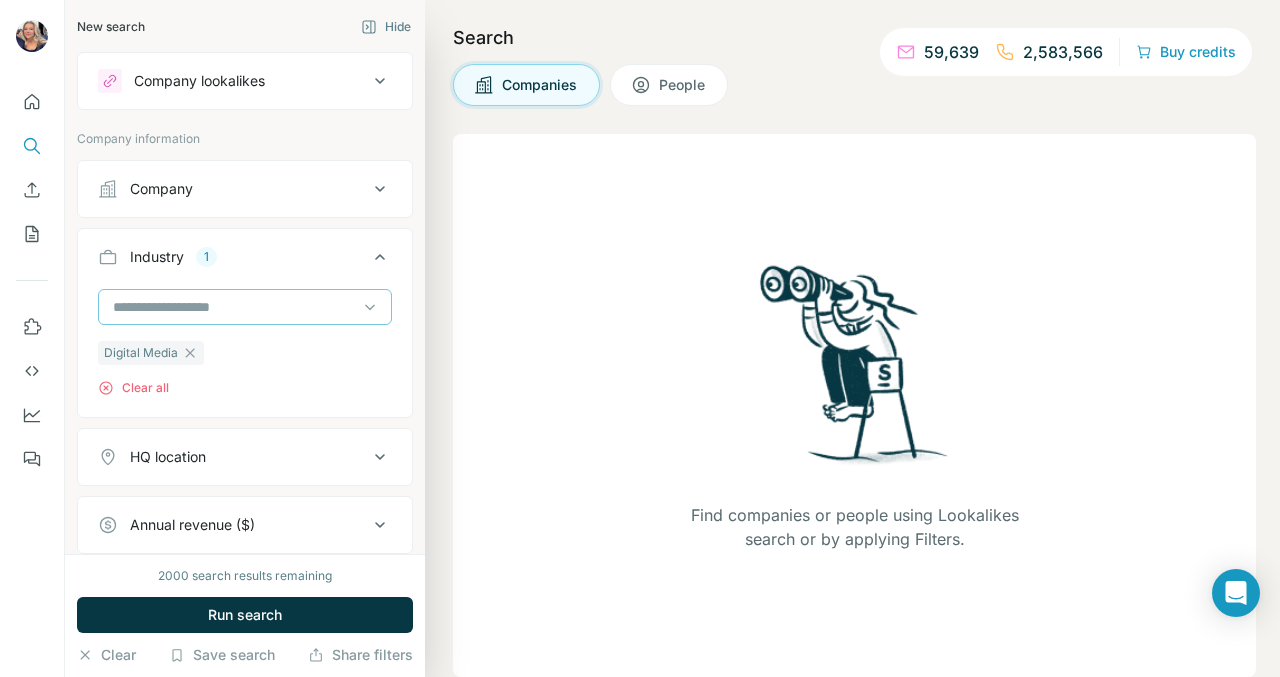 click at bounding box center (234, 307) 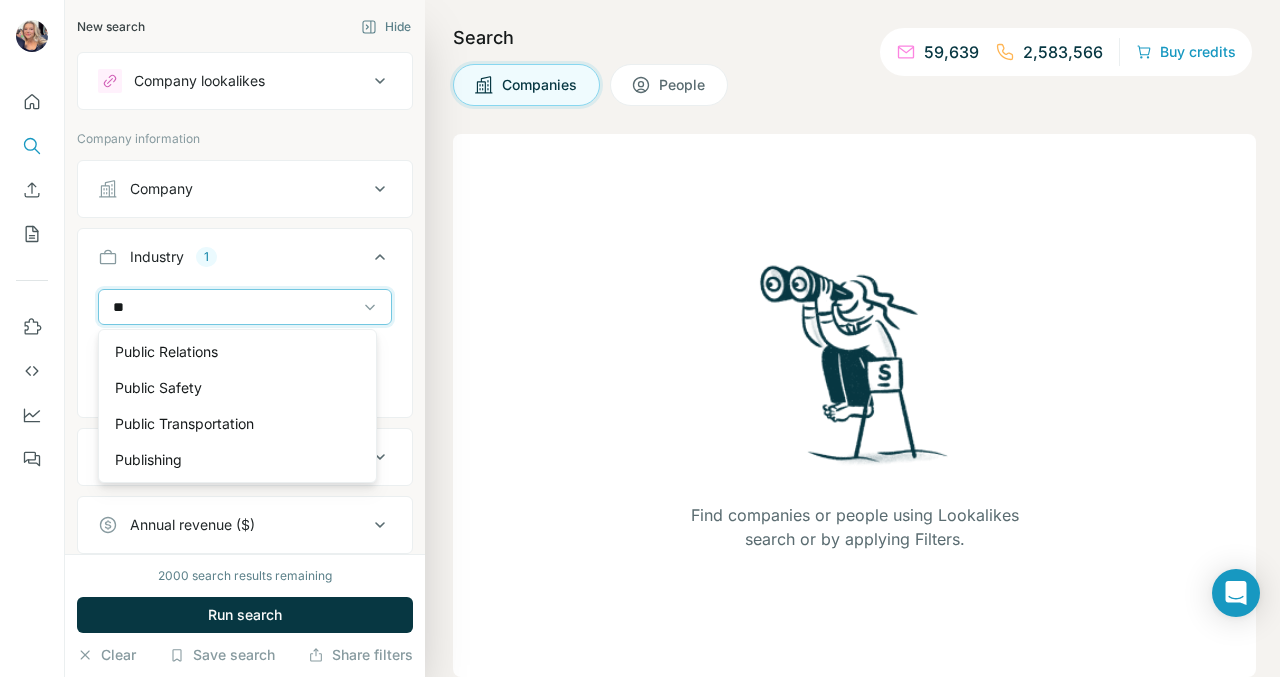 type on "*" 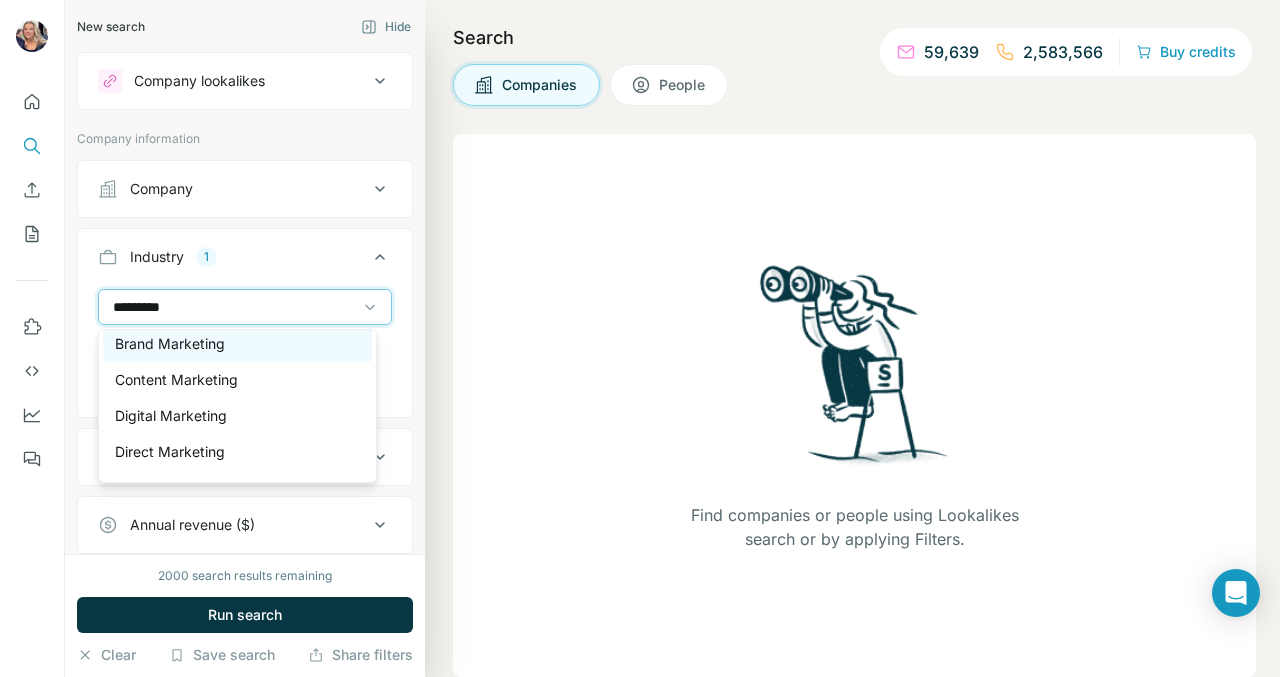scroll, scrollTop: 81, scrollLeft: 0, axis: vertical 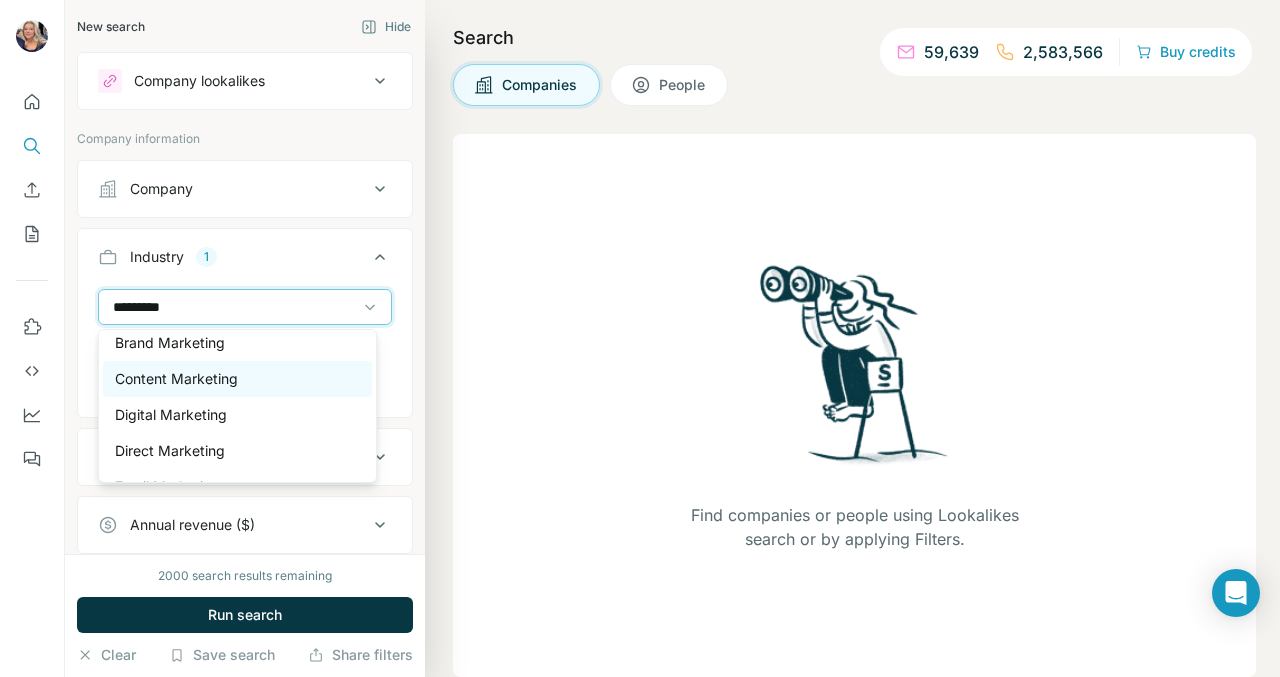 type on "*********" 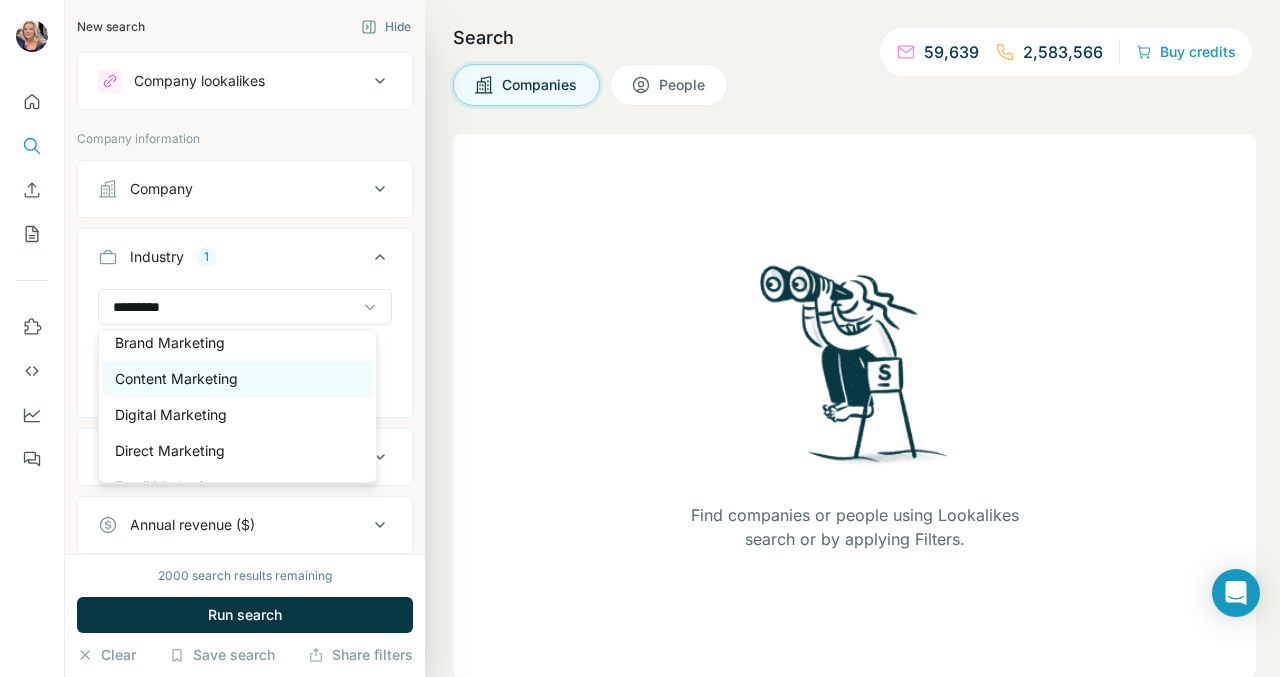 click on "Content Marketing" at bounding box center [237, 379] 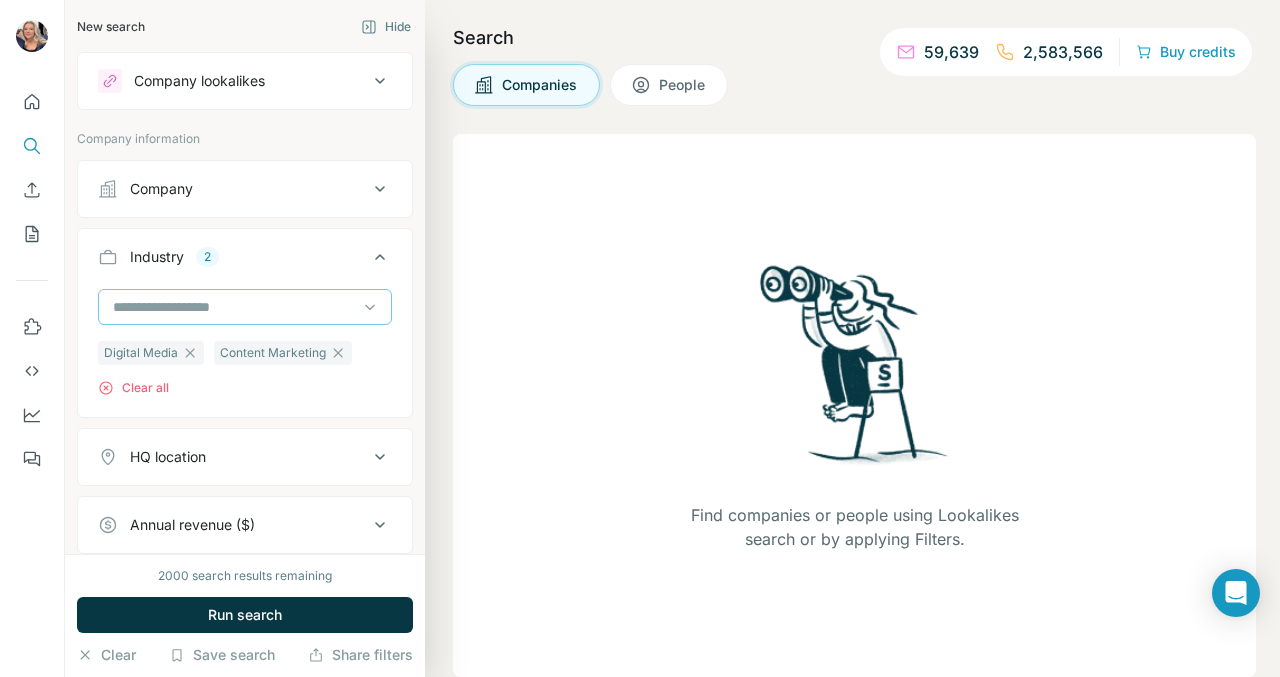 click at bounding box center (234, 307) 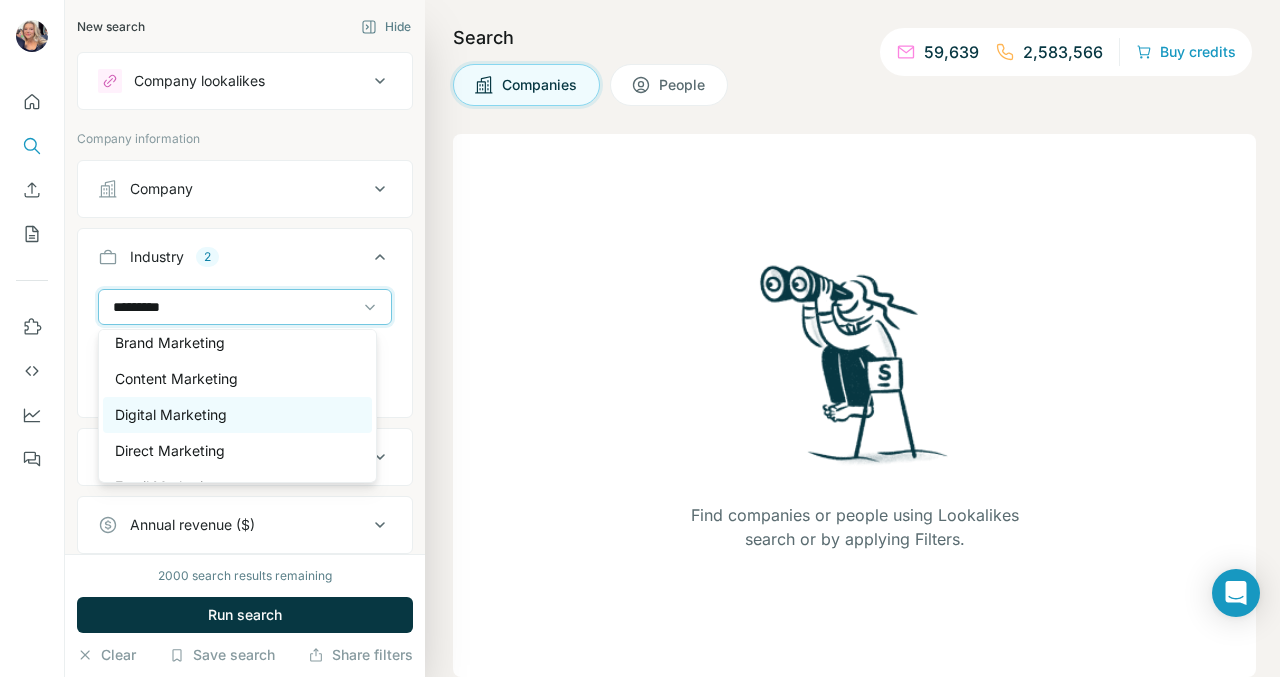 type on "*********" 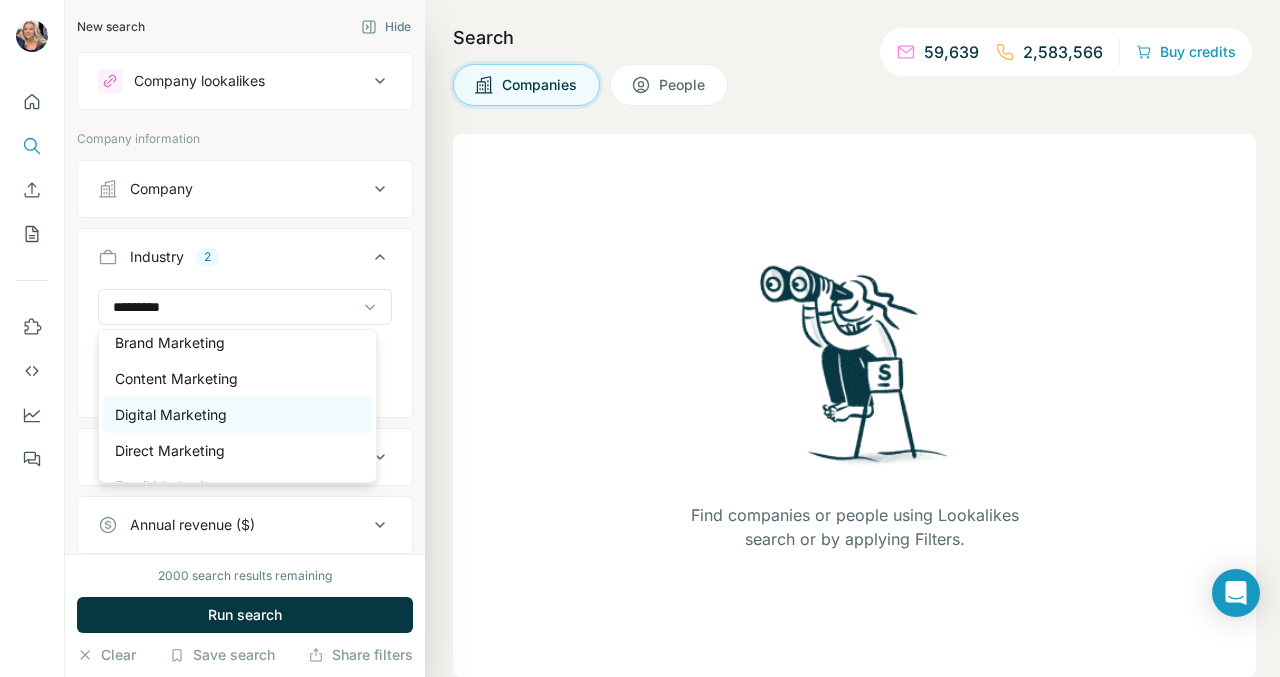 click on "Digital Marketing" at bounding box center (237, 415) 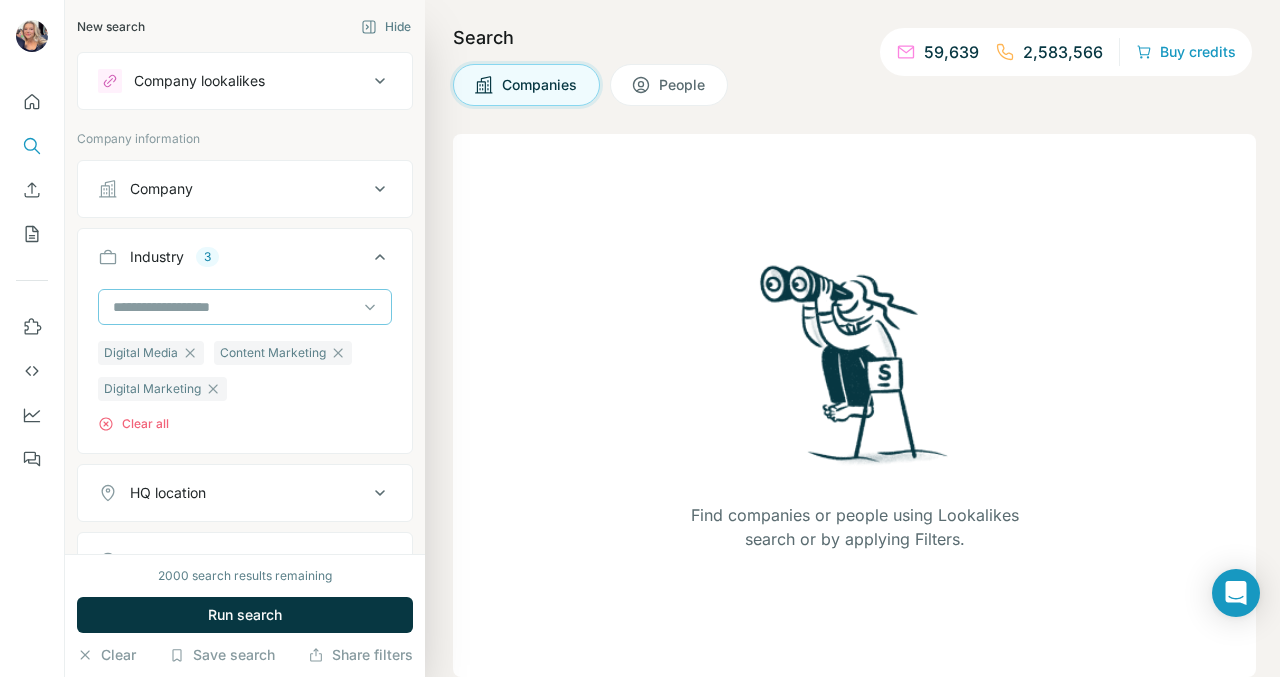 click at bounding box center (234, 307) 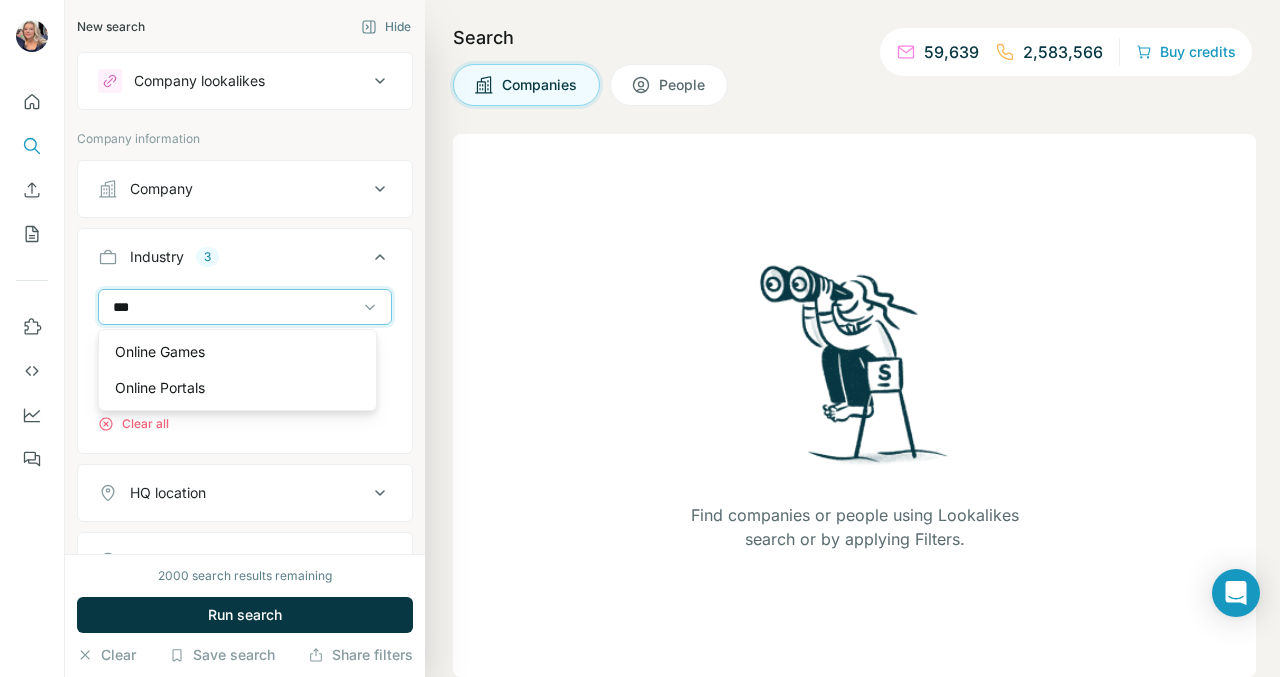 scroll, scrollTop: 0, scrollLeft: 0, axis: both 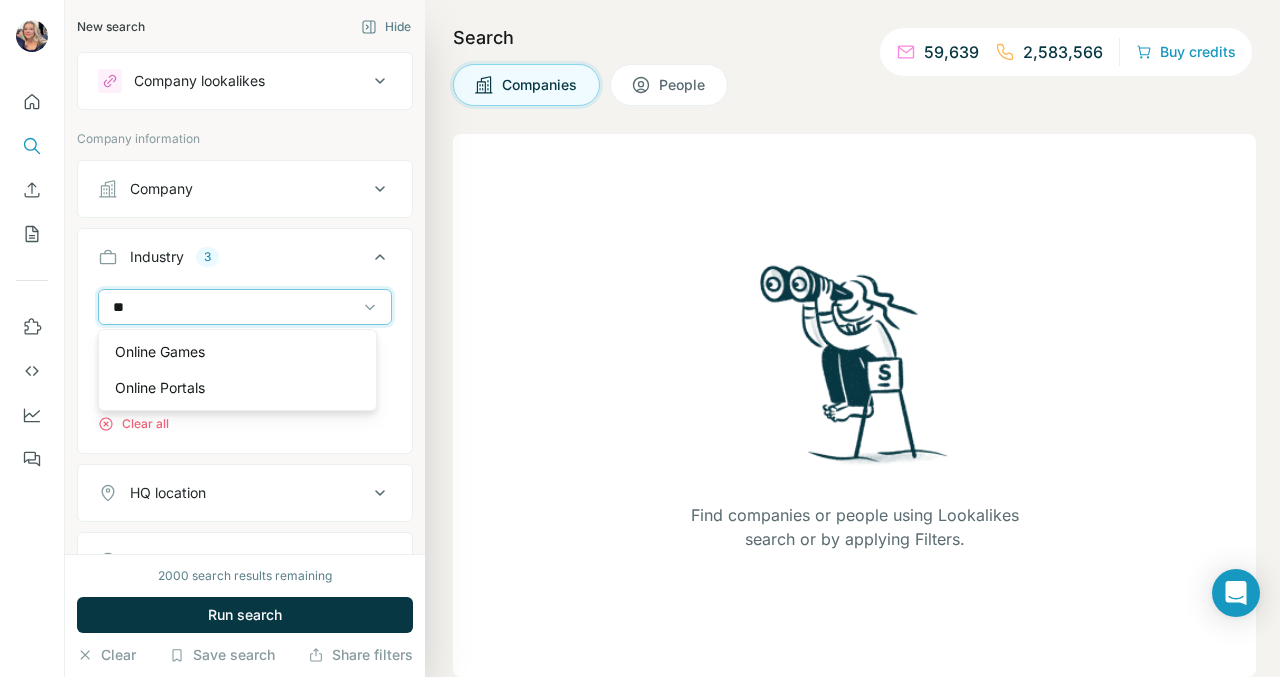 type on "*" 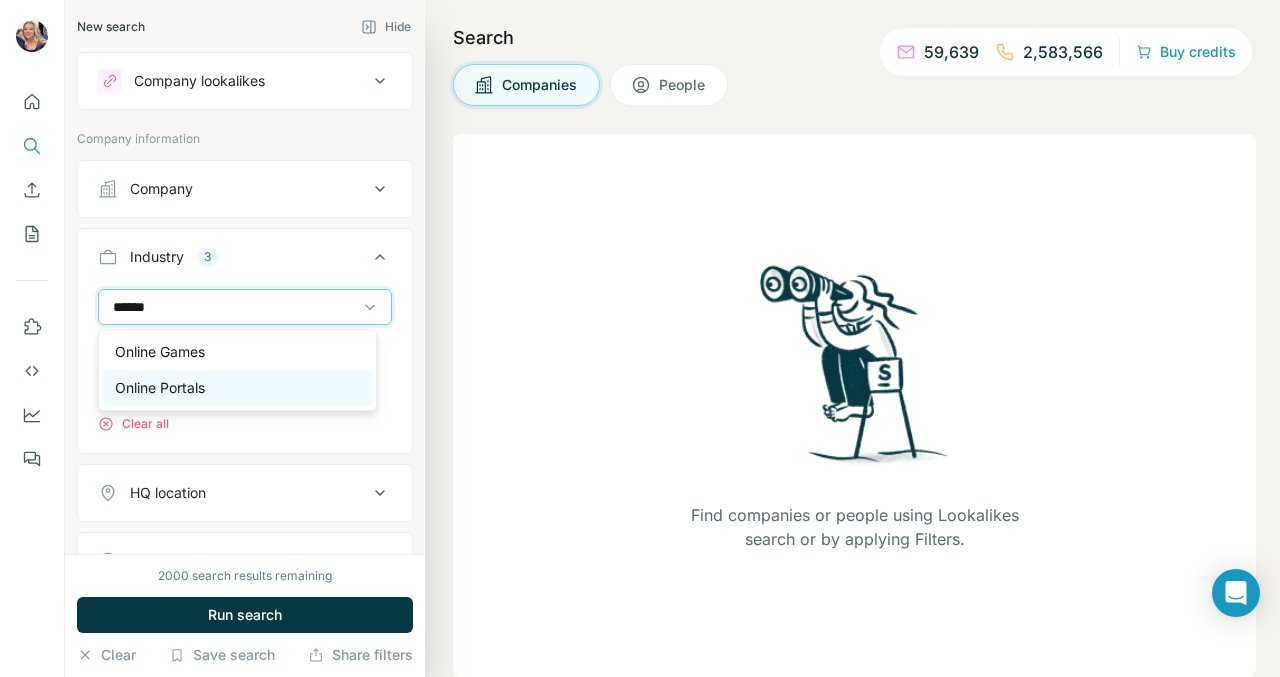 type on "******" 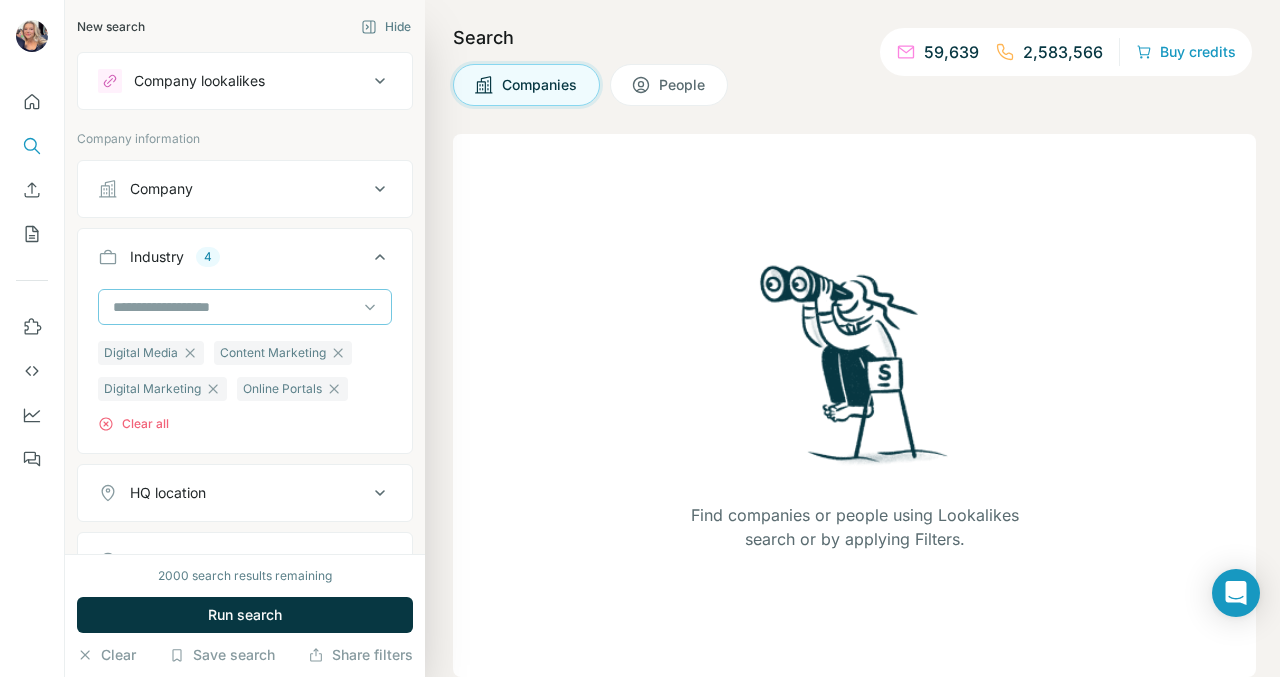 click at bounding box center (234, 307) 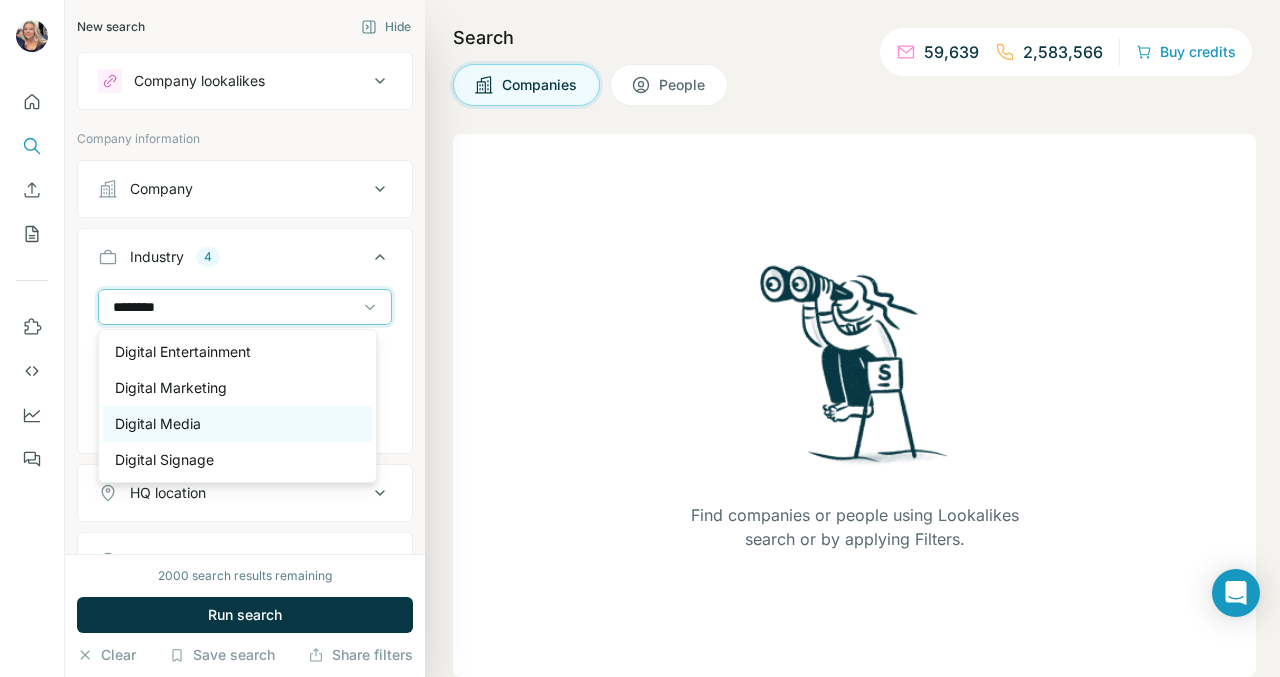 type on "*******" 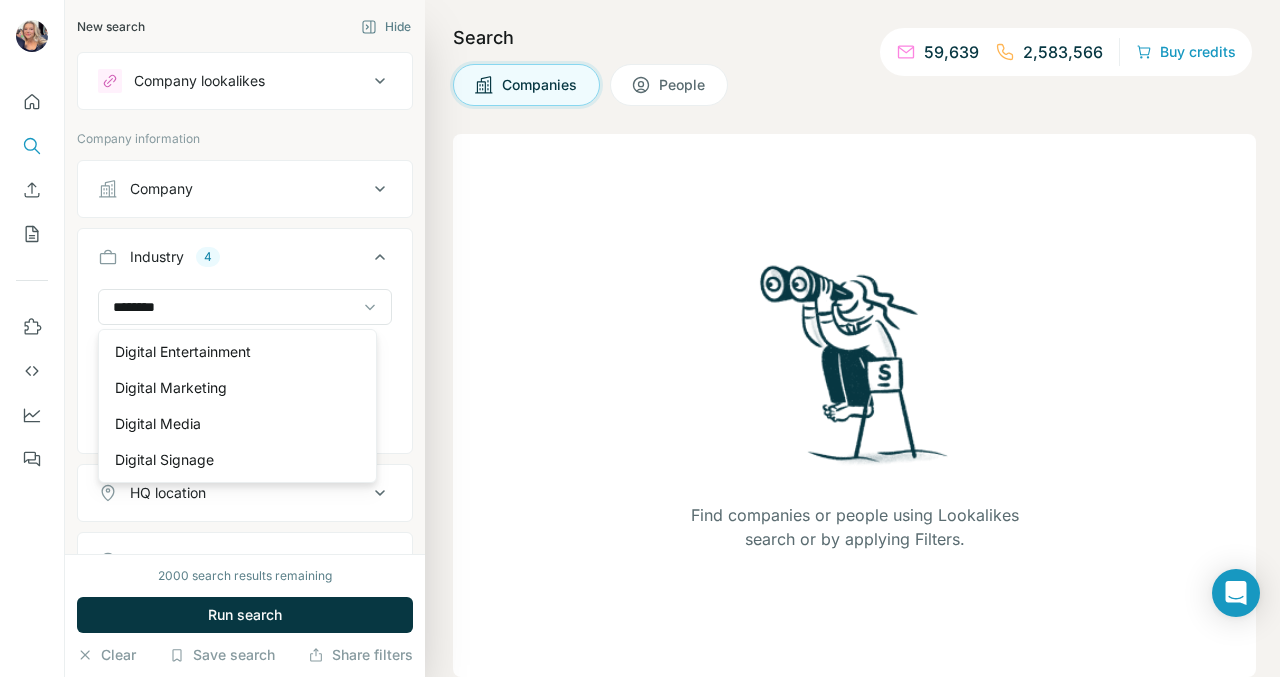 click on "Digital Media" at bounding box center [237, 424] 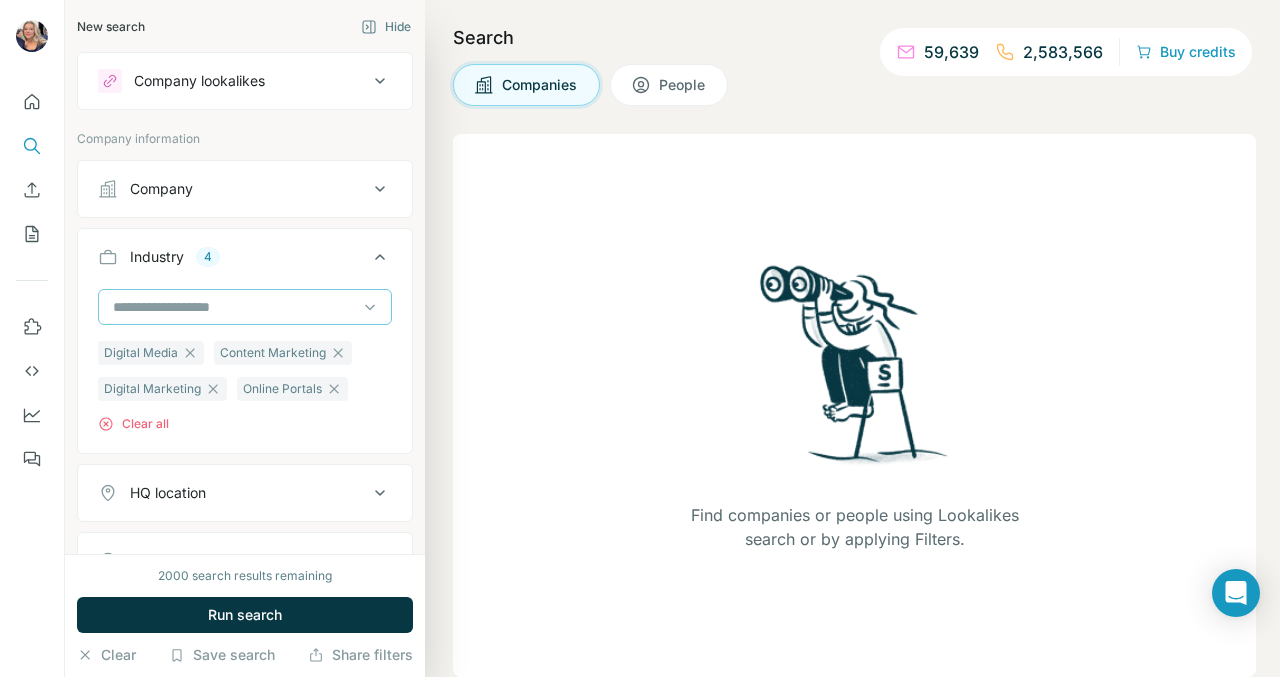 click at bounding box center [234, 307] 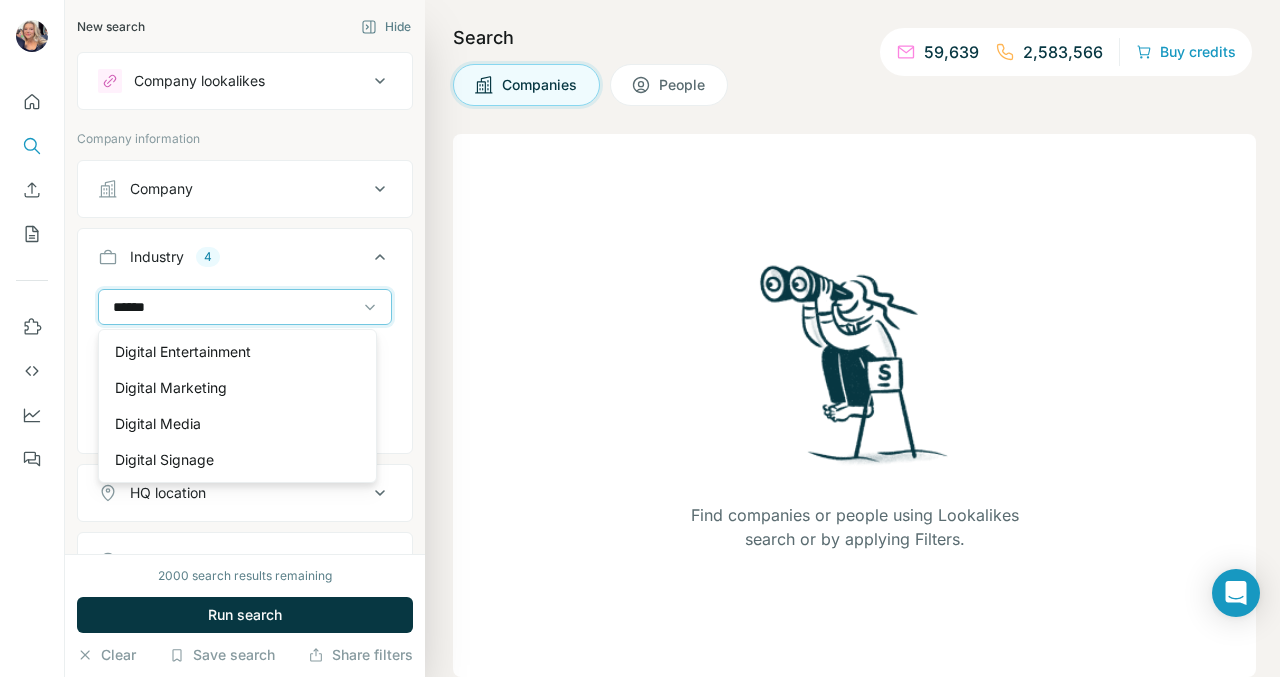 type on "*******" 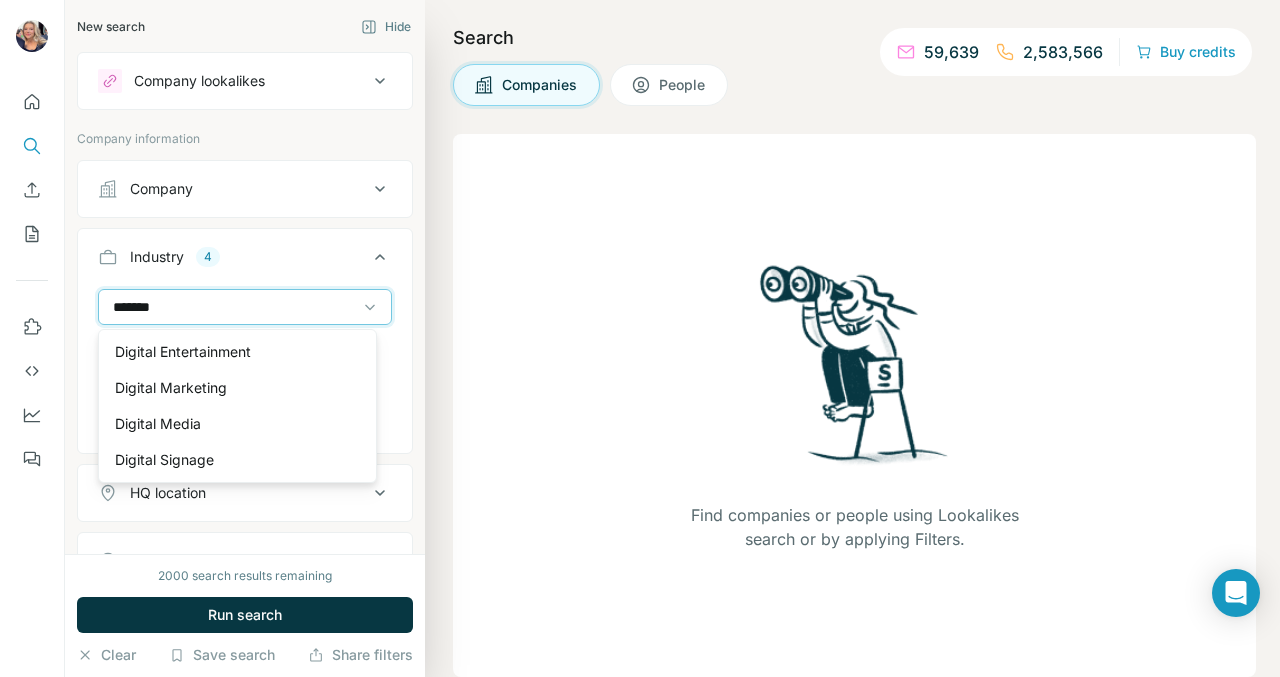 click on "*******" at bounding box center [234, 307] 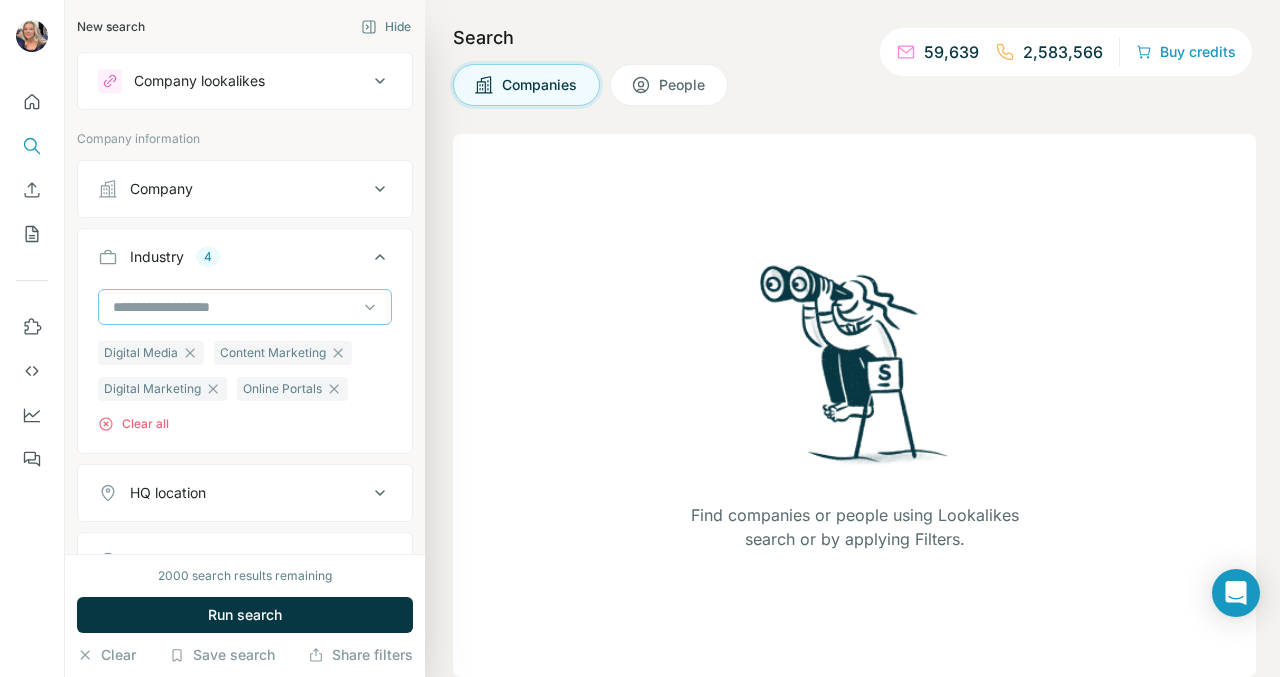 click at bounding box center [234, 307] 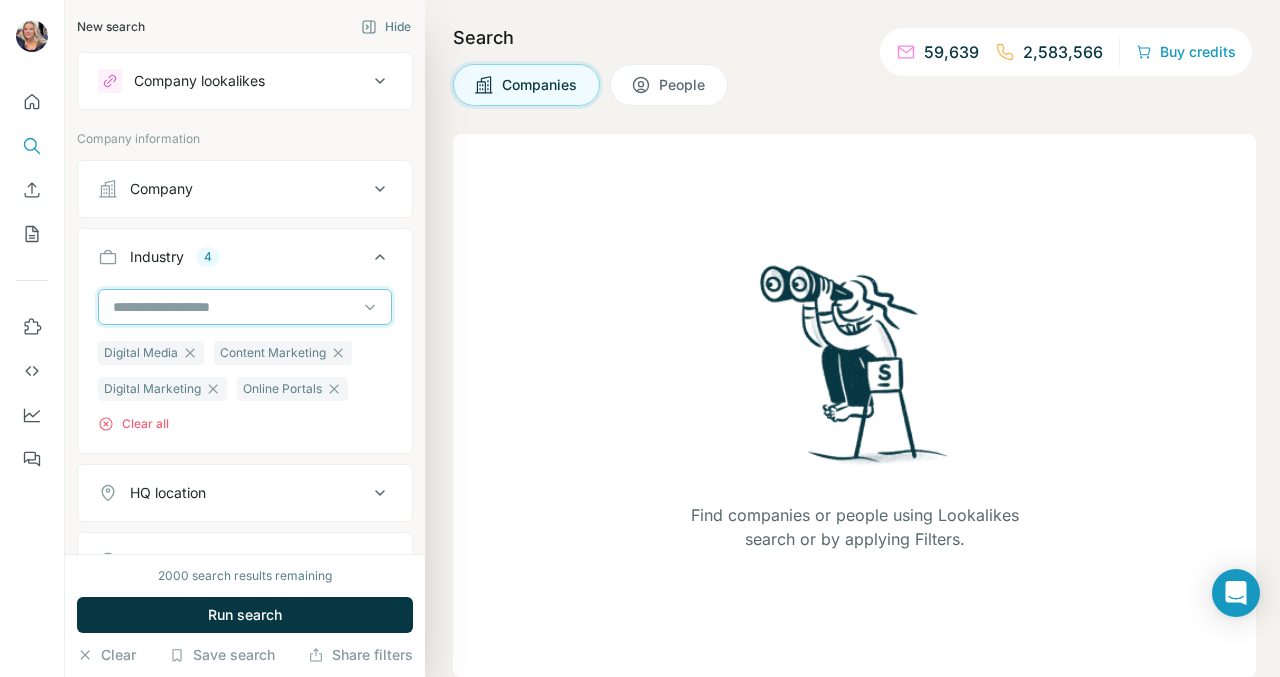 click at bounding box center (234, 307) 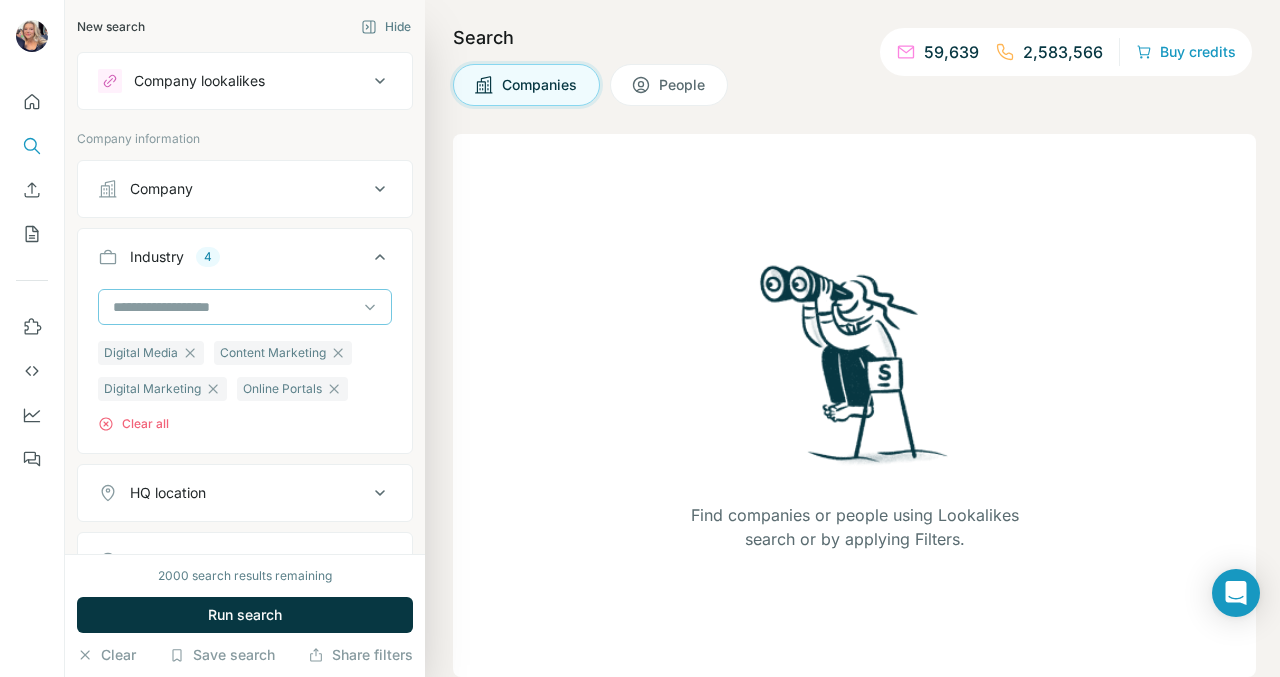 click at bounding box center (234, 307) 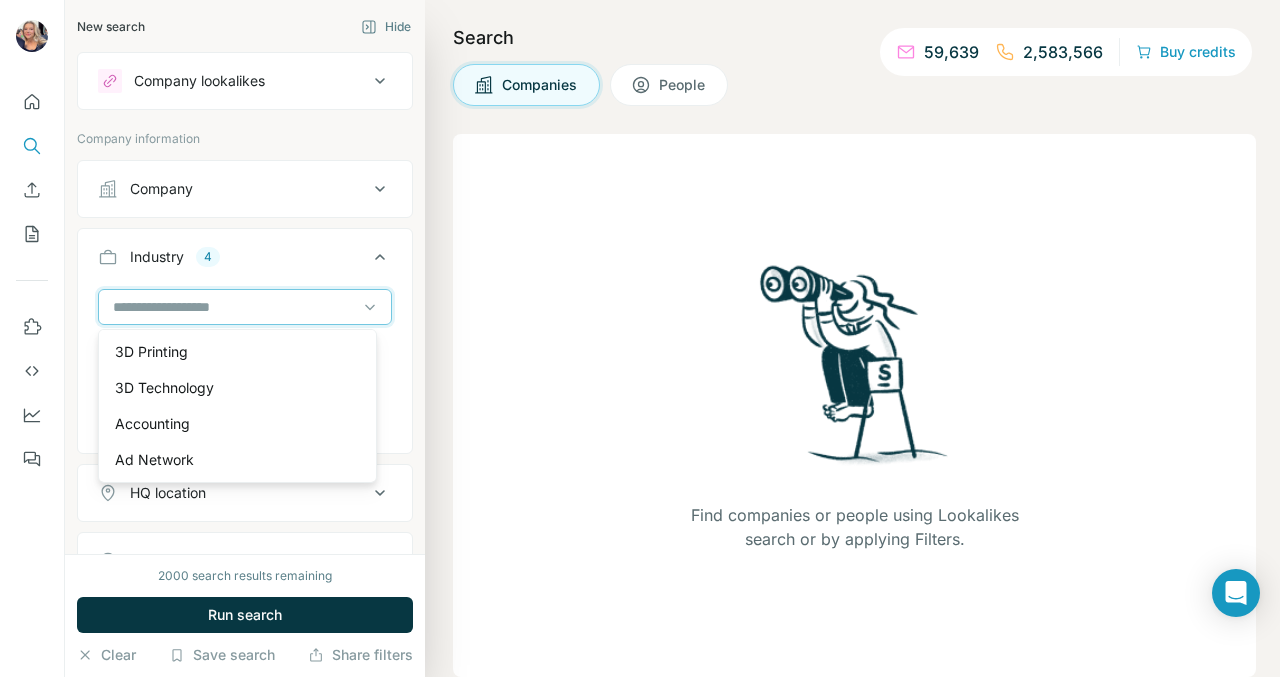 click at bounding box center (234, 307) 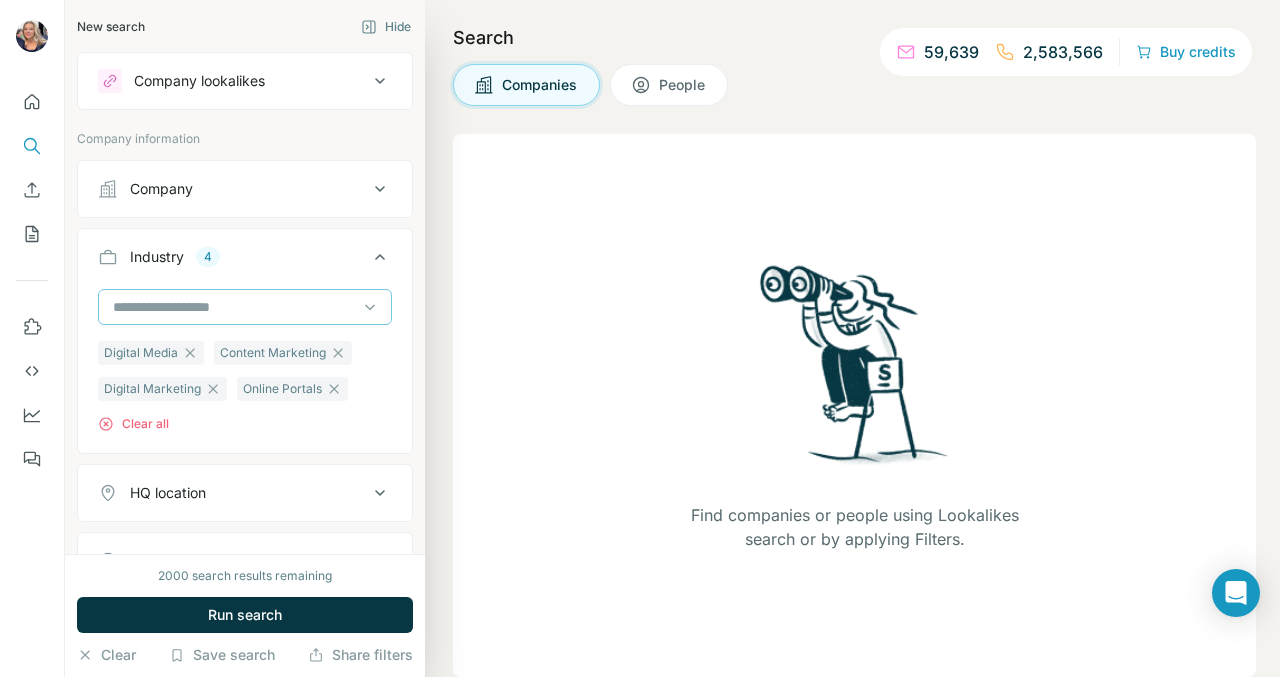 click at bounding box center [234, 307] 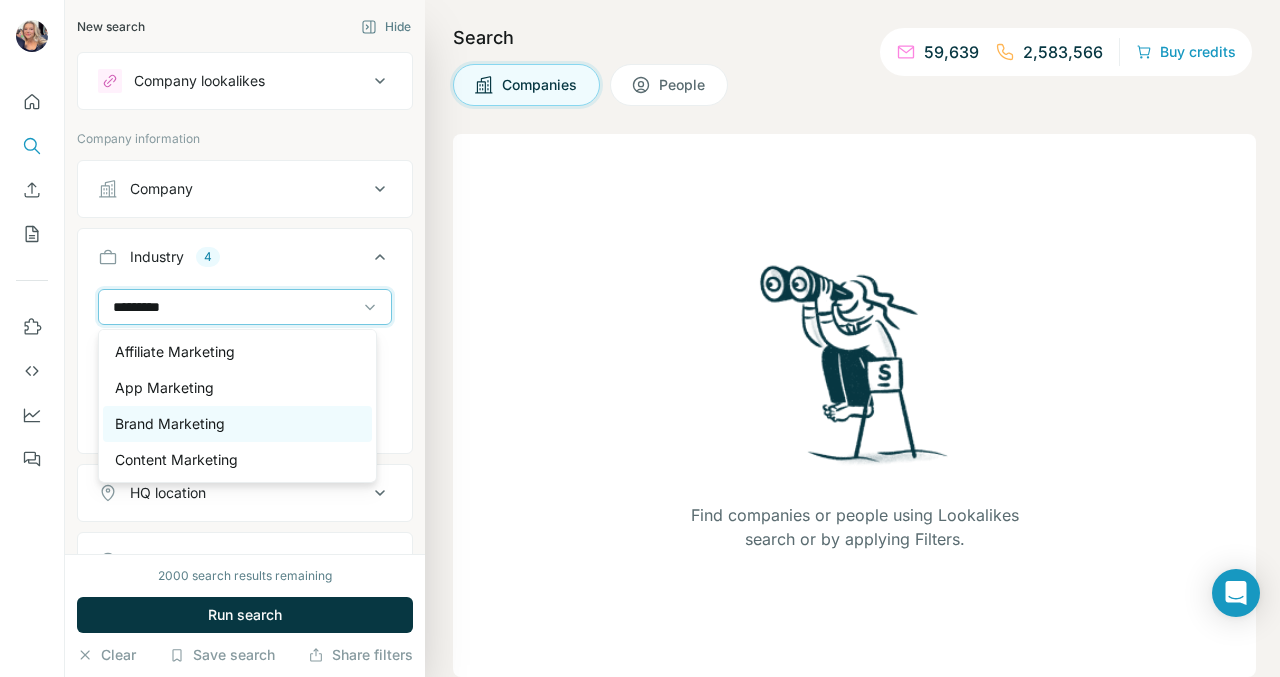 type on "*********" 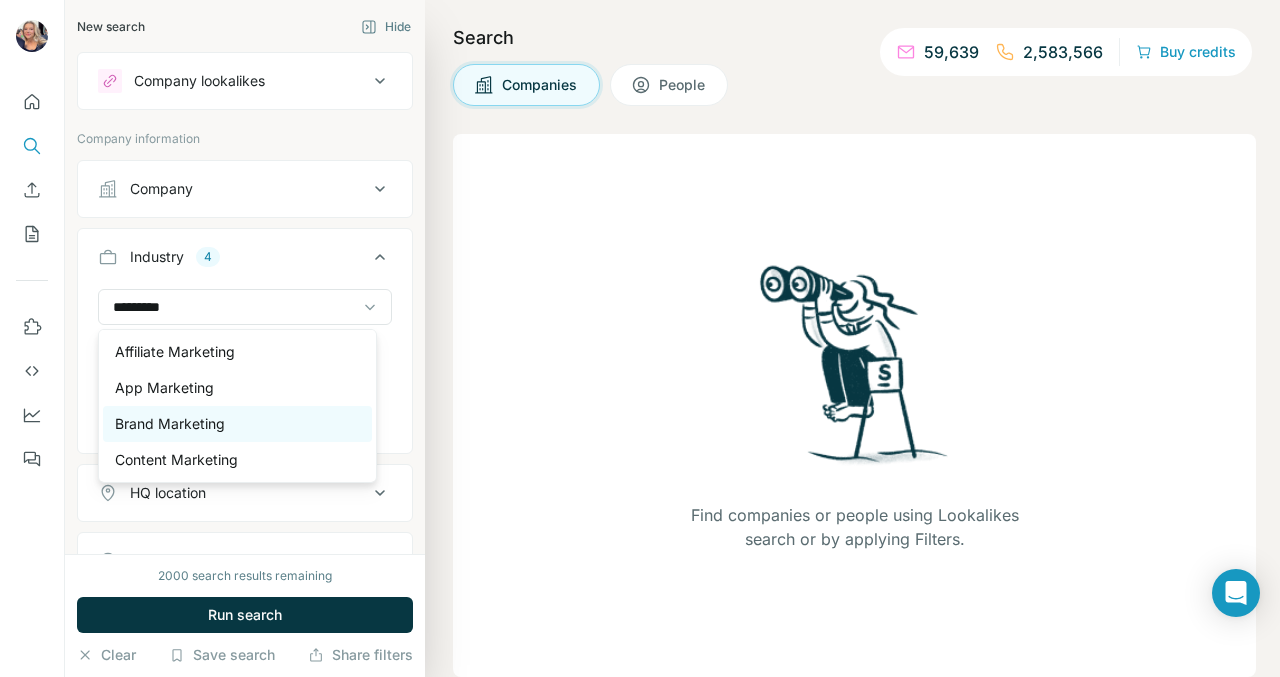 click on "Brand Marketing" at bounding box center [237, 424] 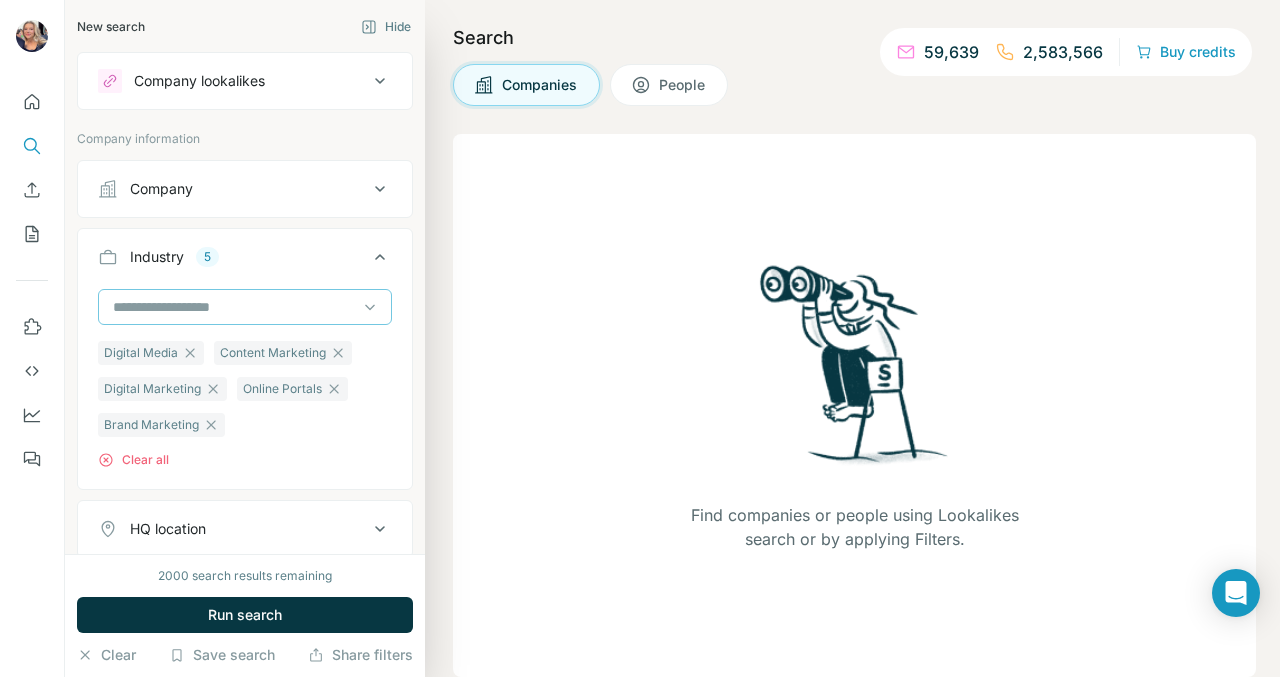 click at bounding box center [234, 307] 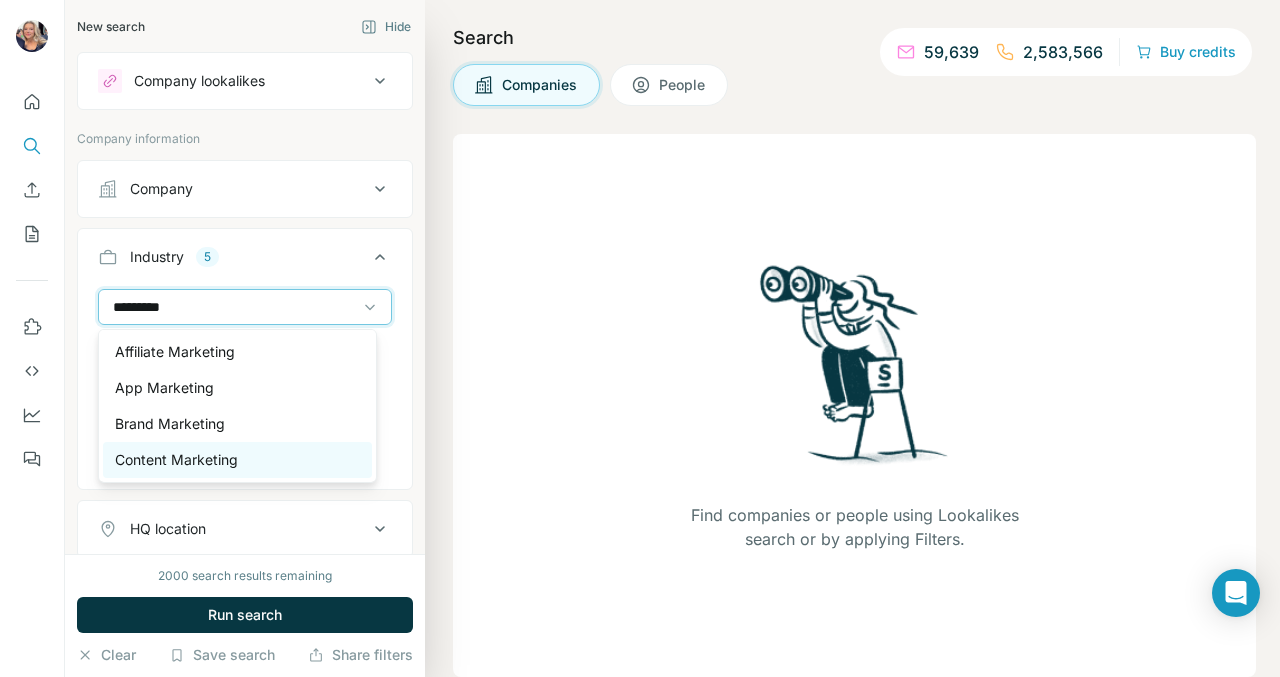 type on "*********" 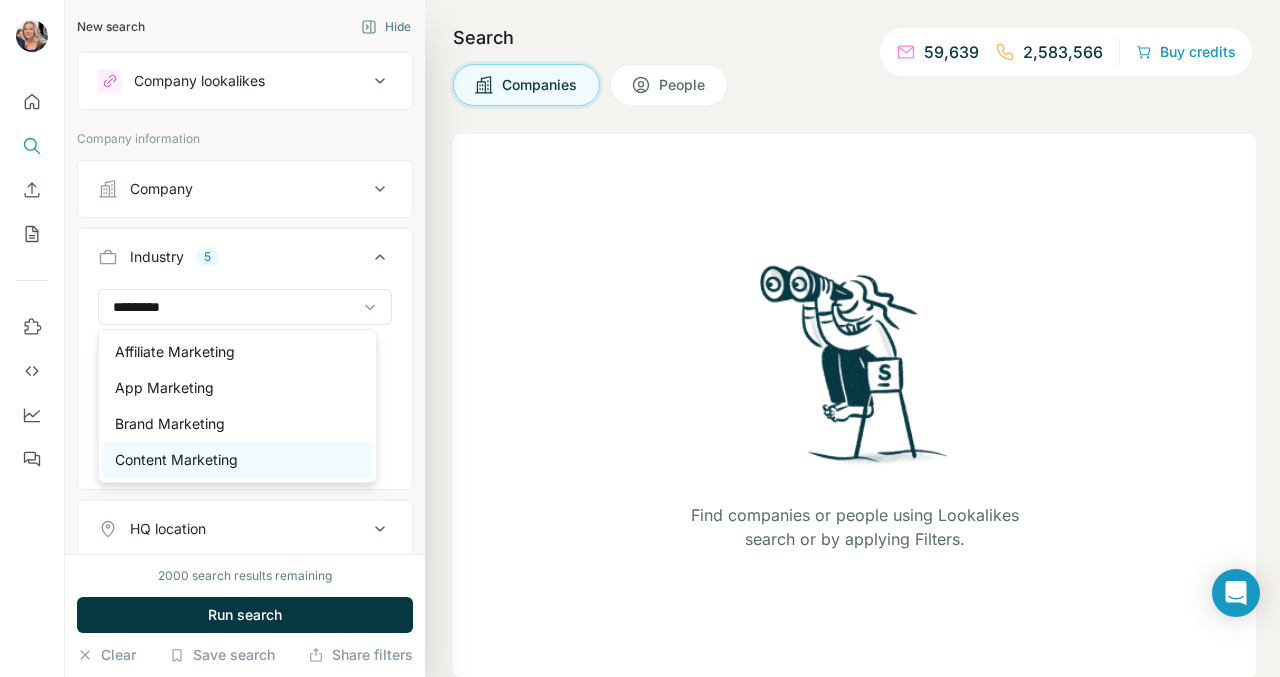 click on "Content Marketing" at bounding box center (237, 460) 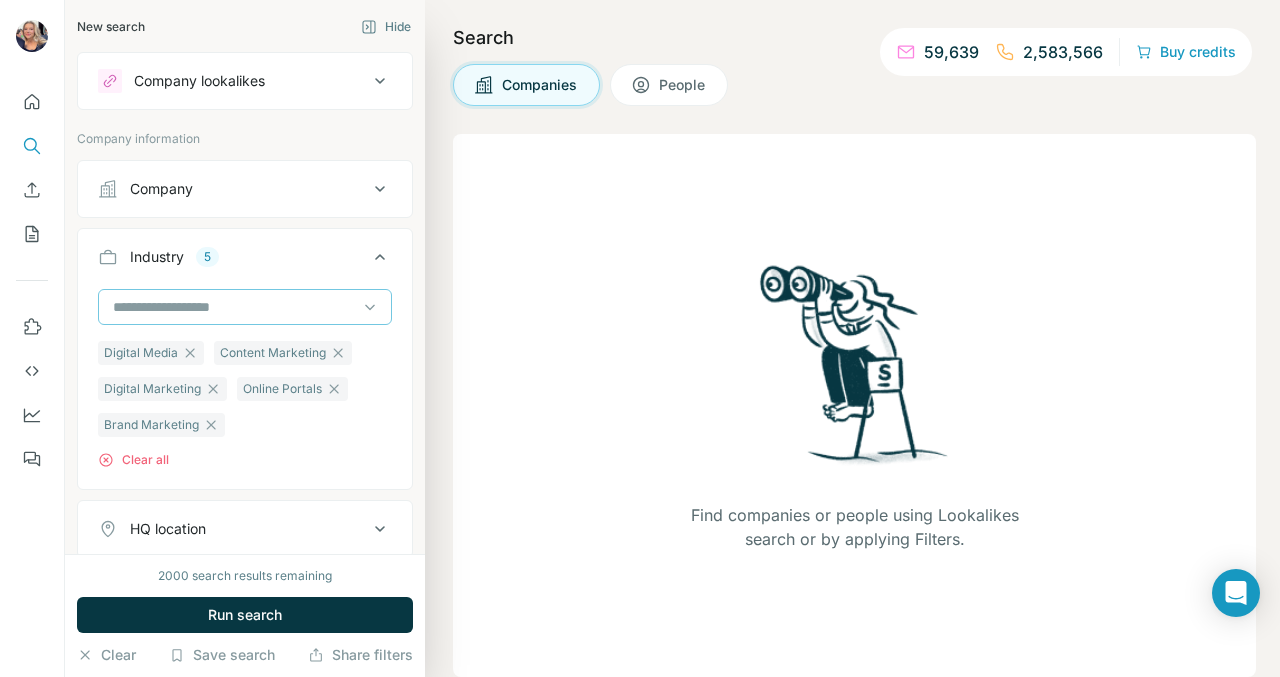 click at bounding box center (234, 307) 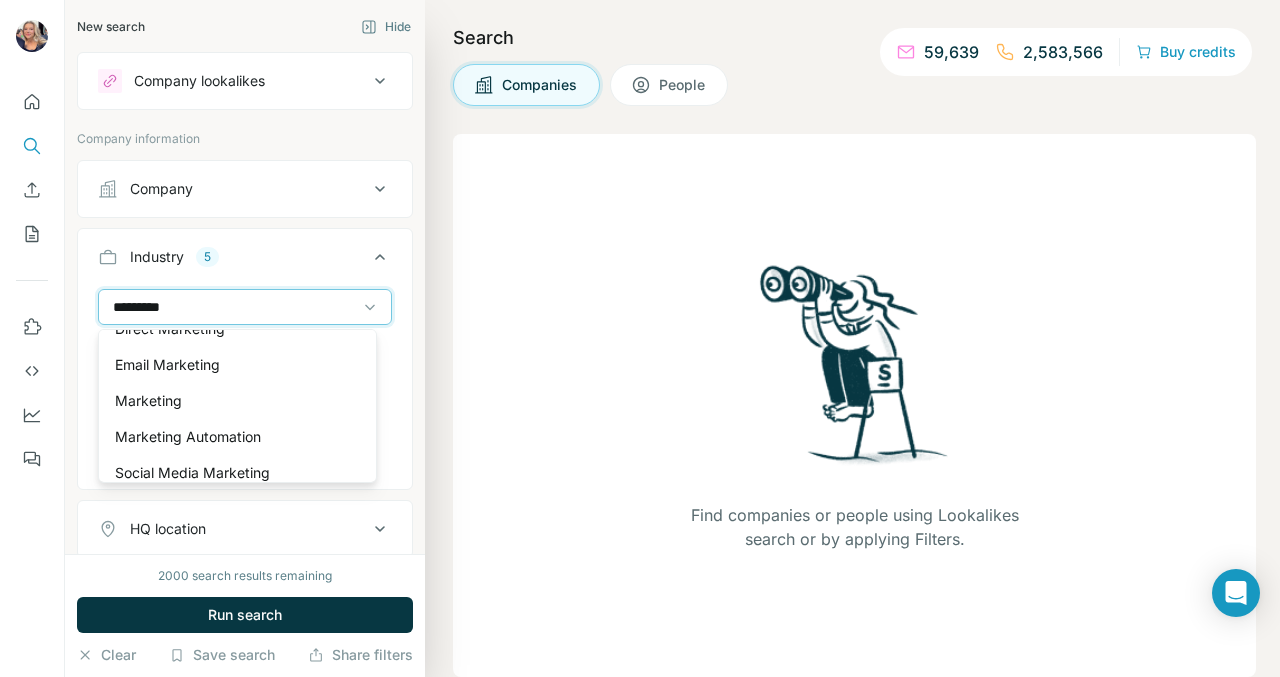 scroll, scrollTop: 216, scrollLeft: 0, axis: vertical 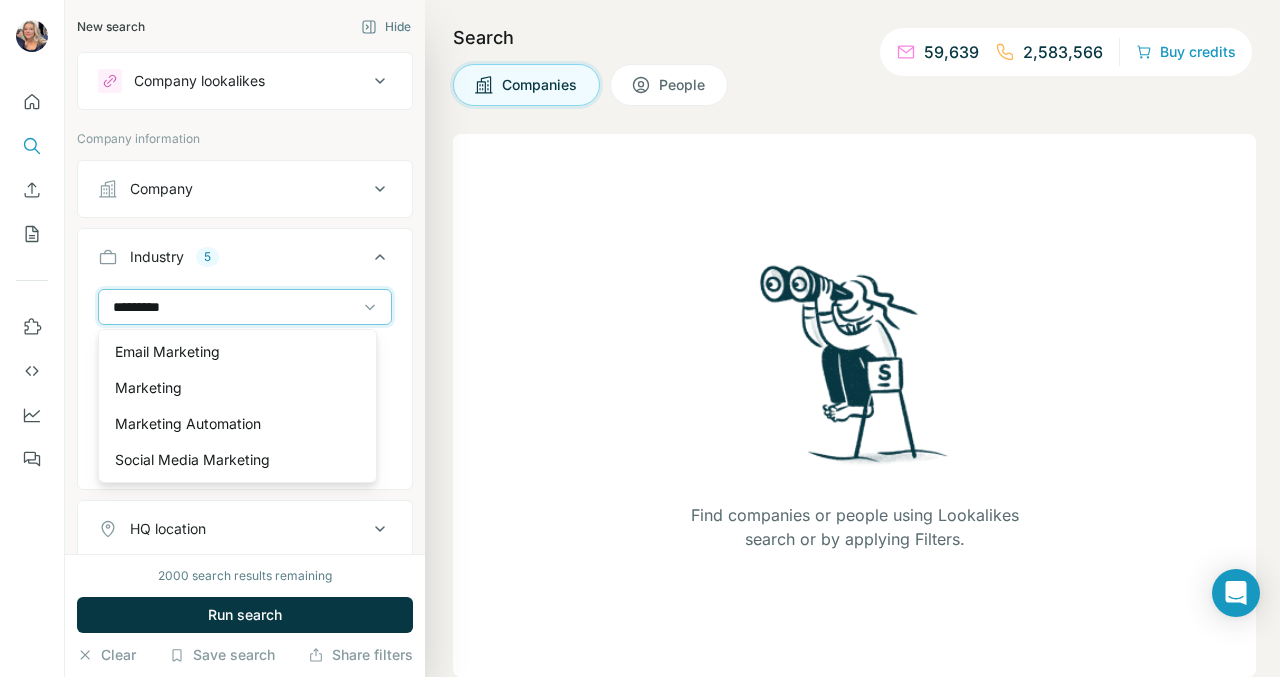 type on "*********" 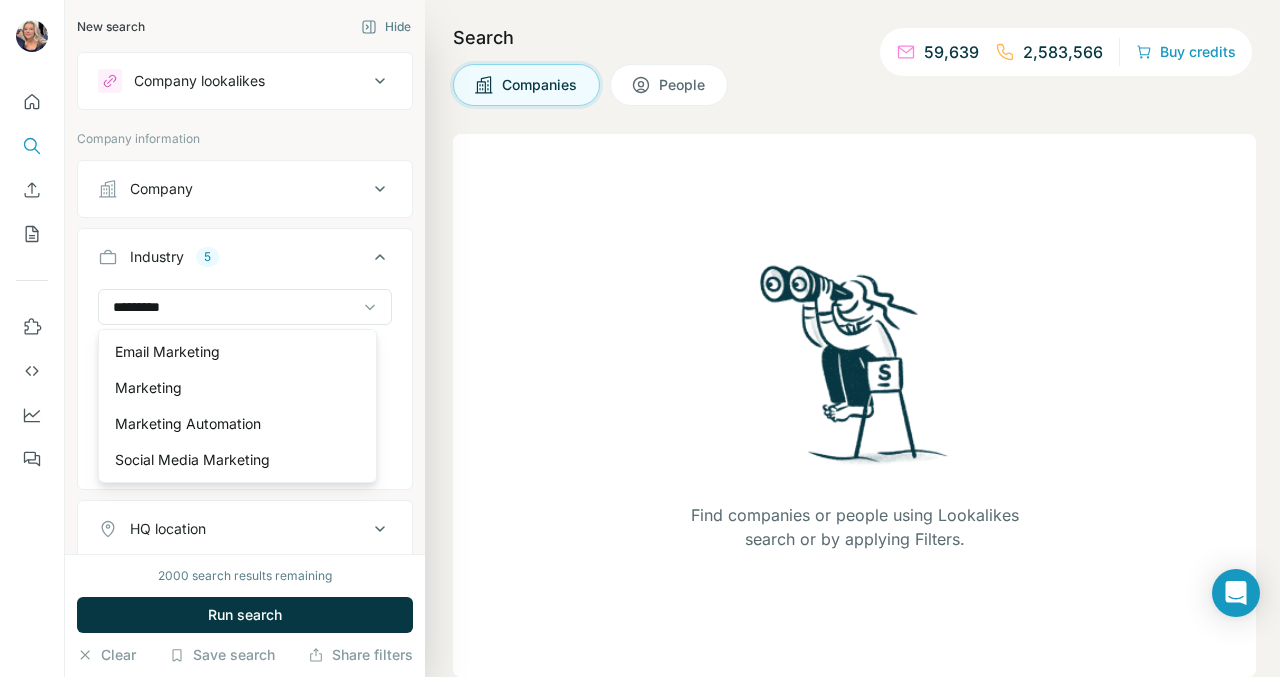click on "Marketing" at bounding box center [237, 388] 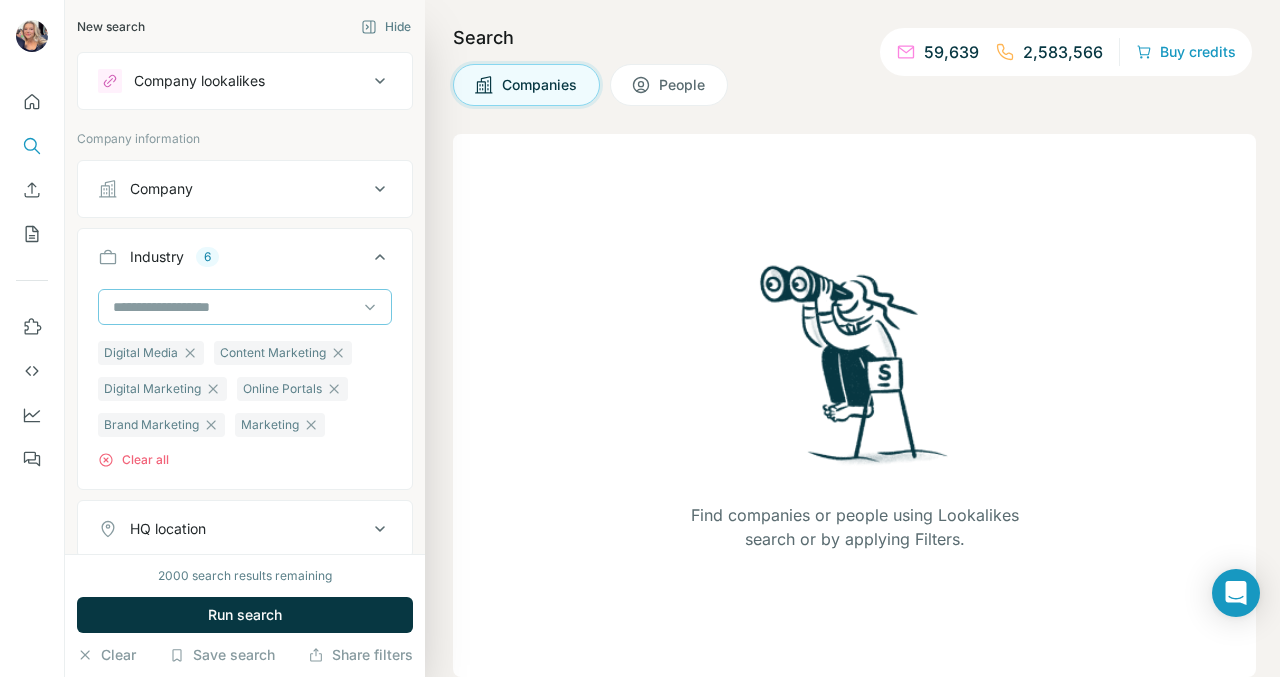 click at bounding box center [234, 307] 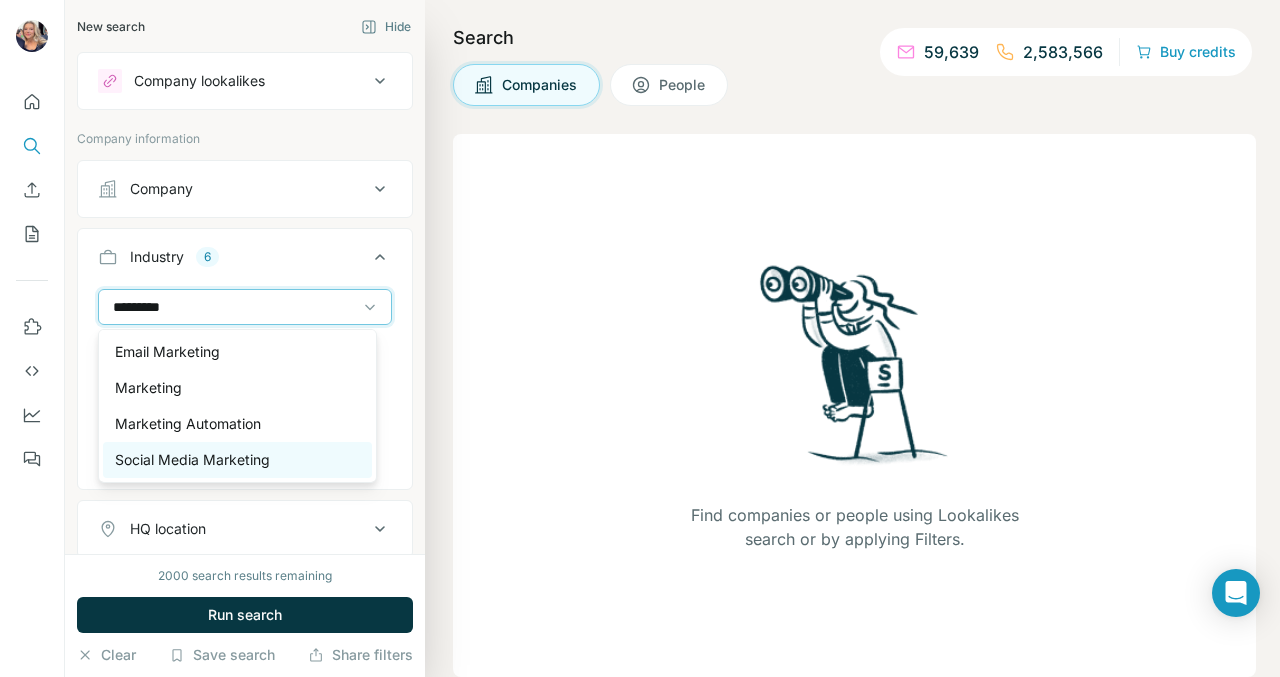 type on "*********" 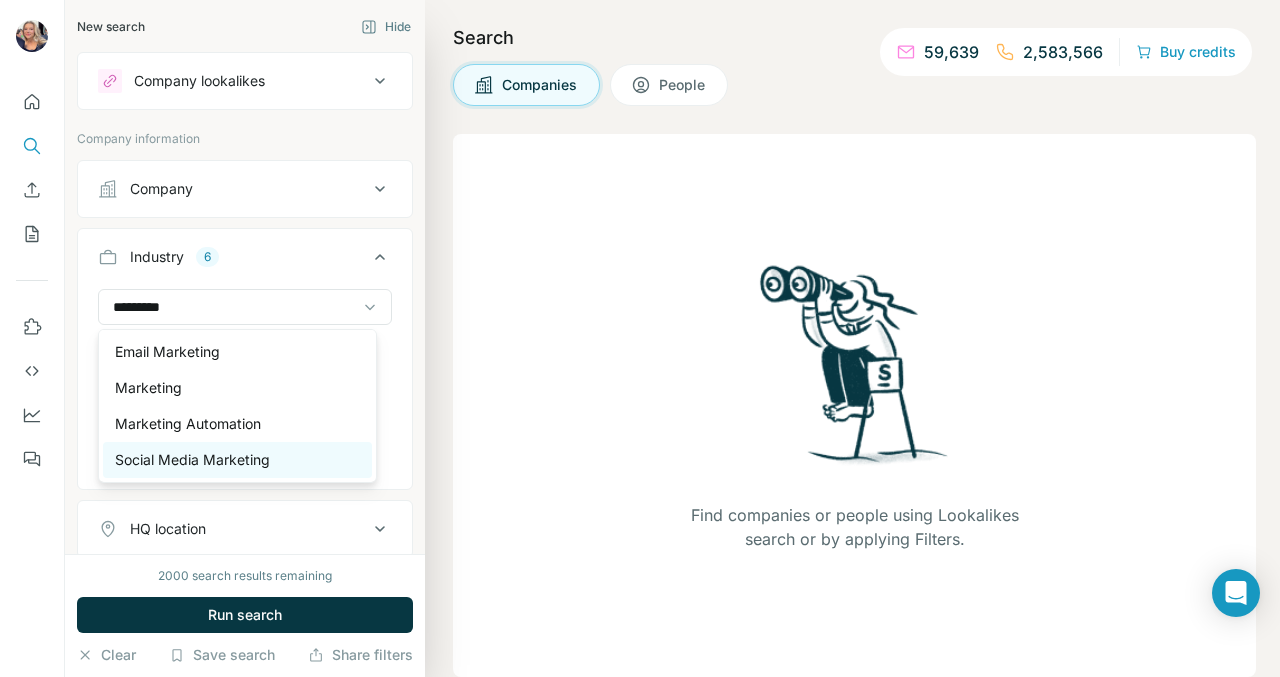 click on "Social Media Marketing" at bounding box center (237, 460) 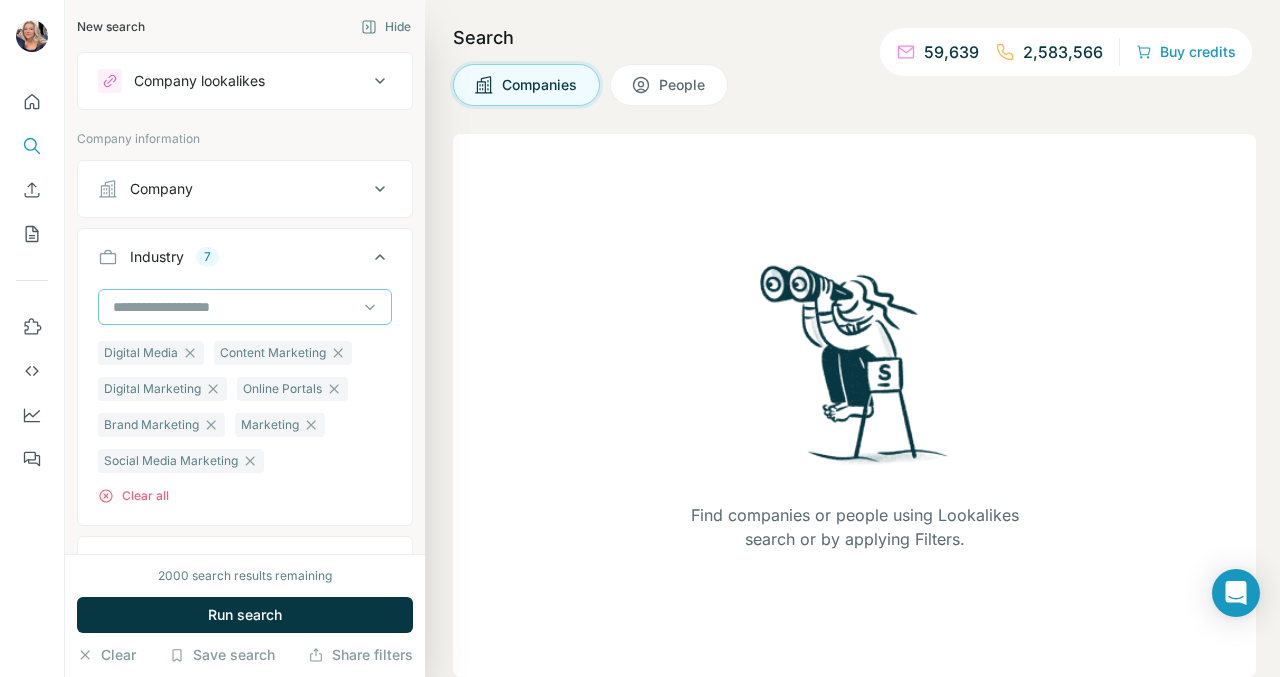 click at bounding box center [234, 307] 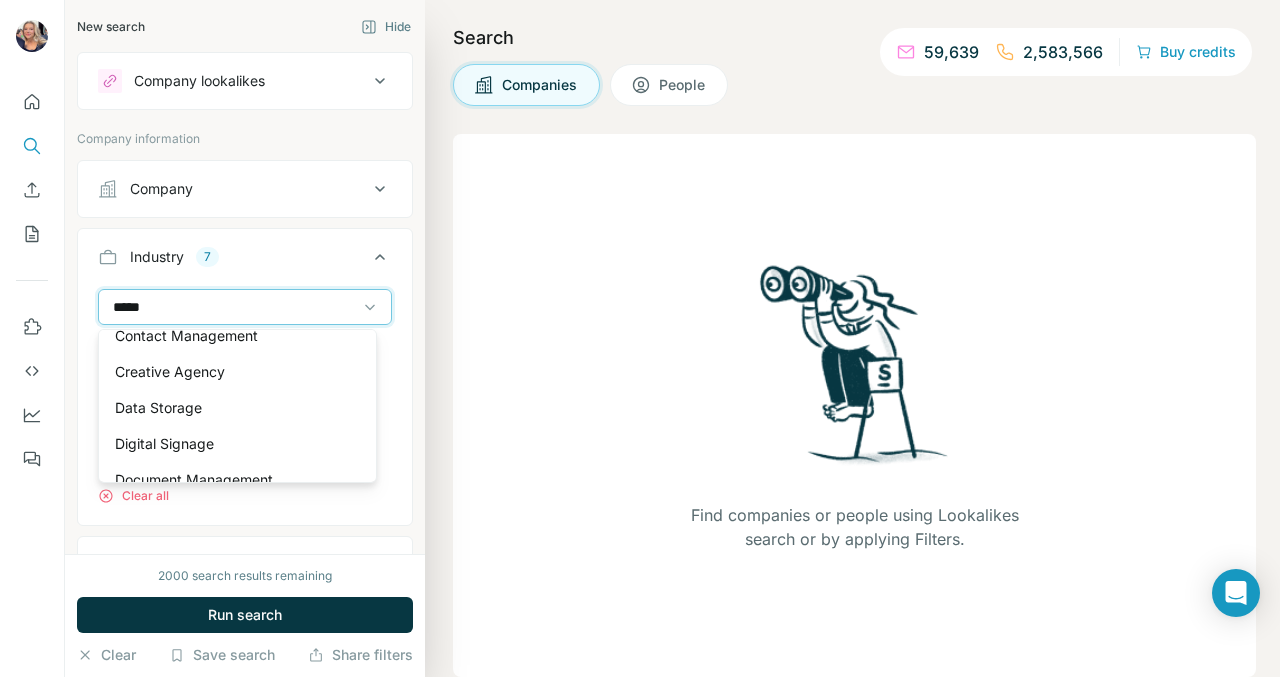 scroll, scrollTop: 0, scrollLeft: 0, axis: both 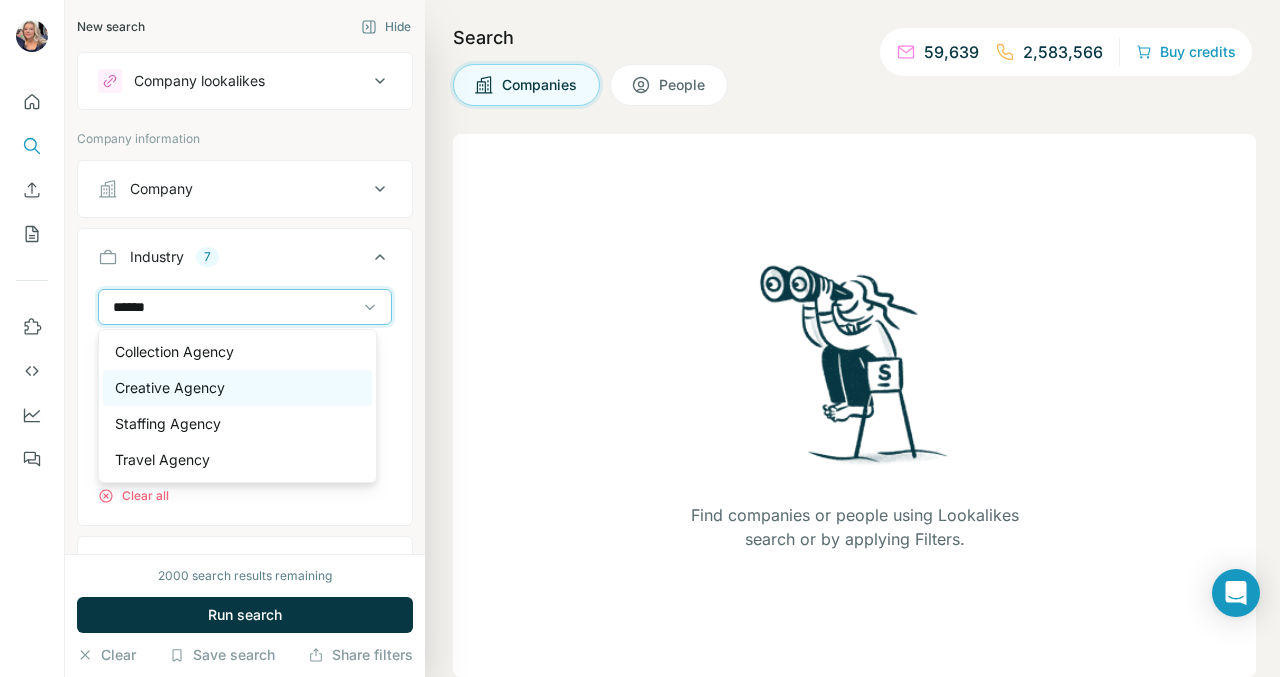 type on "******" 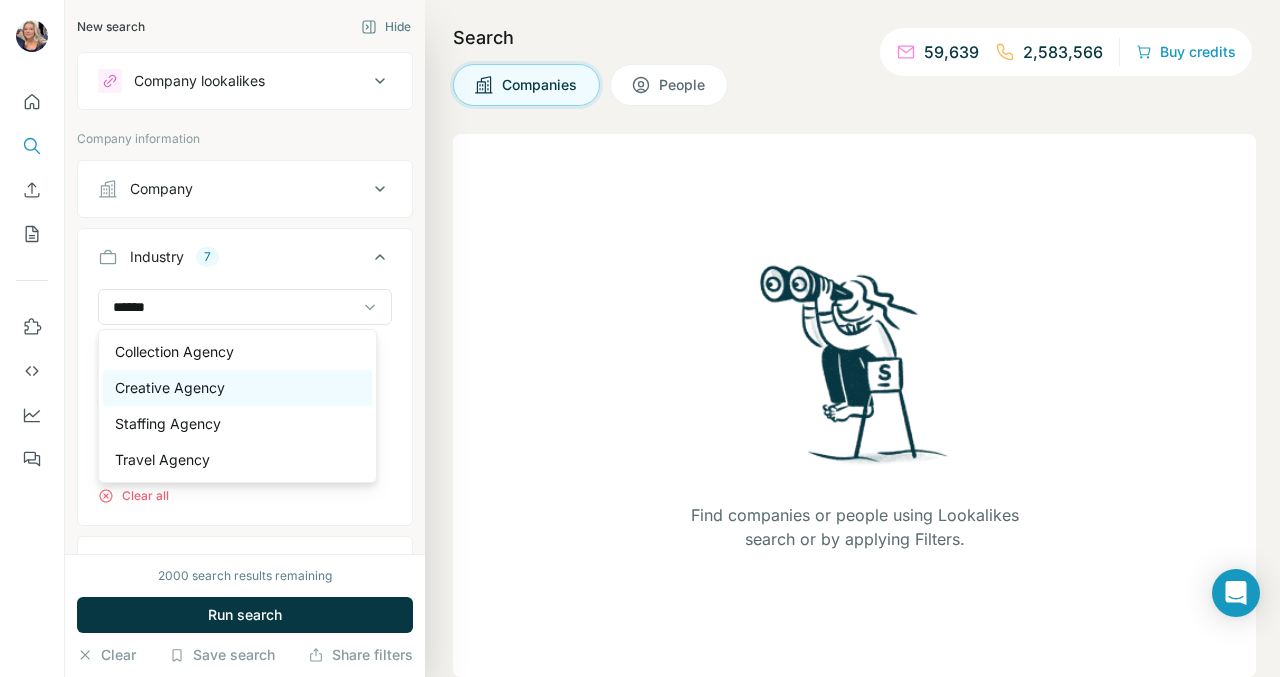 click on "Creative Agency" at bounding box center [237, 388] 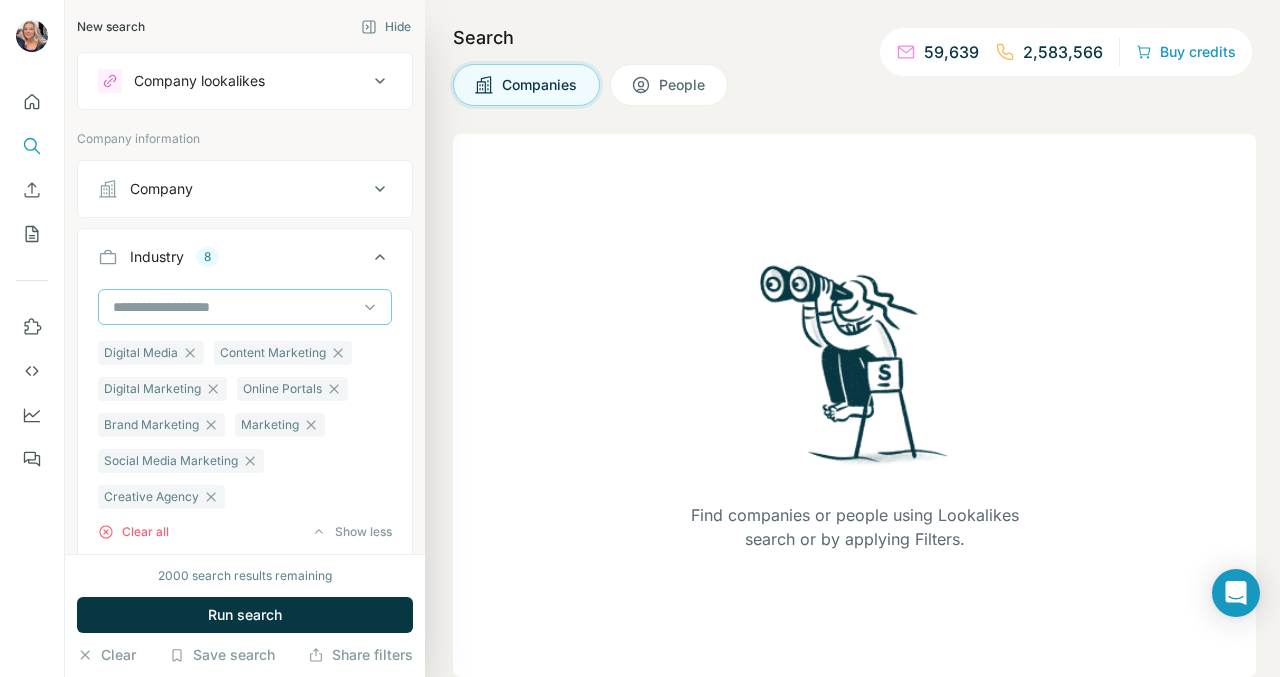 click at bounding box center (234, 307) 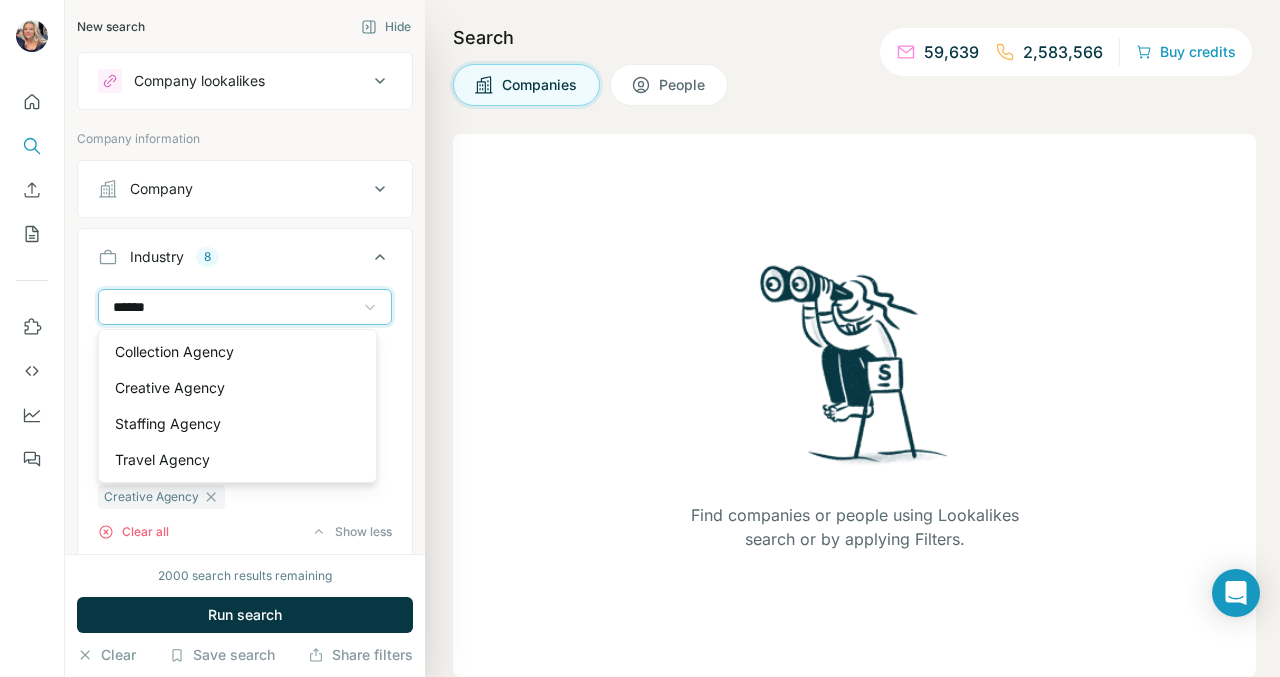 type on "******" 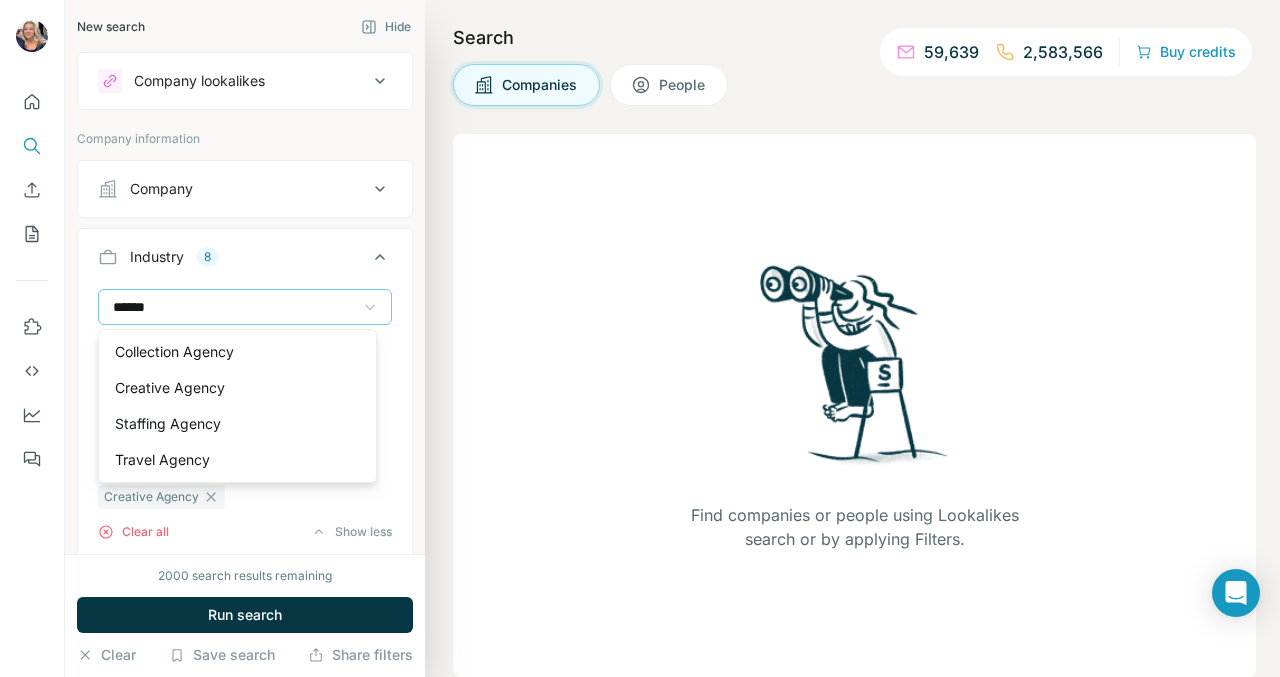 click 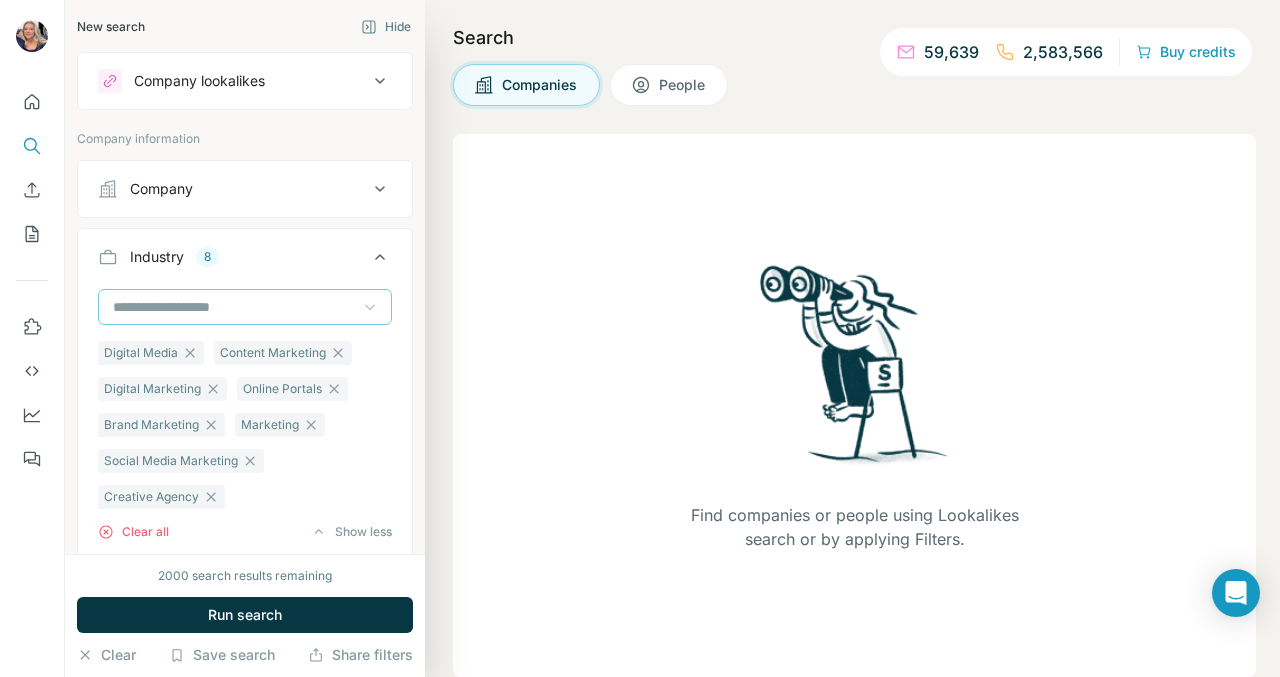 click 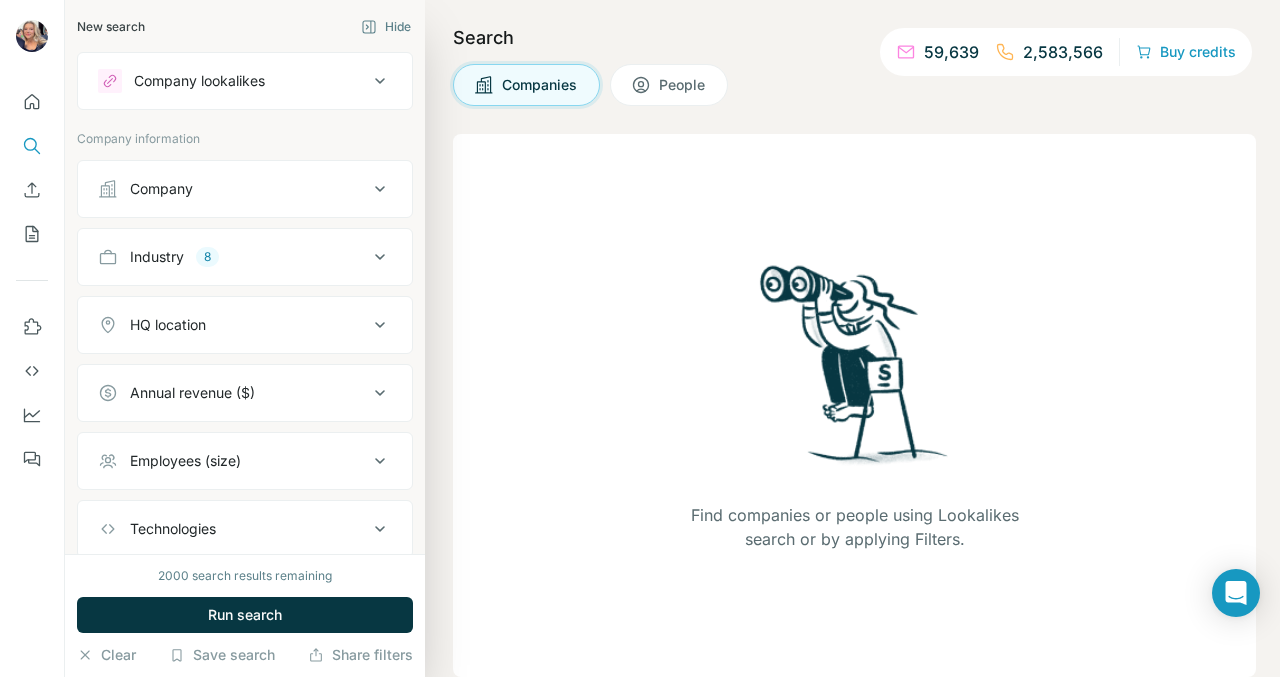click 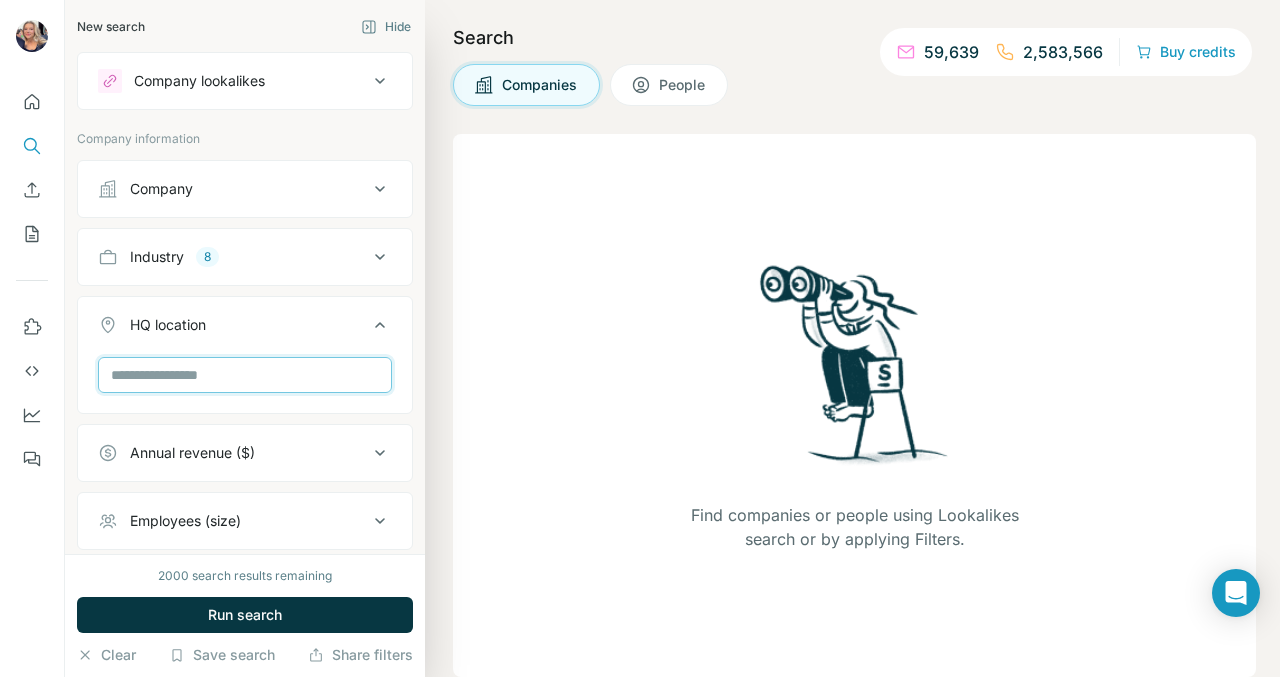 click at bounding box center (245, 375) 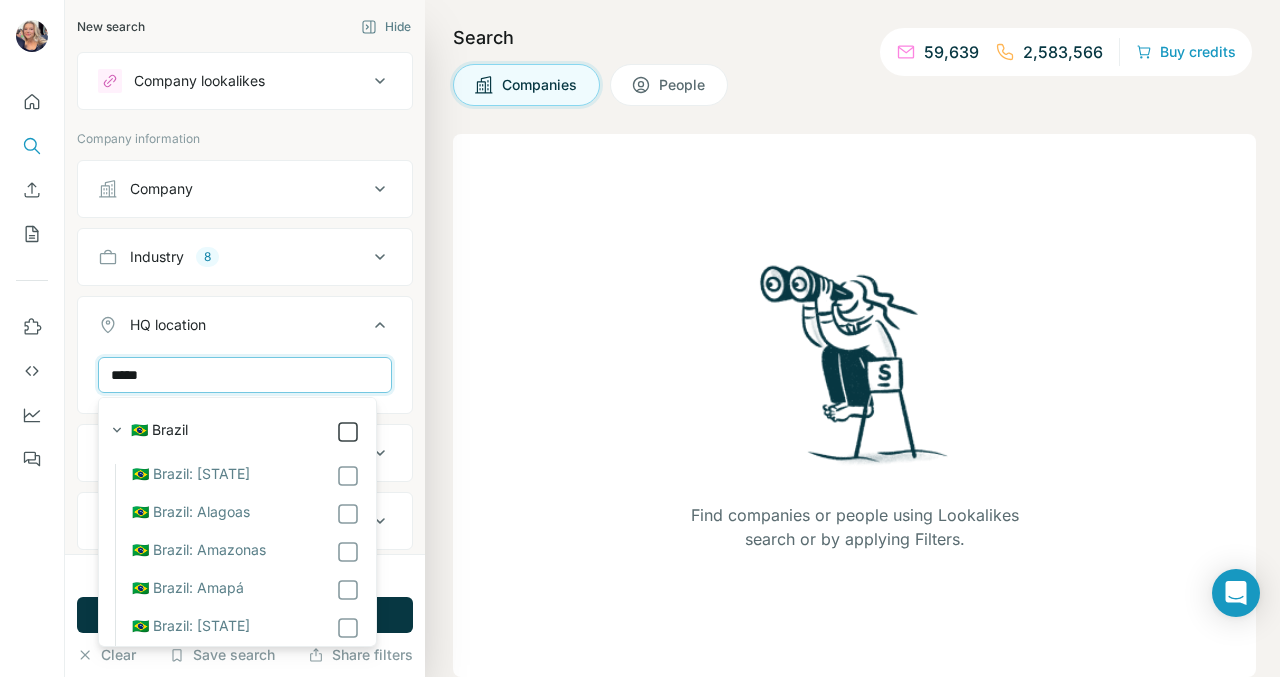type on "*****" 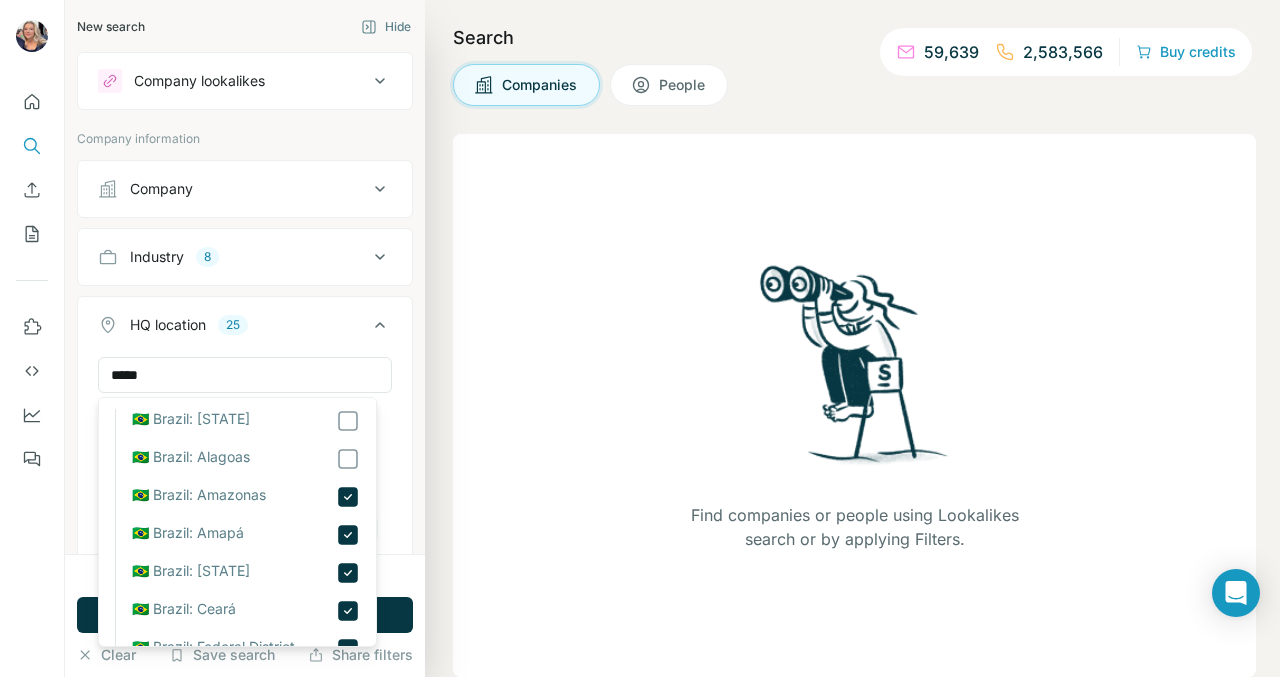 scroll, scrollTop: 59, scrollLeft: 0, axis: vertical 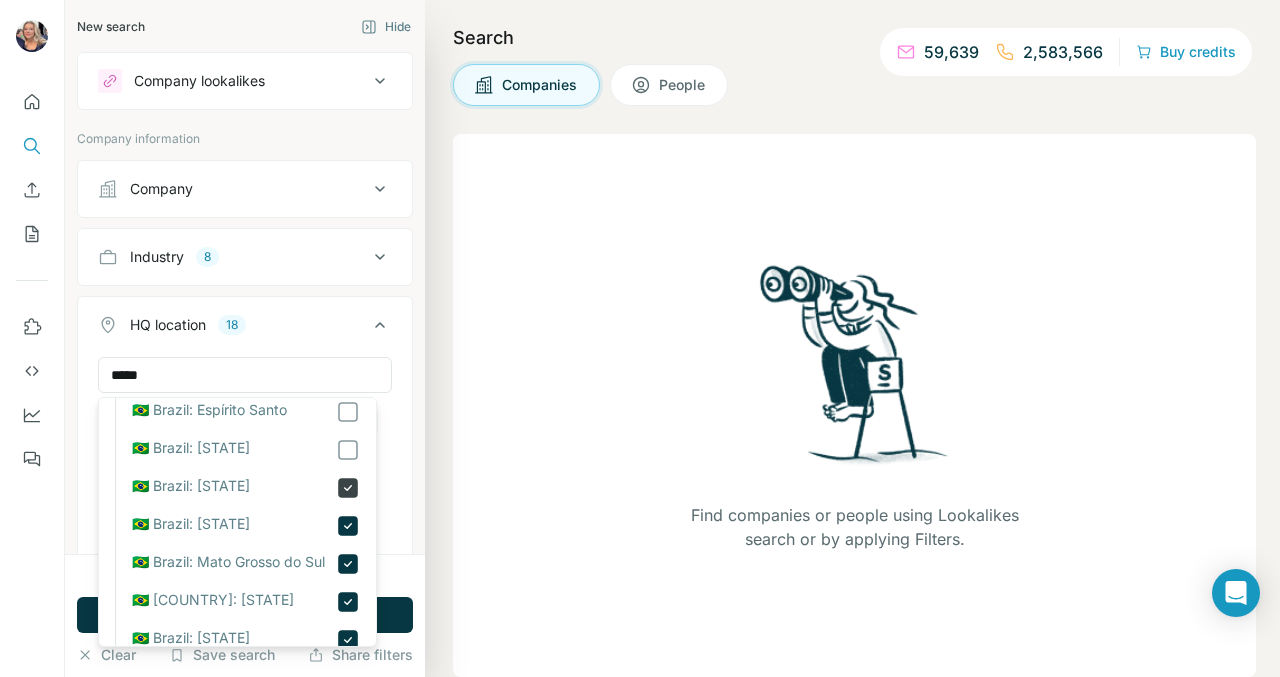 click 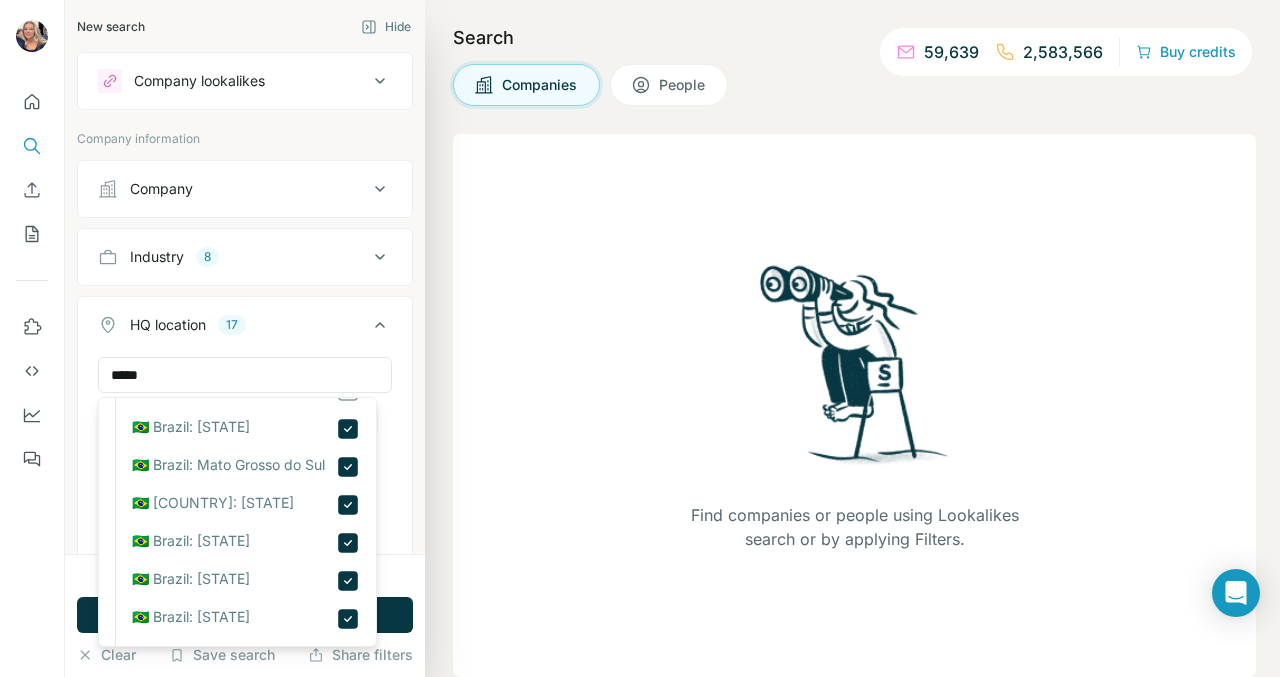 scroll, scrollTop: 429, scrollLeft: 0, axis: vertical 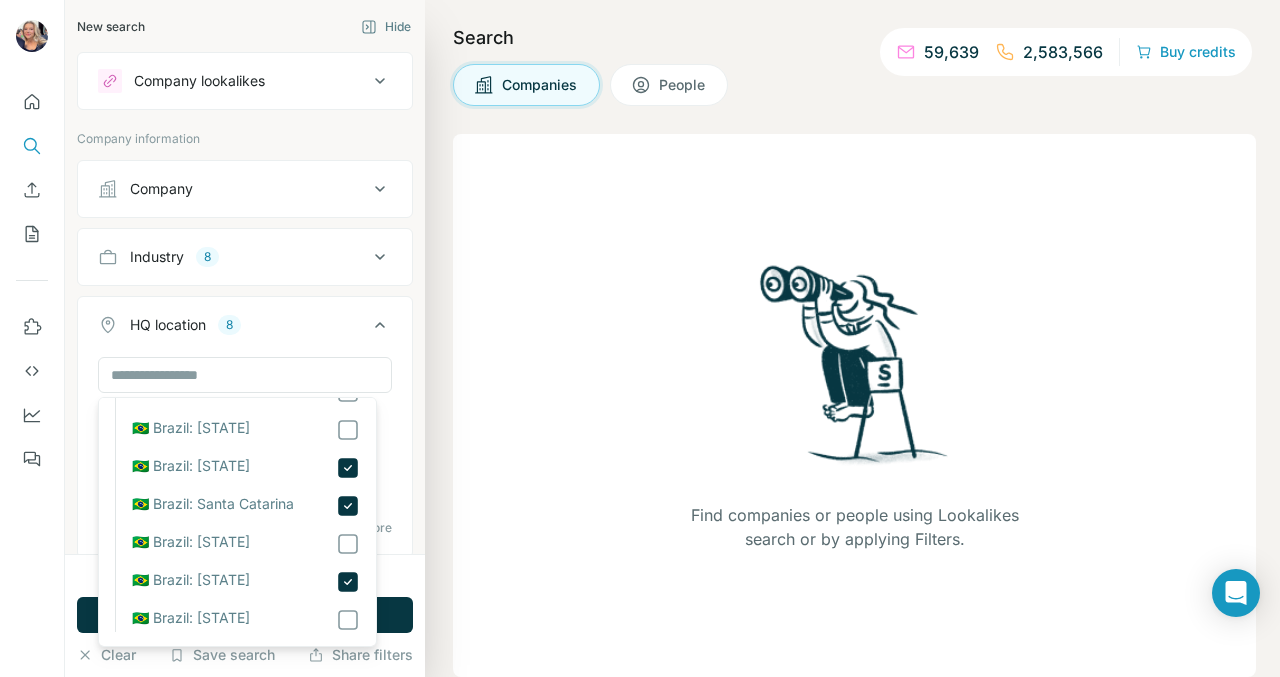 click 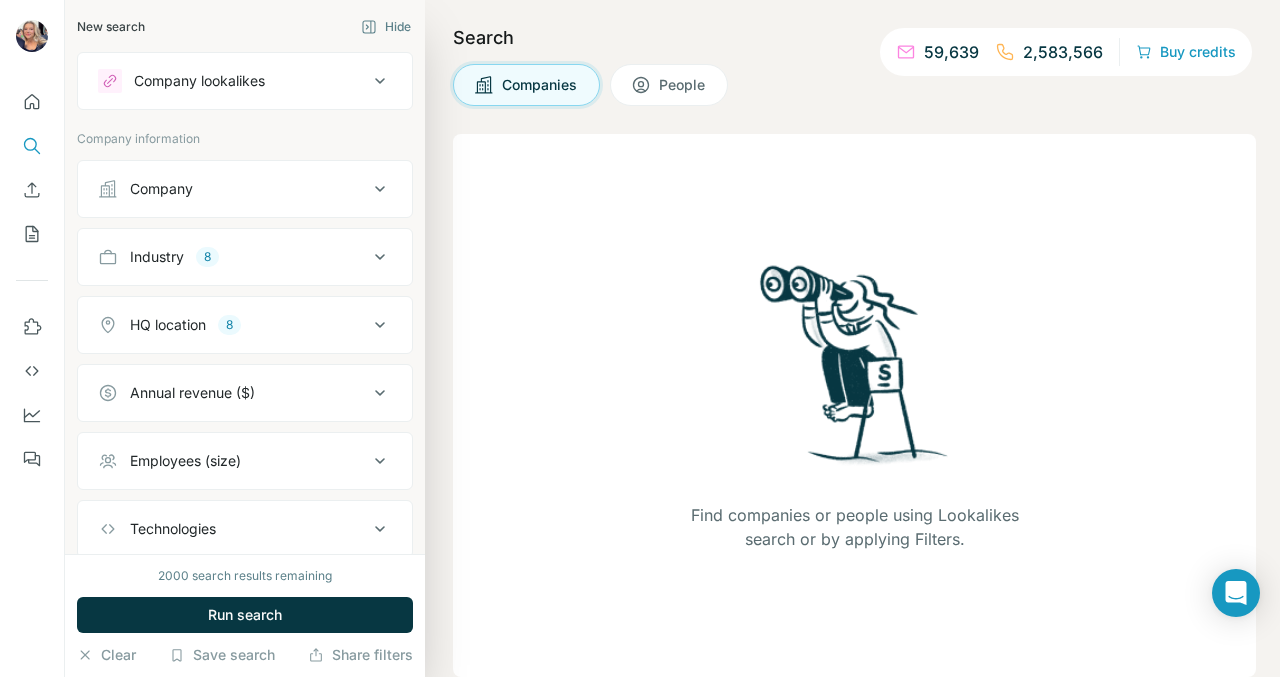 click 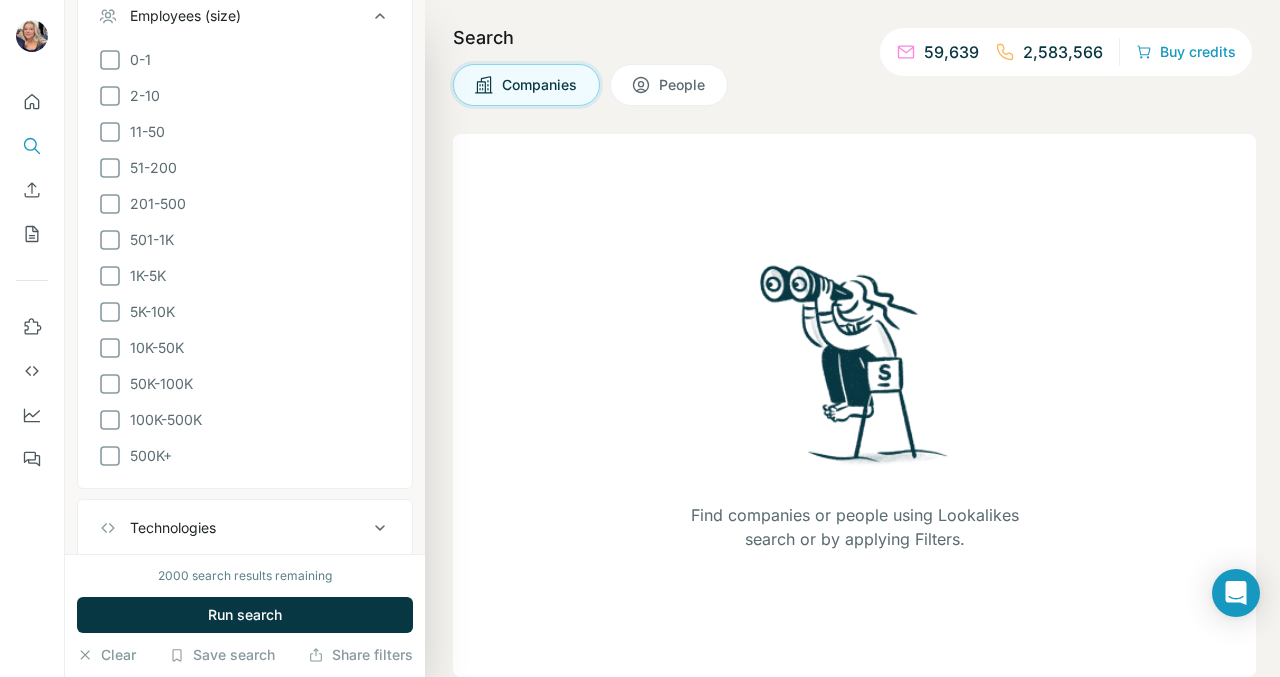 scroll, scrollTop: 451, scrollLeft: 0, axis: vertical 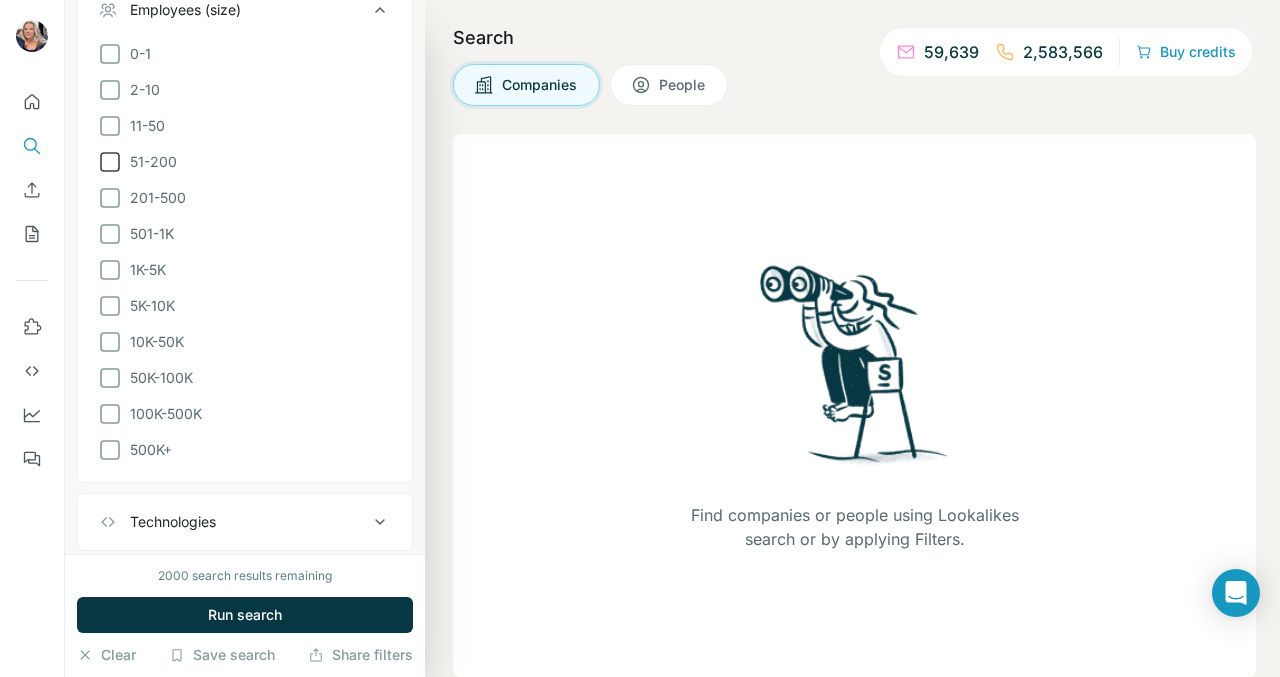 click 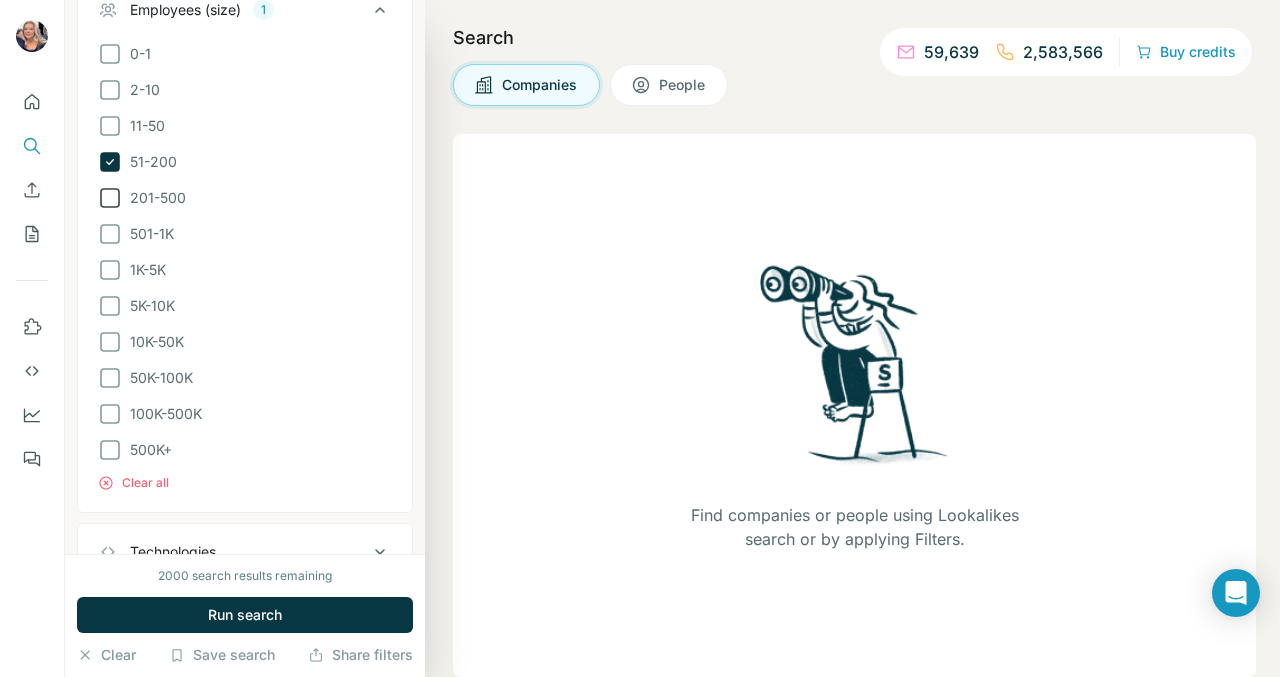 click 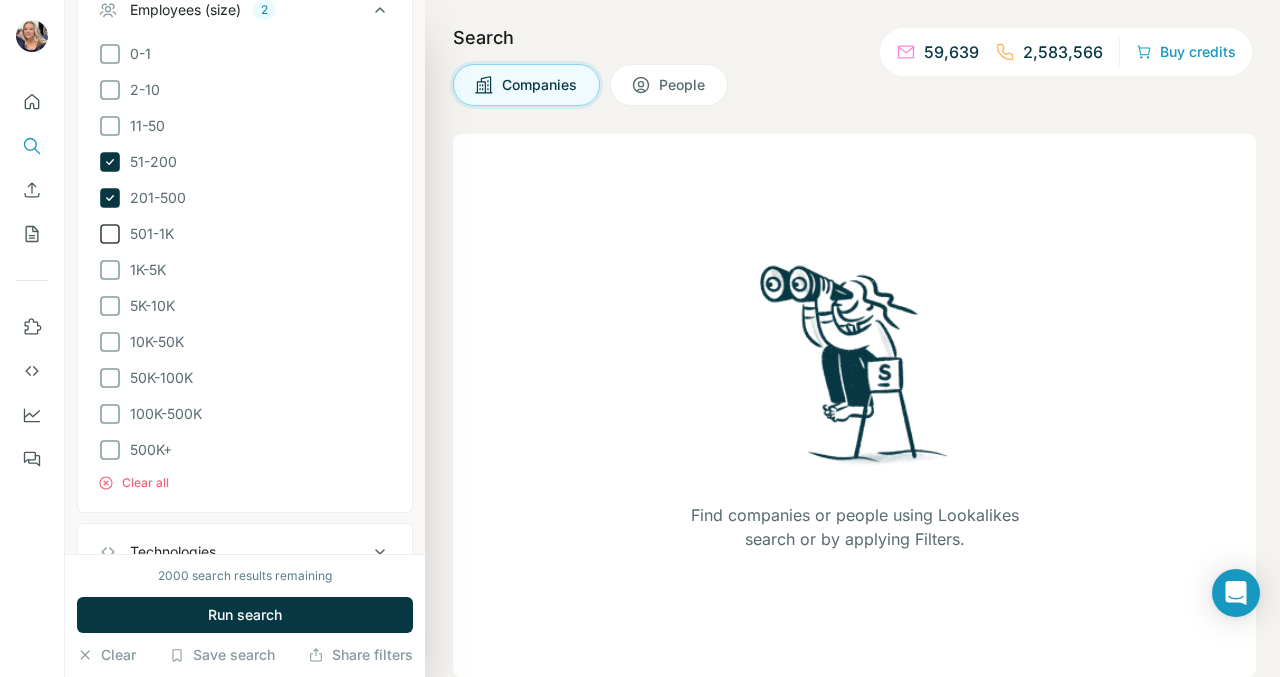 click 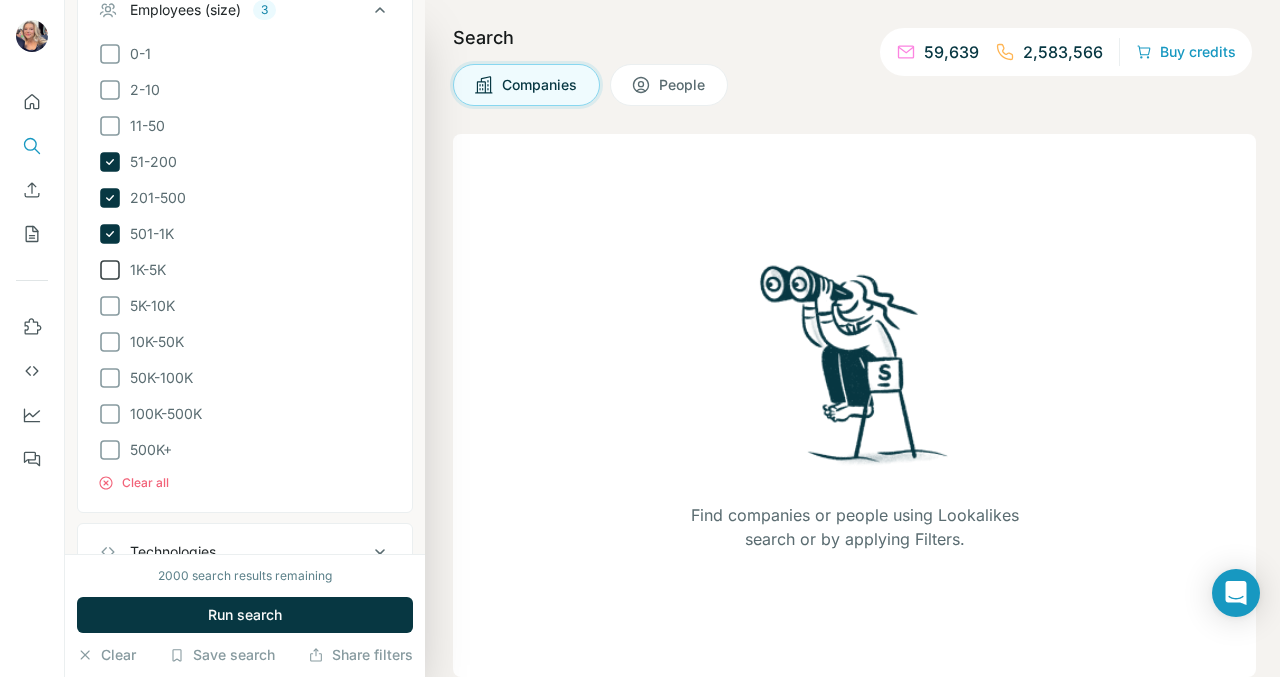 click 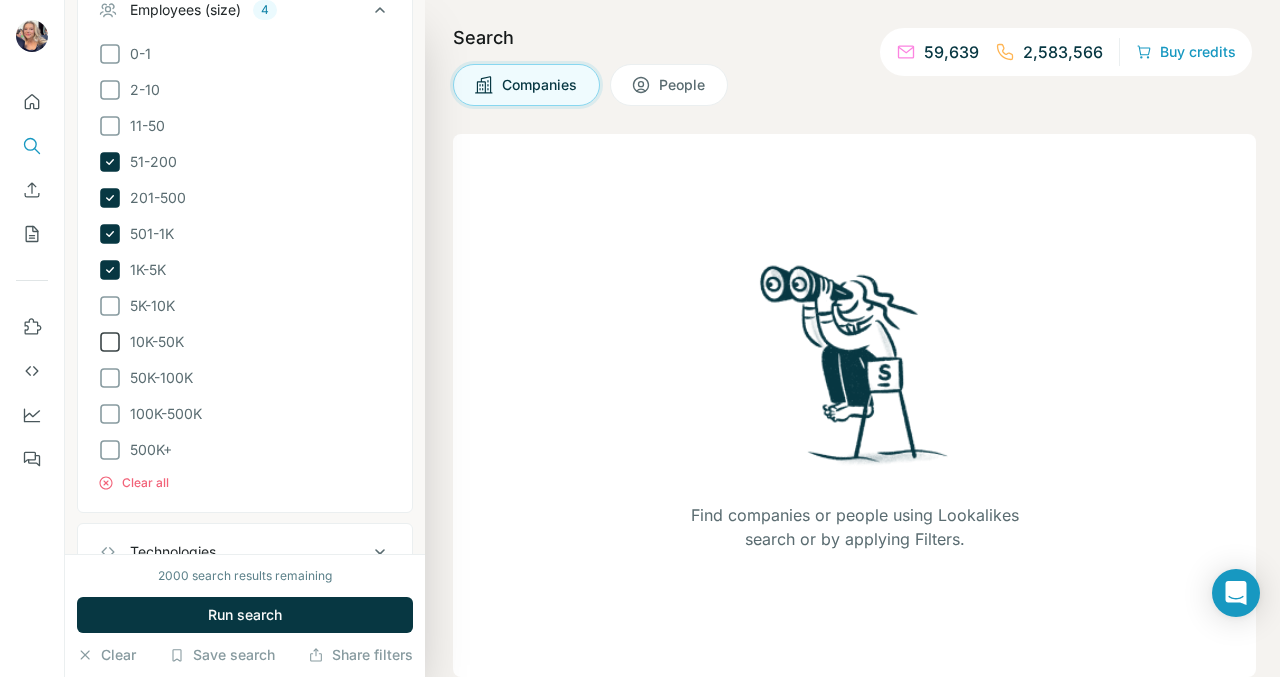 click 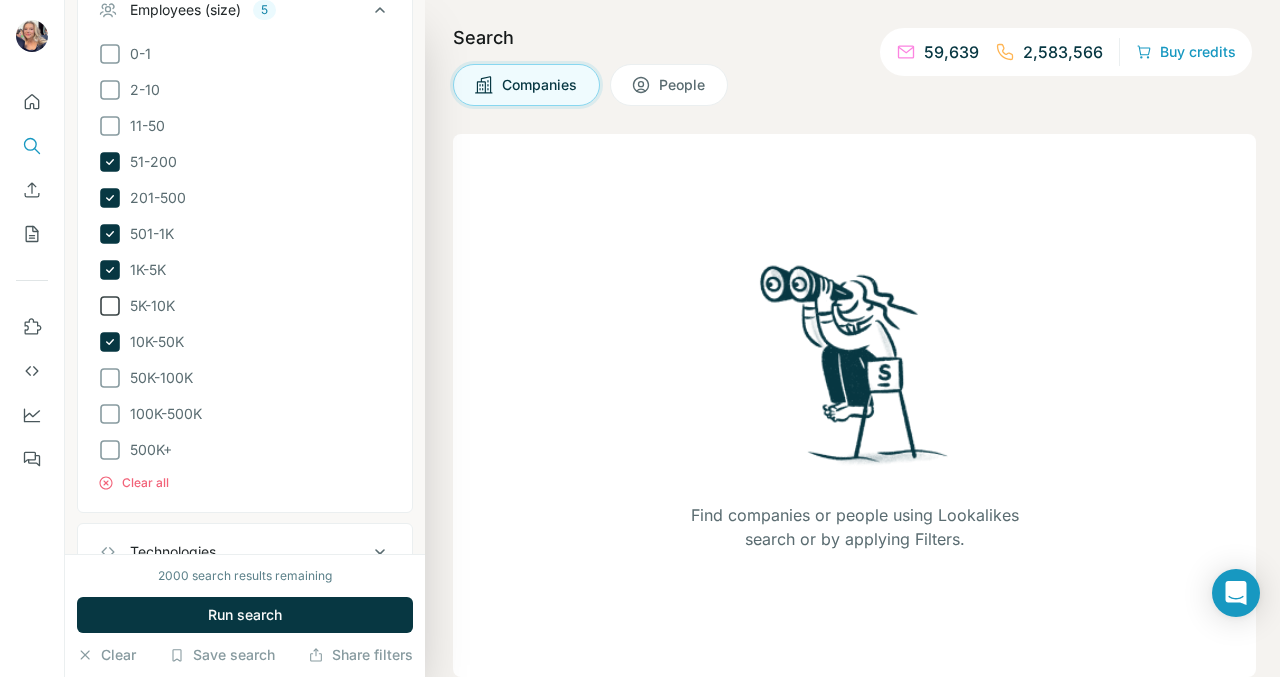 click 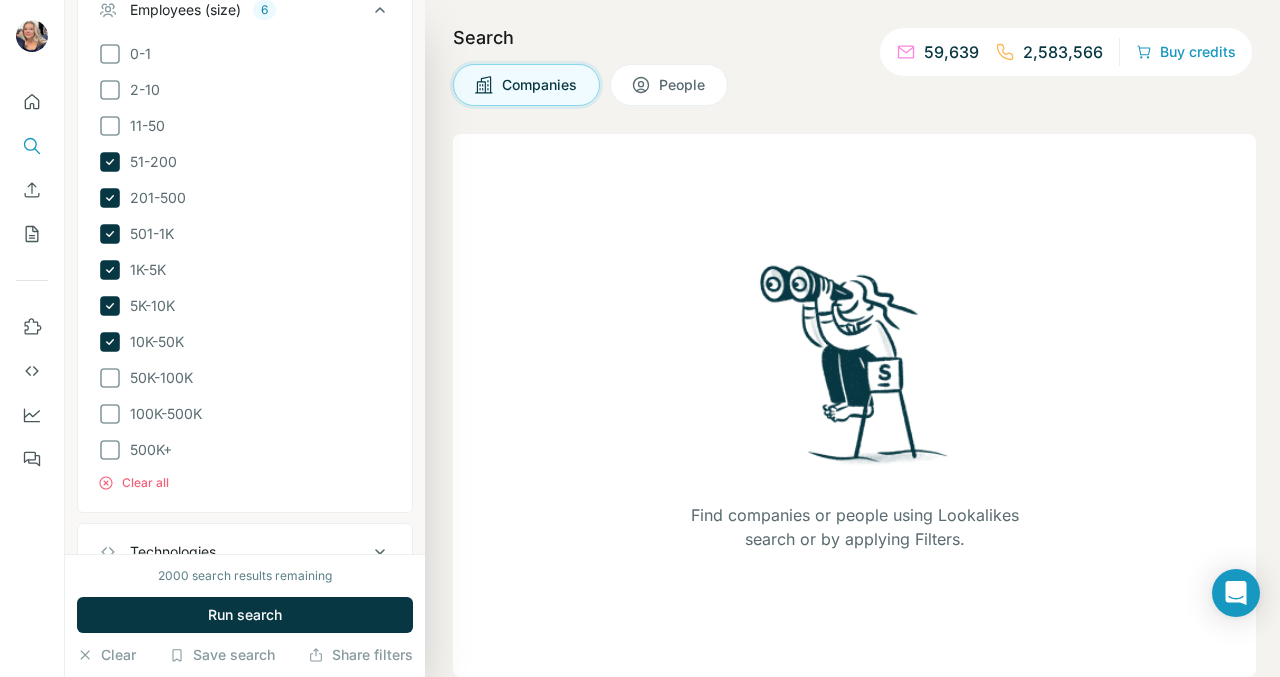 scroll, scrollTop: 608, scrollLeft: 0, axis: vertical 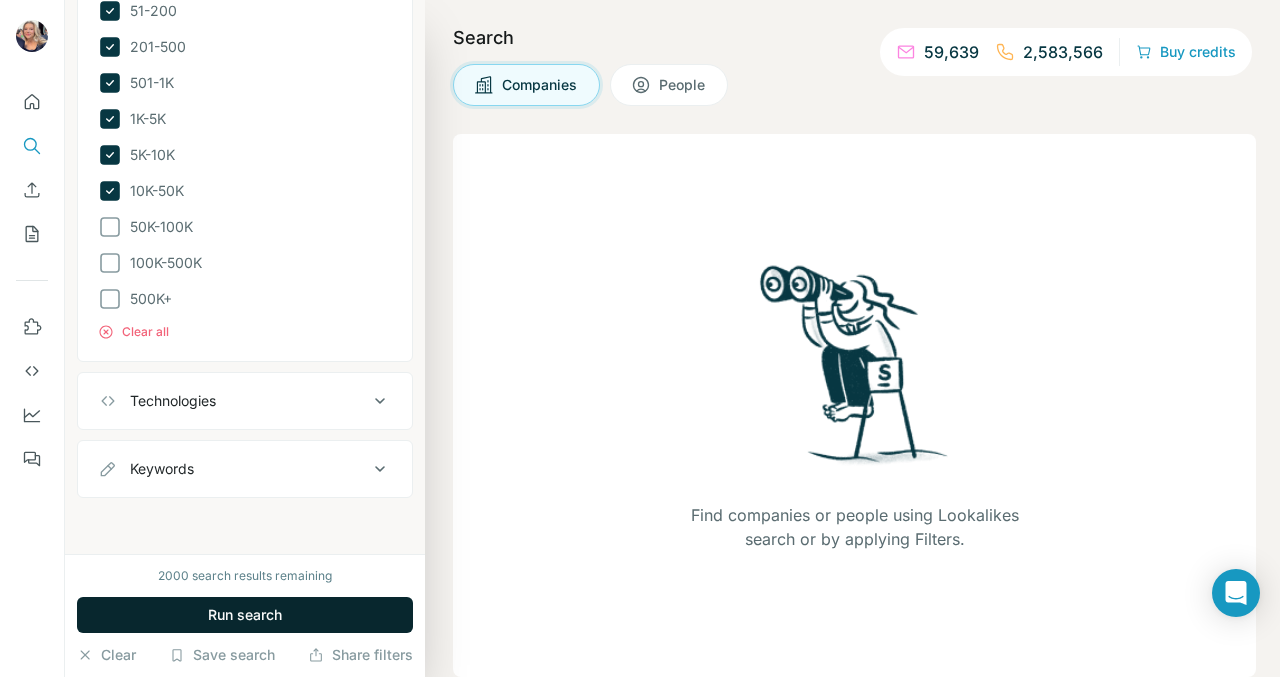click on "Run search" at bounding box center [245, 615] 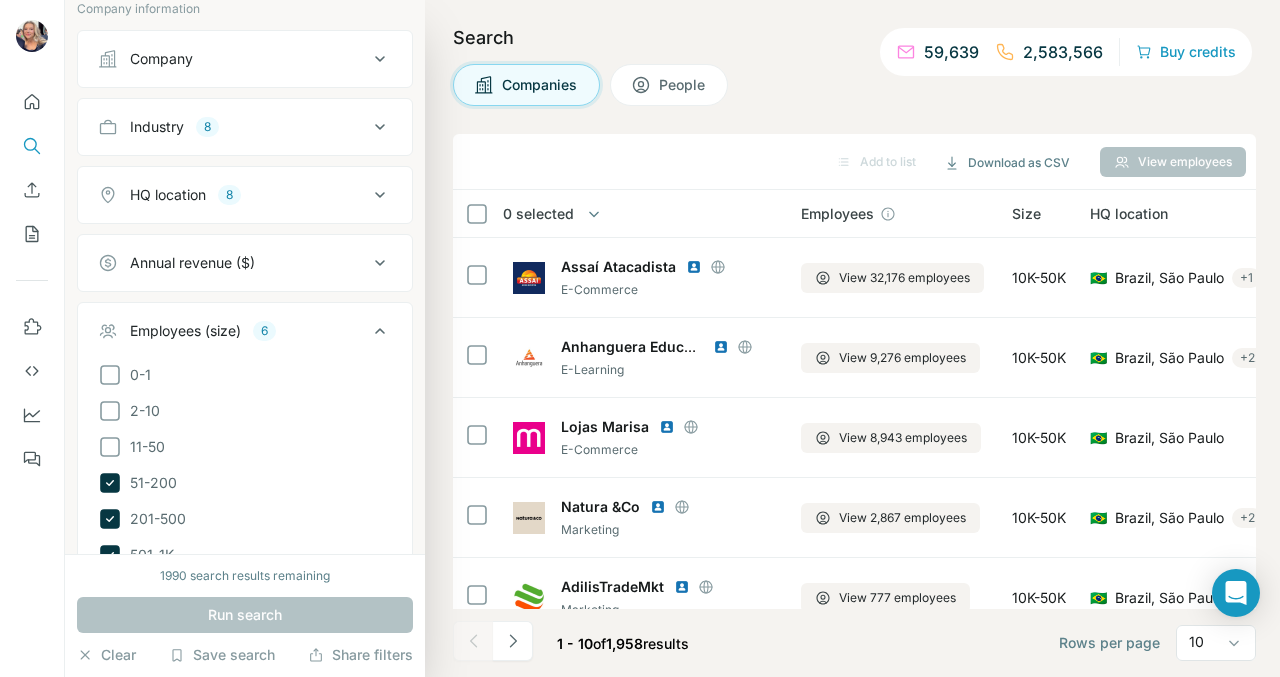 scroll, scrollTop: 43, scrollLeft: 0, axis: vertical 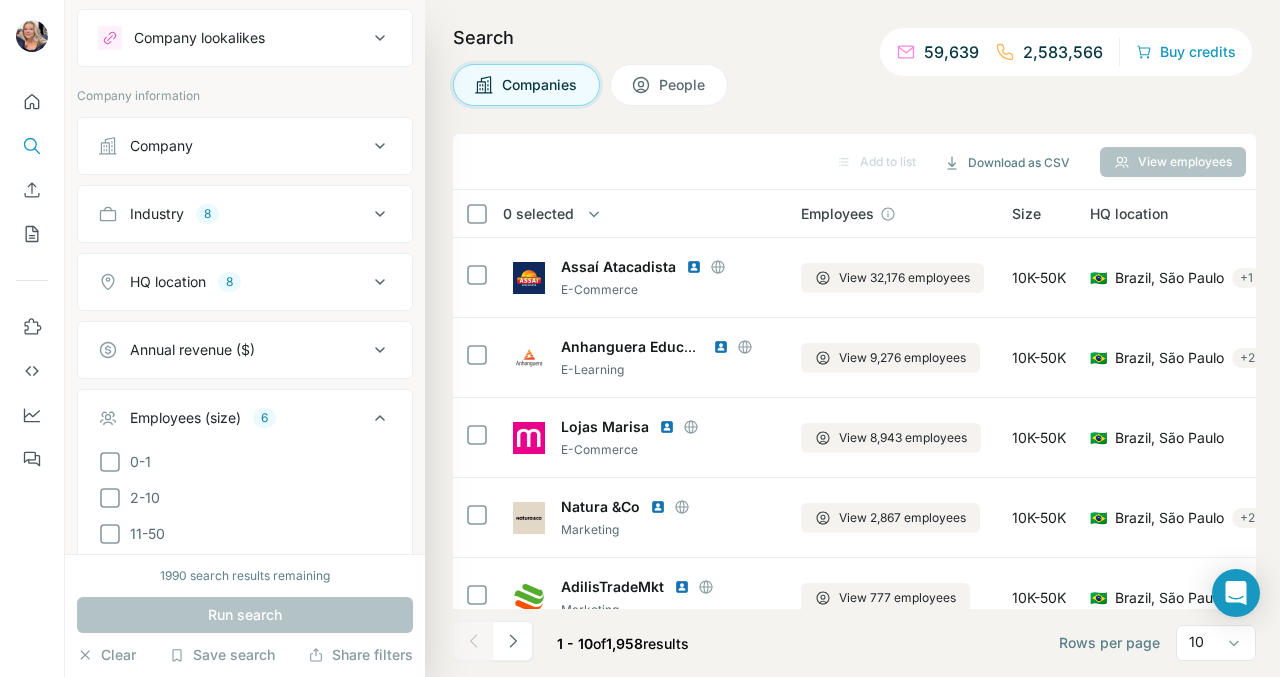 click on "Industry 8" at bounding box center [245, 214] 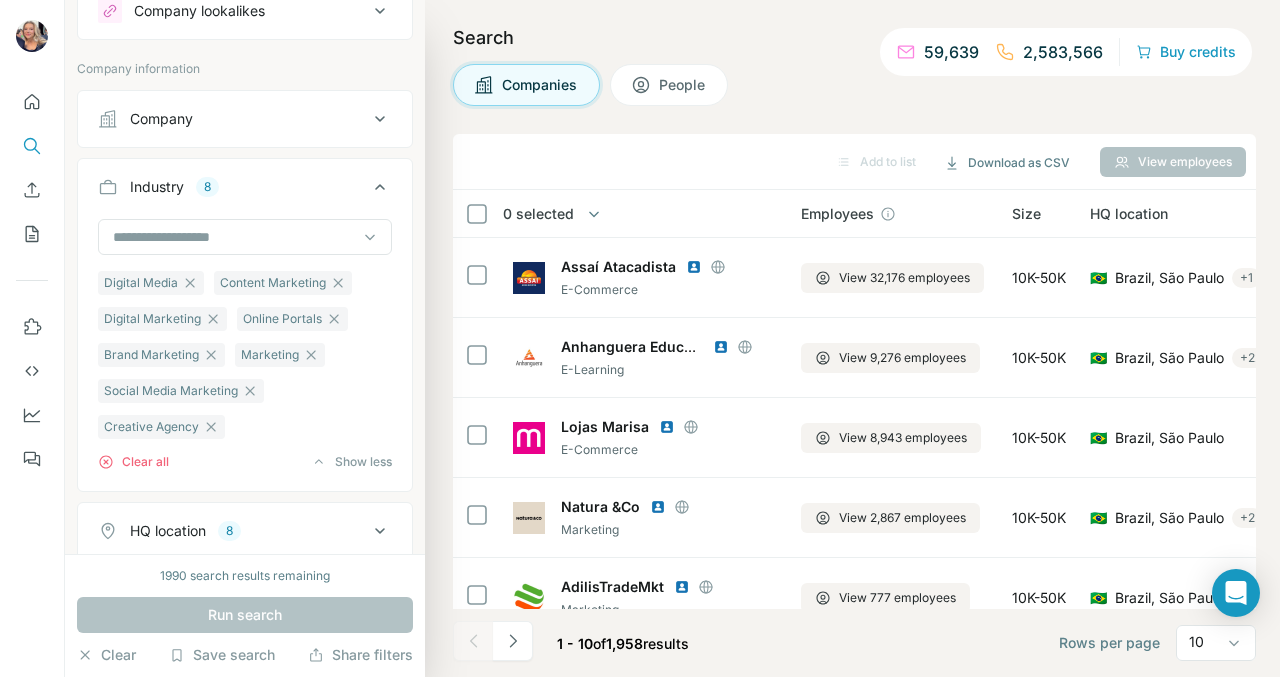 scroll, scrollTop: 73, scrollLeft: 0, axis: vertical 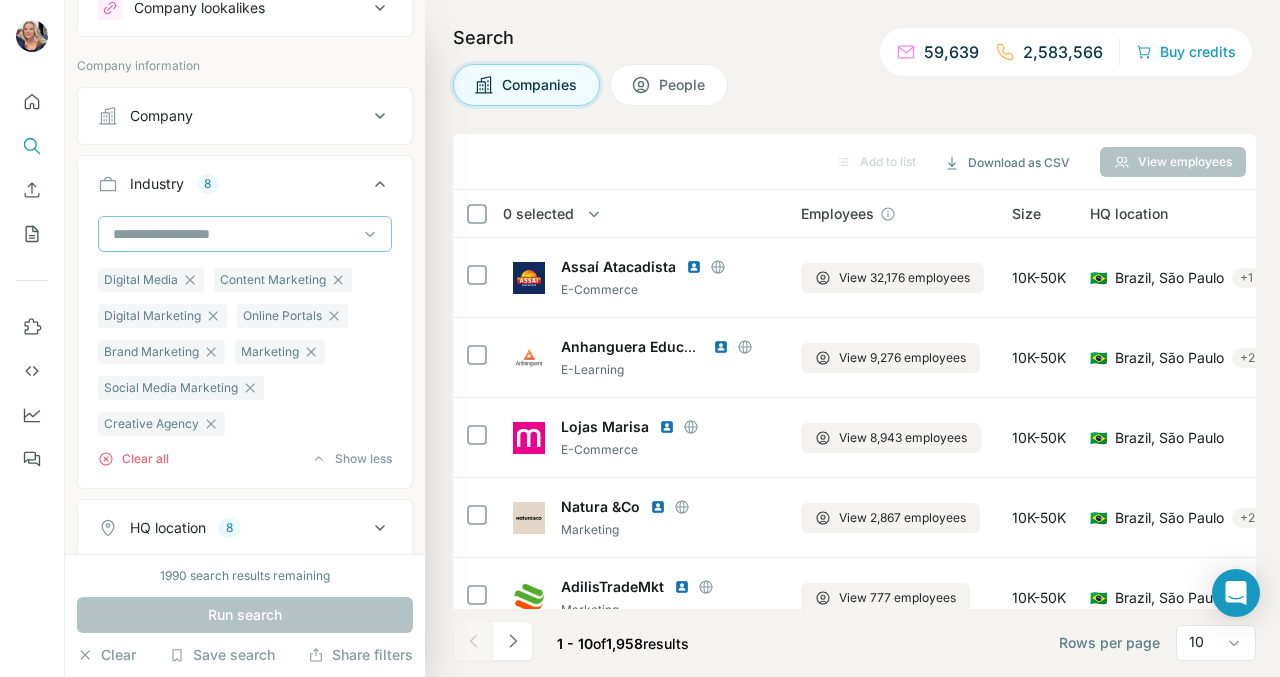click at bounding box center (234, 234) 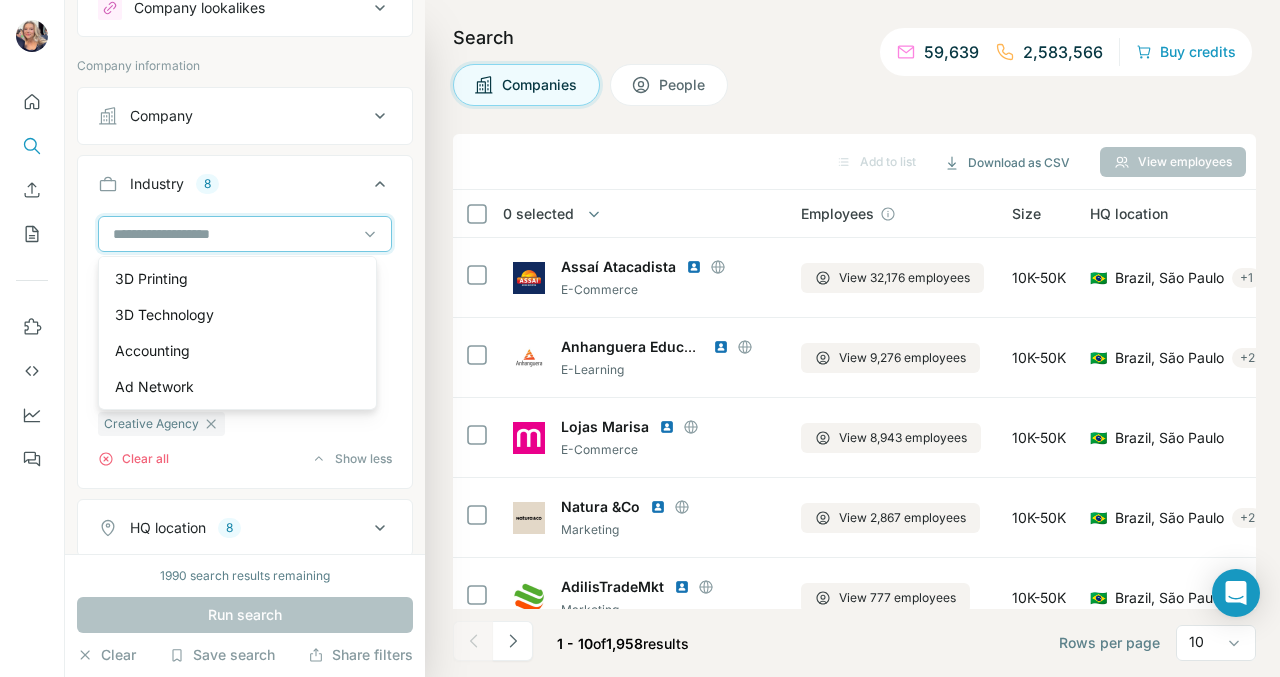 click at bounding box center (234, 234) 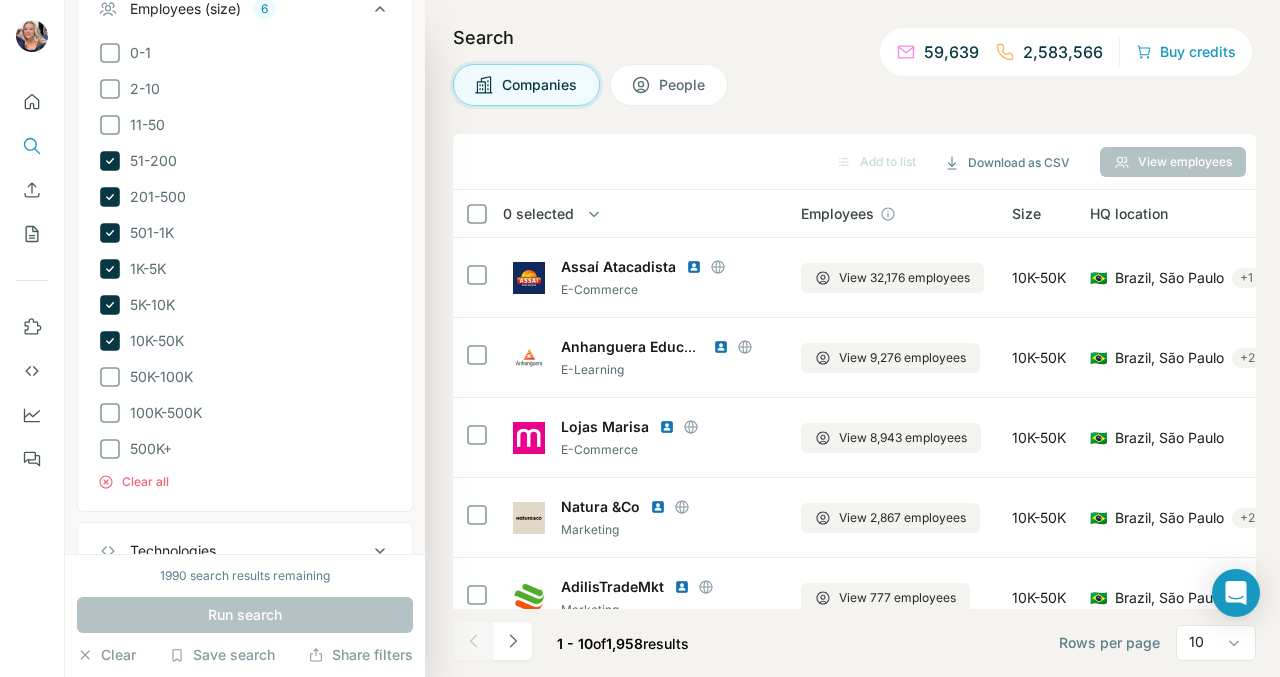 scroll, scrollTop: 881, scrollLeft: 0, axis: vertical 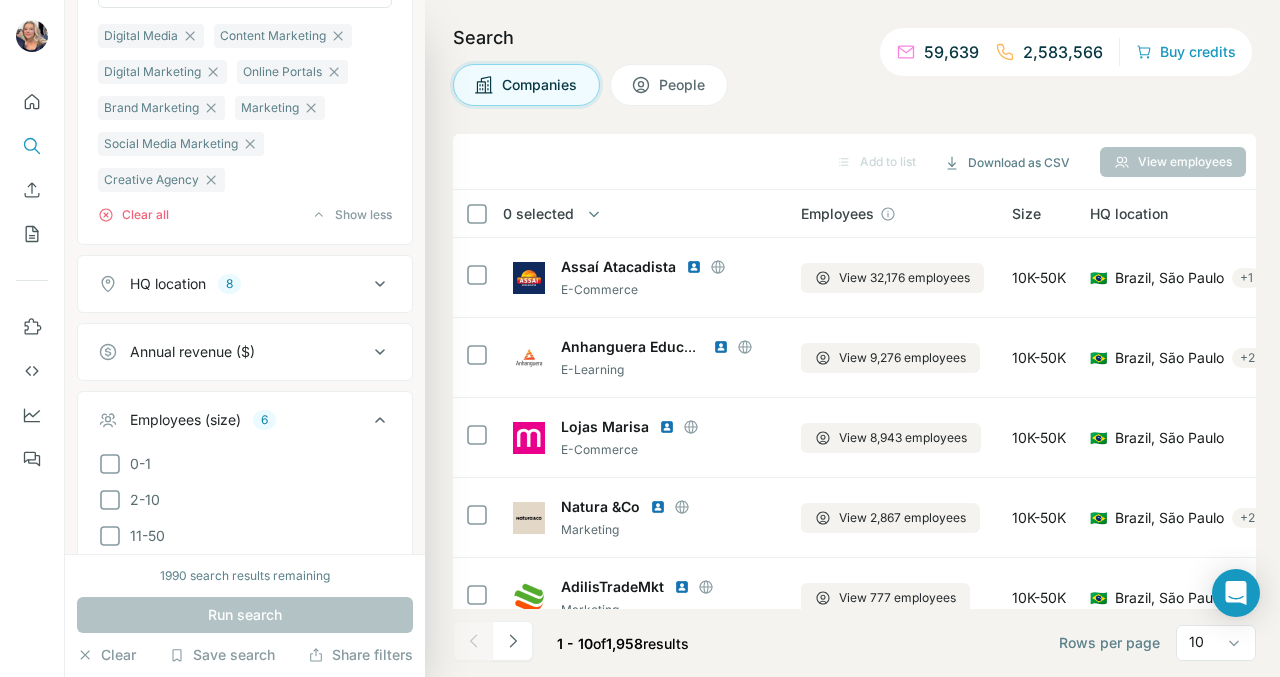 click on "Employees (size) 6" at bounding box center (245, 424) 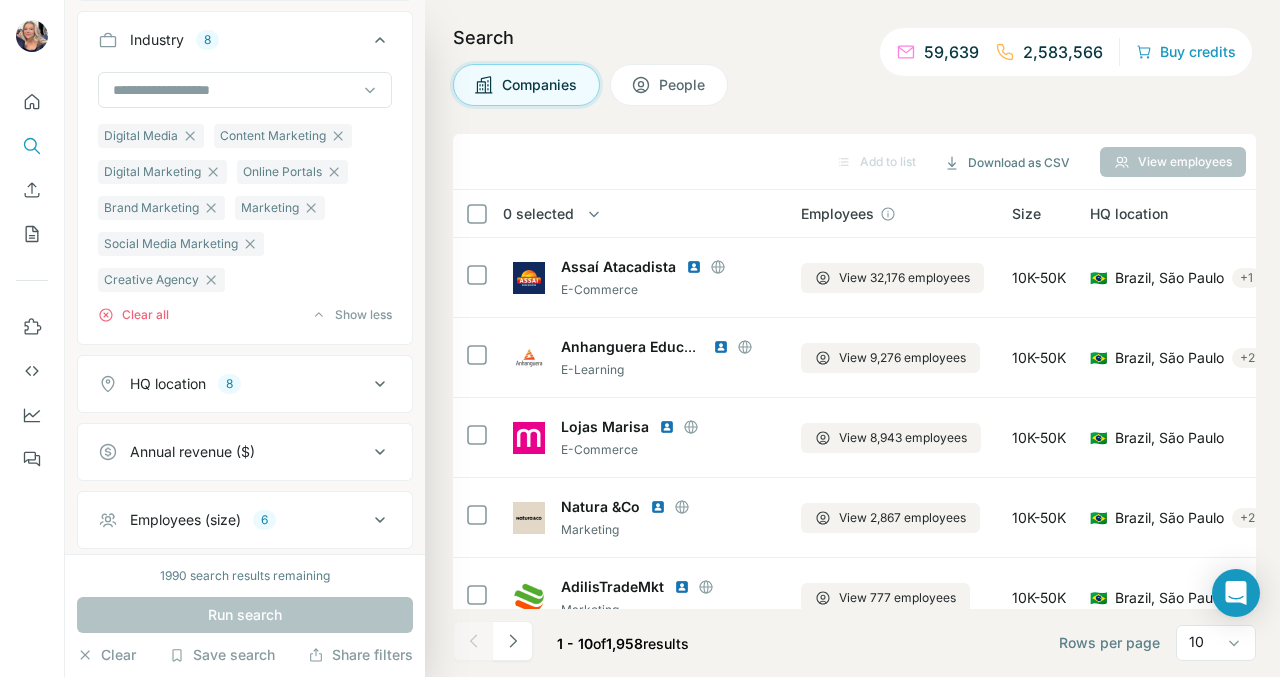 scroll, scrollTop: 199, scrollLeft: 0, axis: vertical 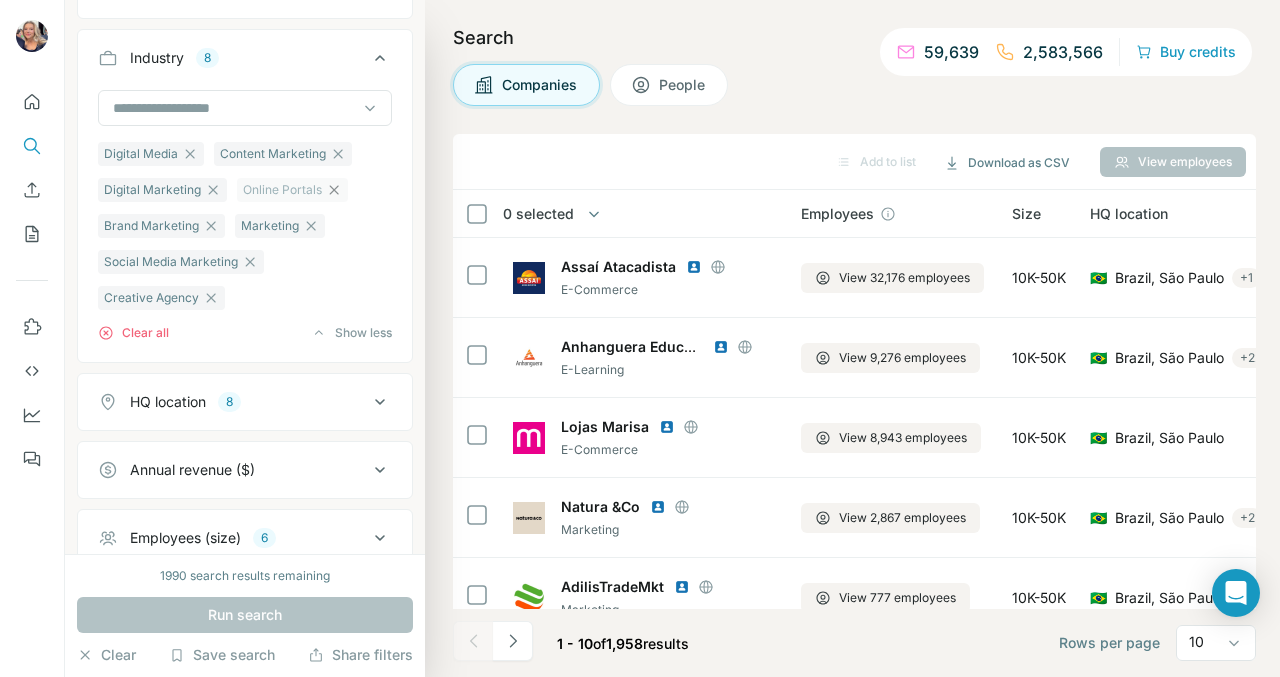 click 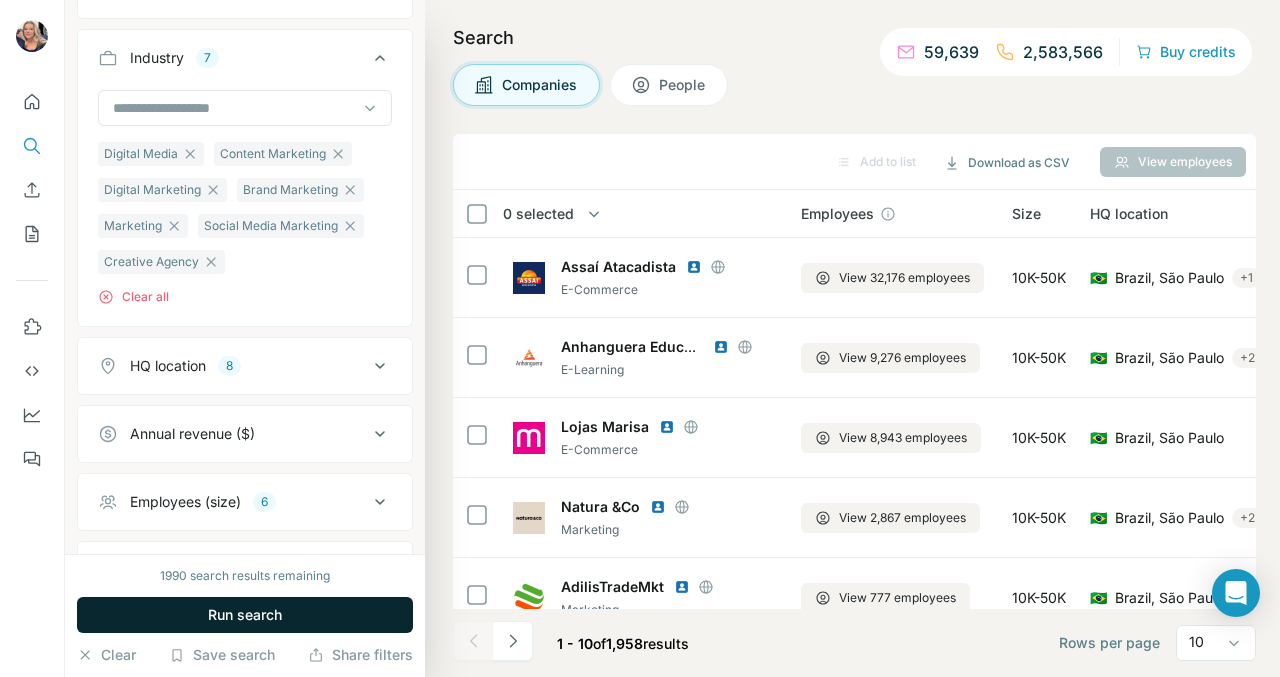 click on "Run search" at bounding box center [245, 615] 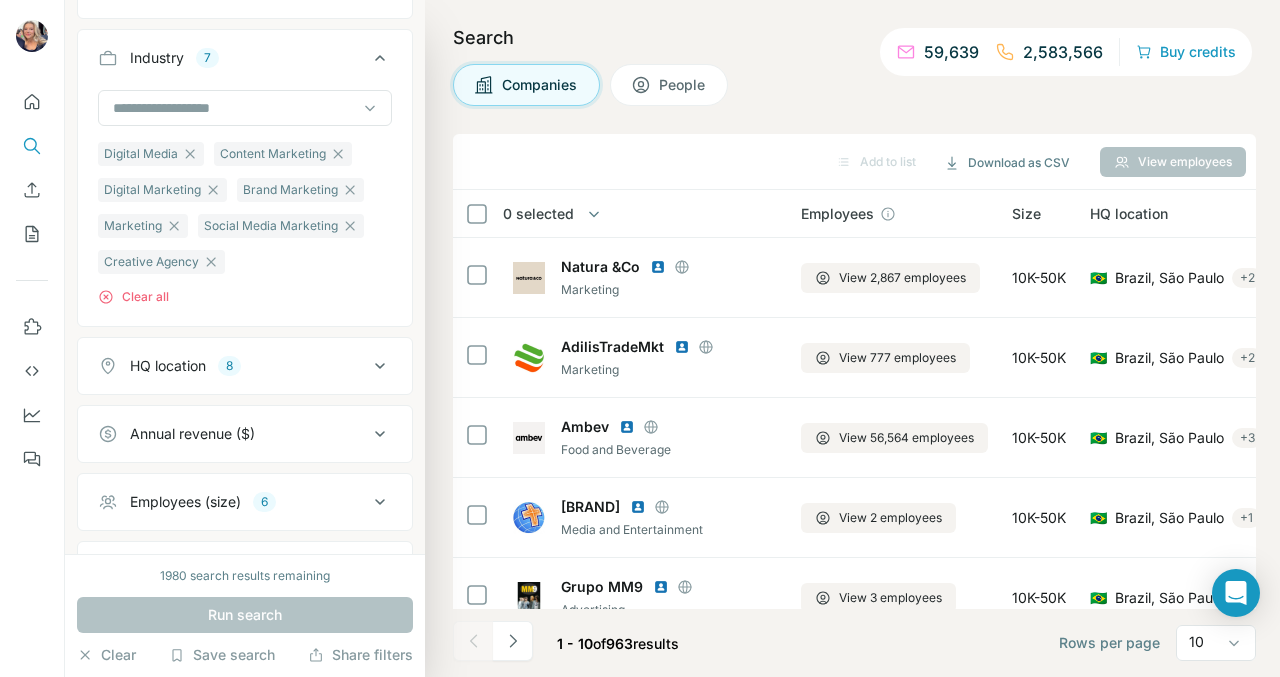 click 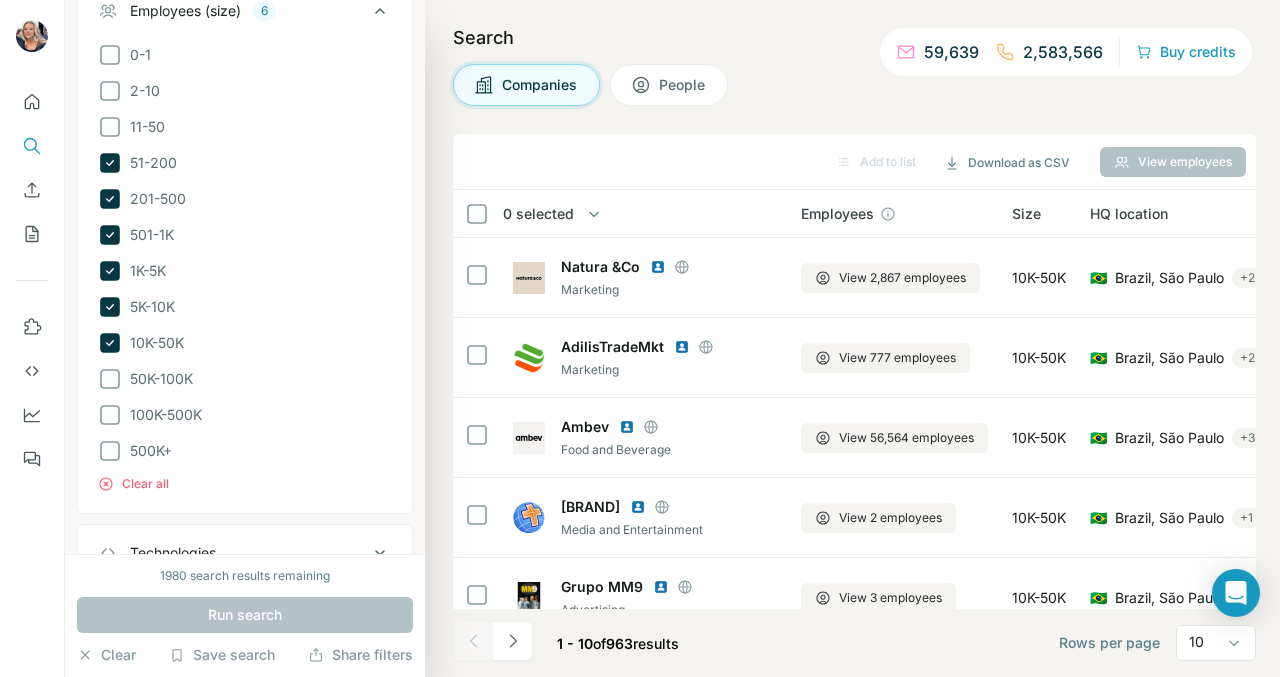 scroll, scrollTop: 846, scrollLeft: 0, axis: vertical 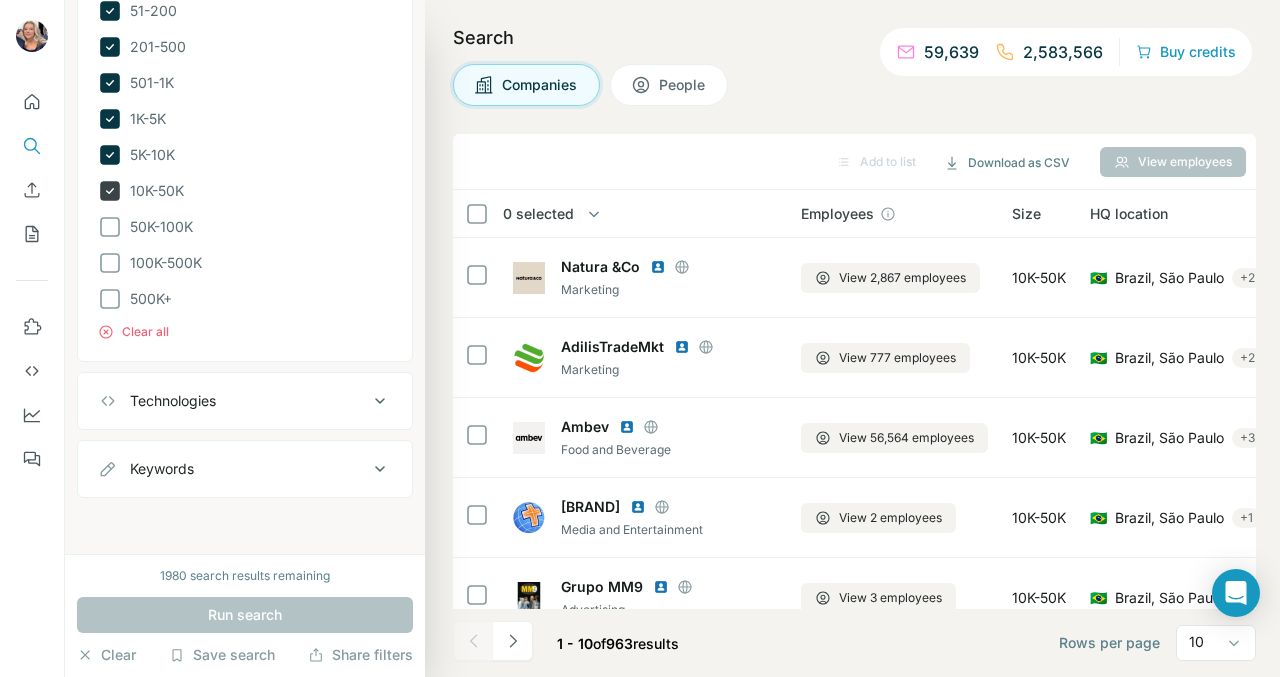 click 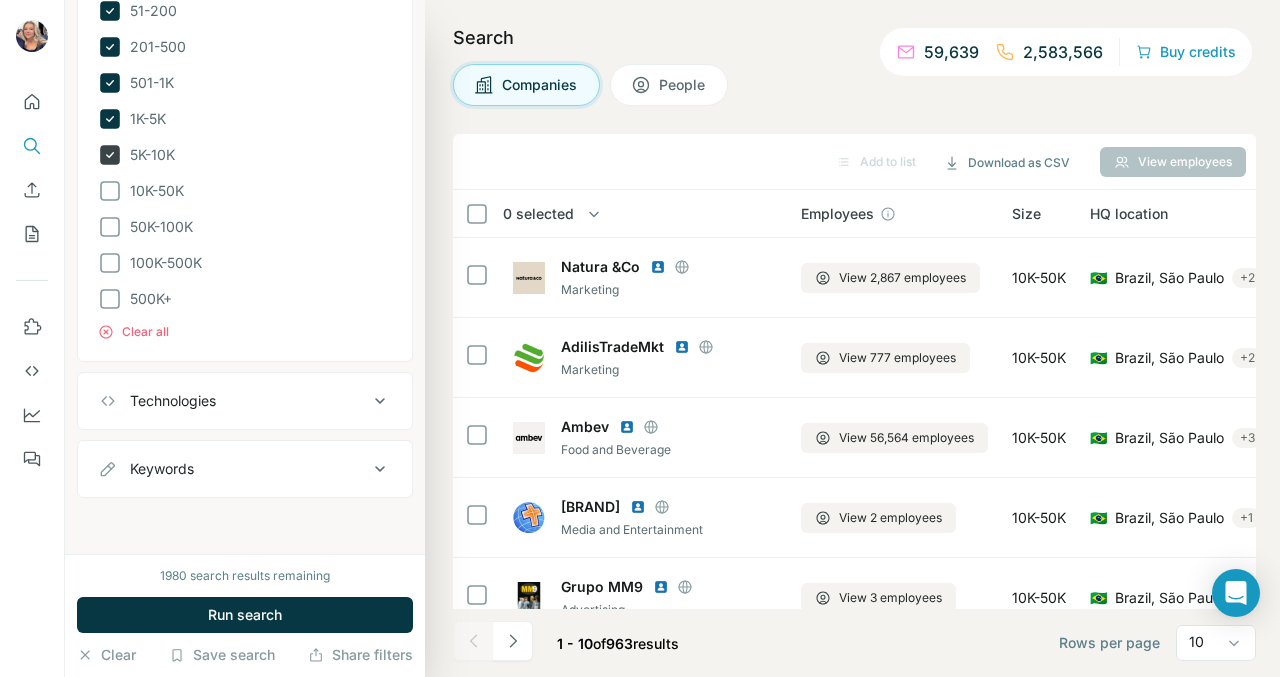 click 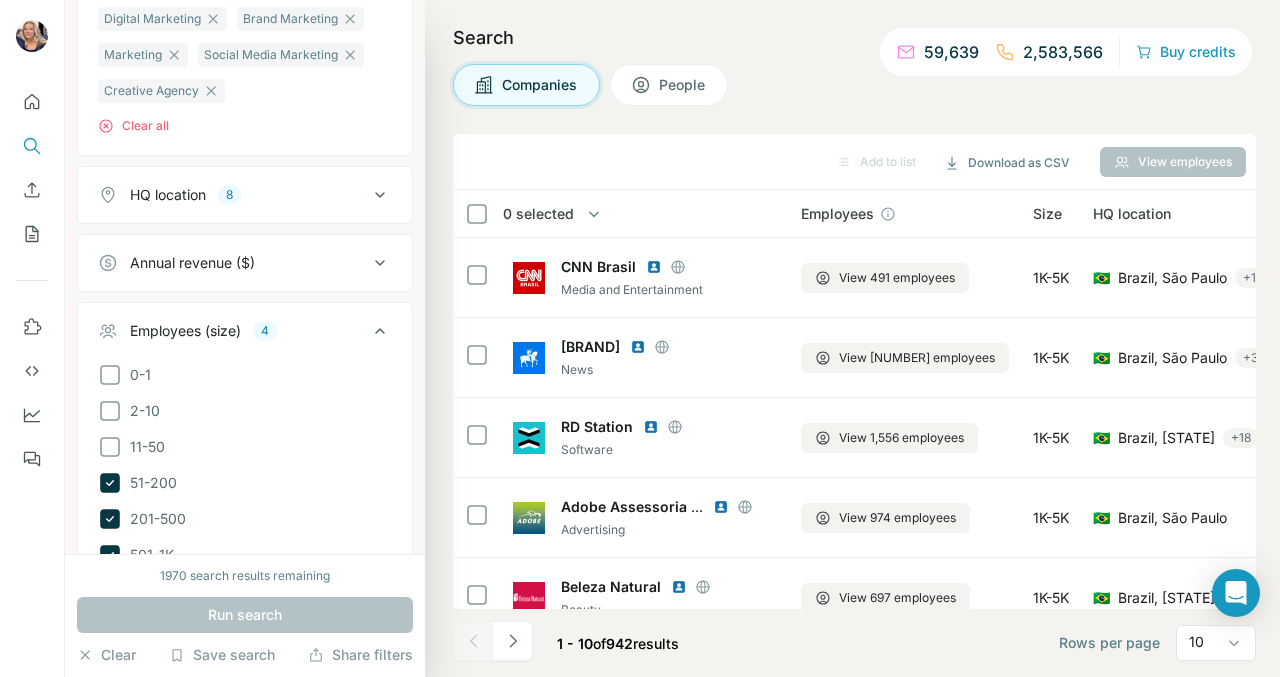 scroll, scrollTop: 449, scrollLeft: 0, axis: vertical 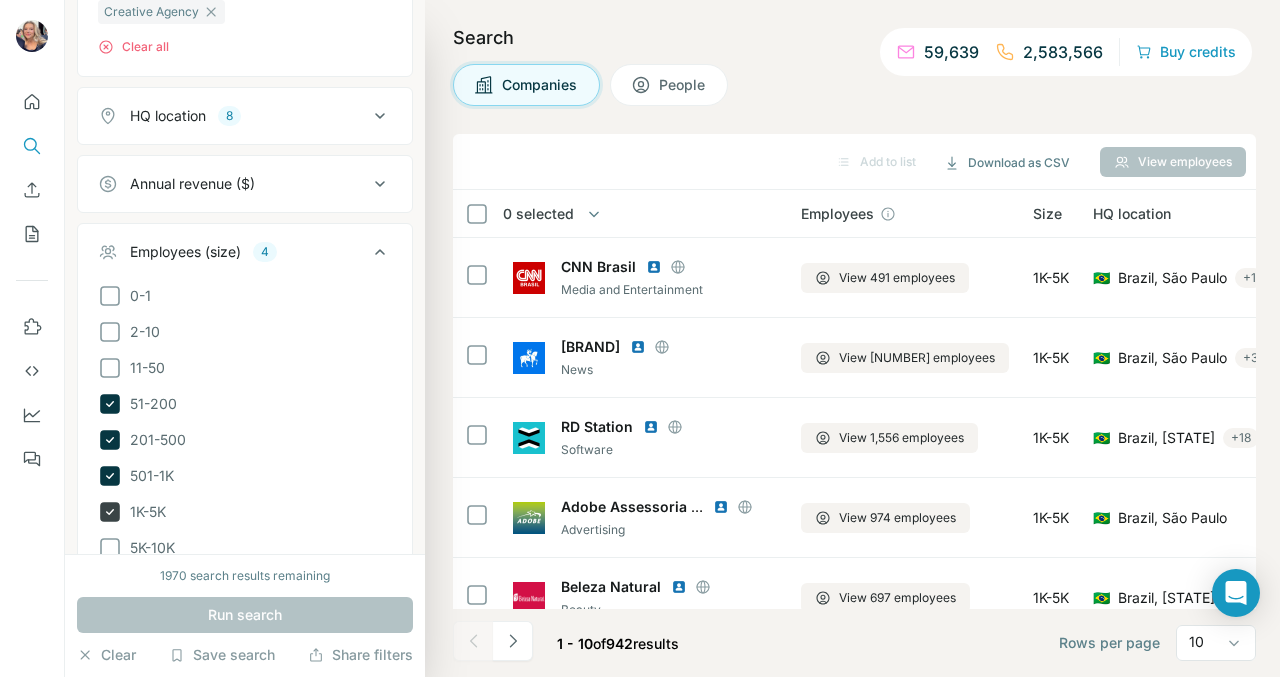 click 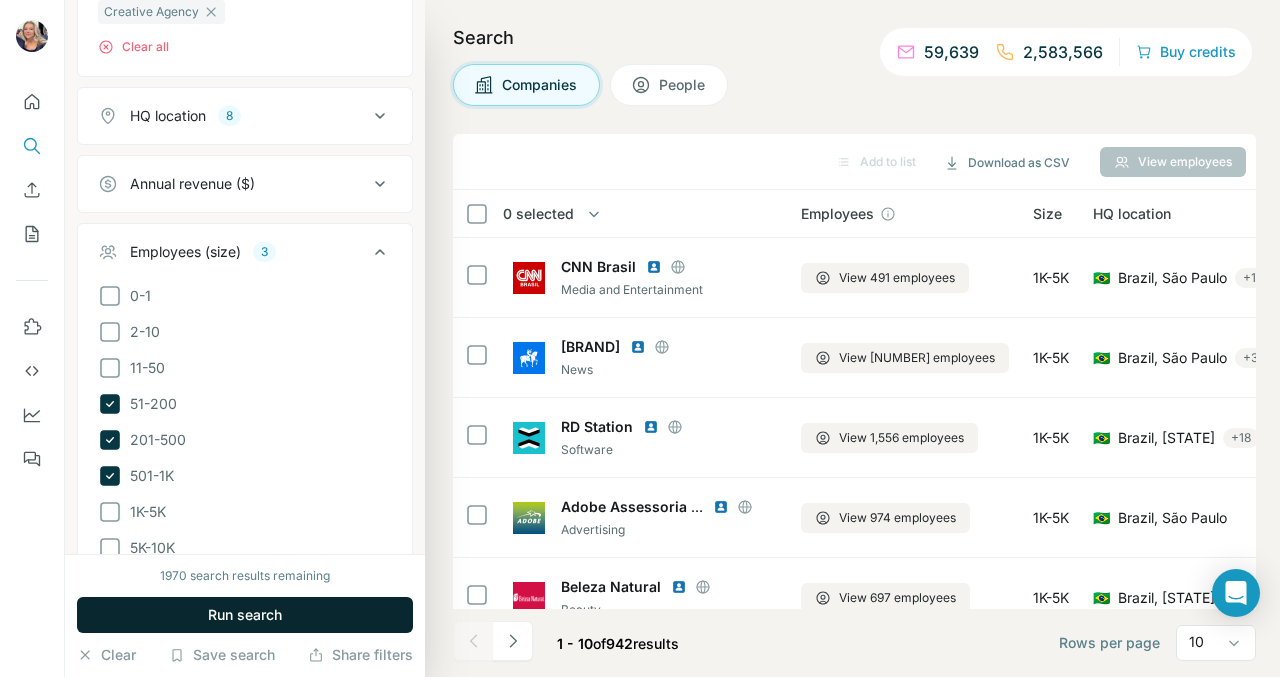 click on "Run search" at bounding box center [245, 615] 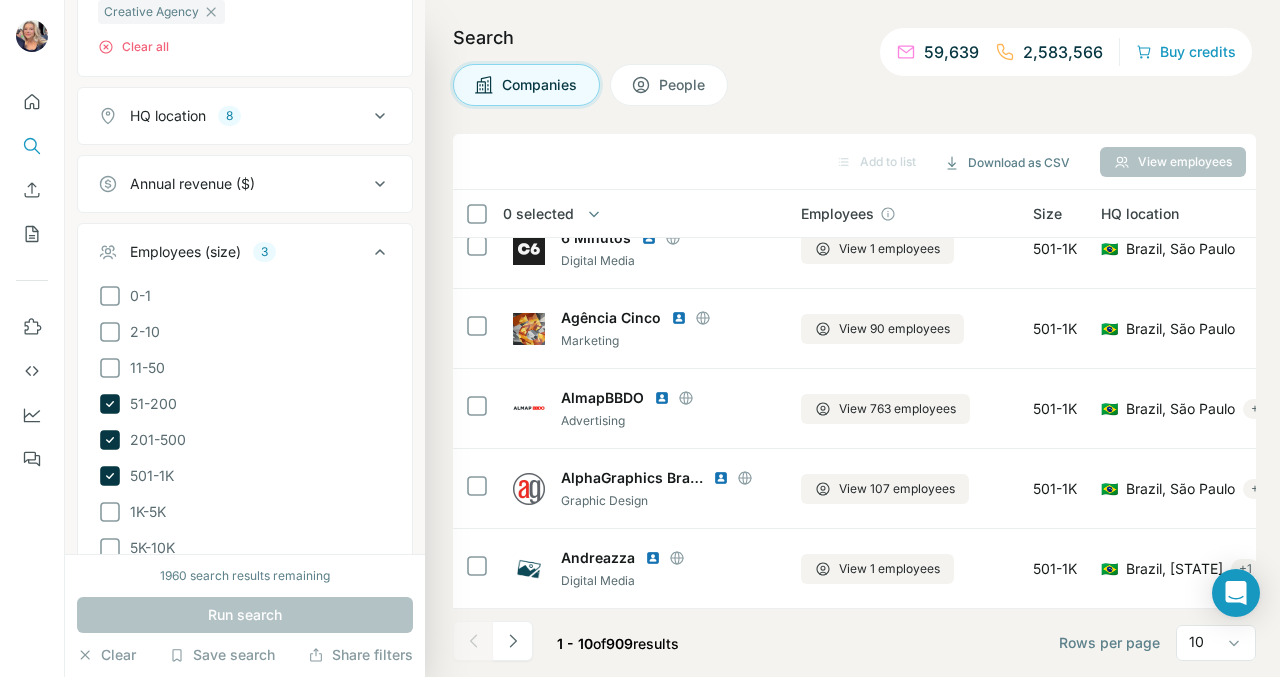 scroll, scrollTop: 0, scrollLeft: 0, axis: both 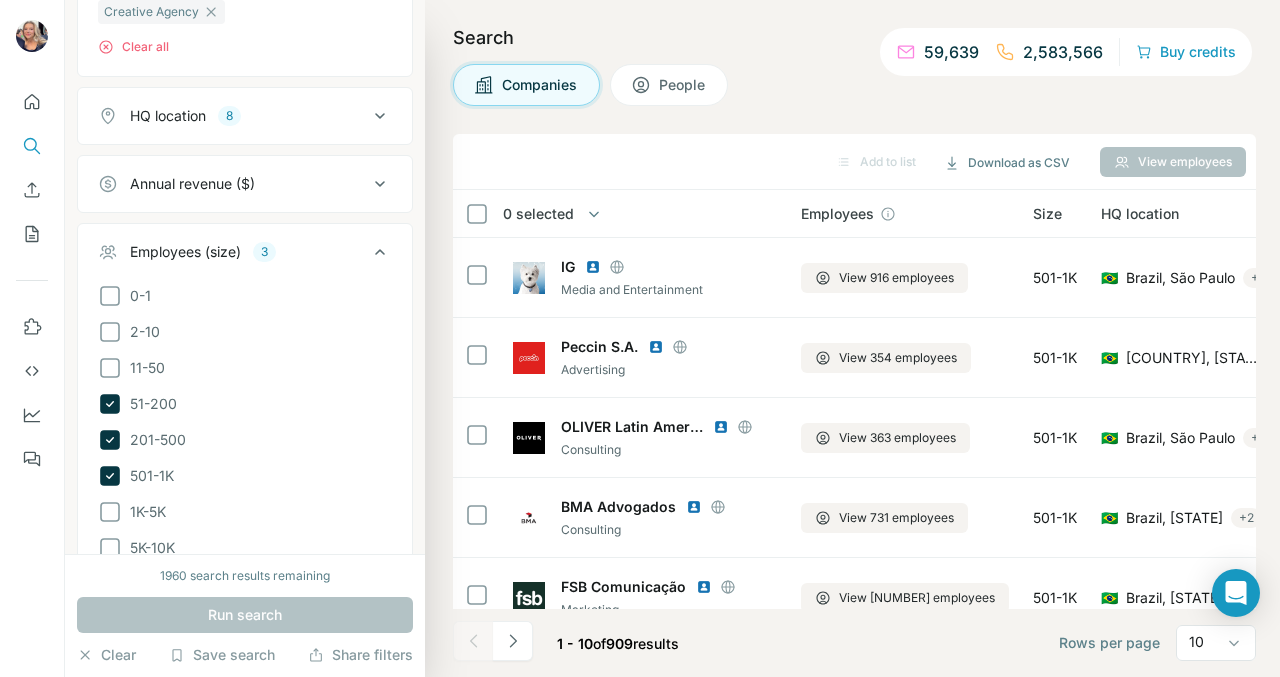 click 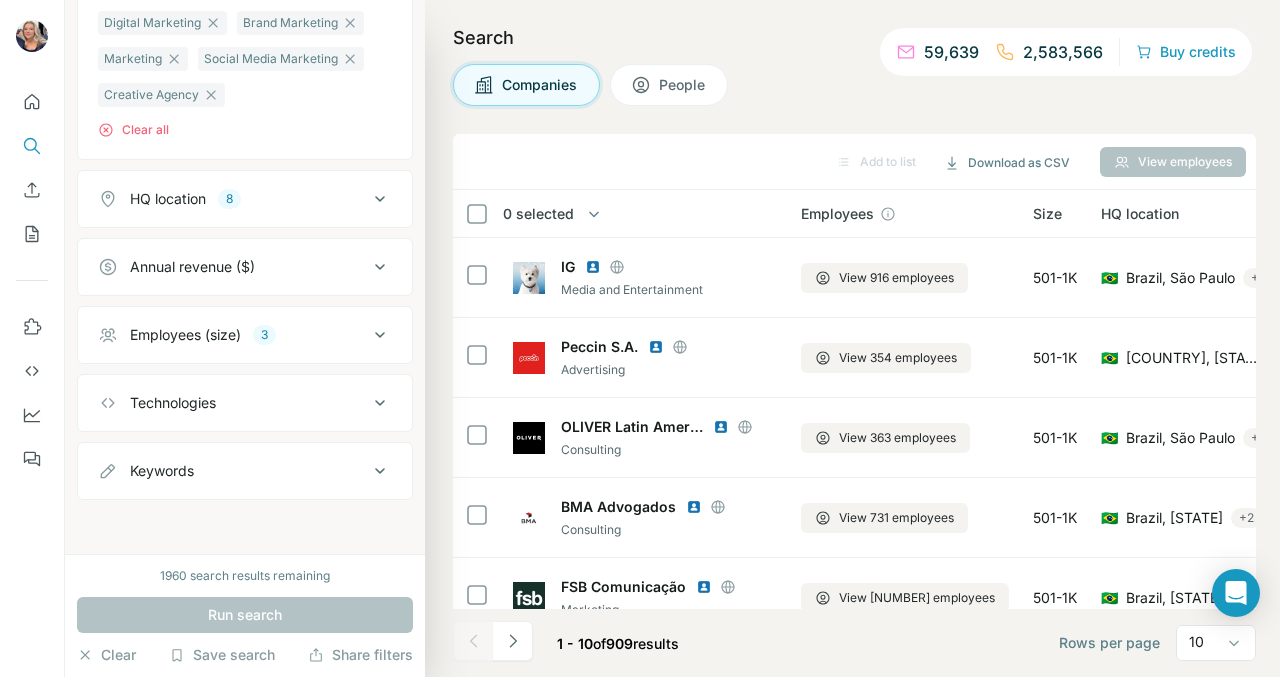 click 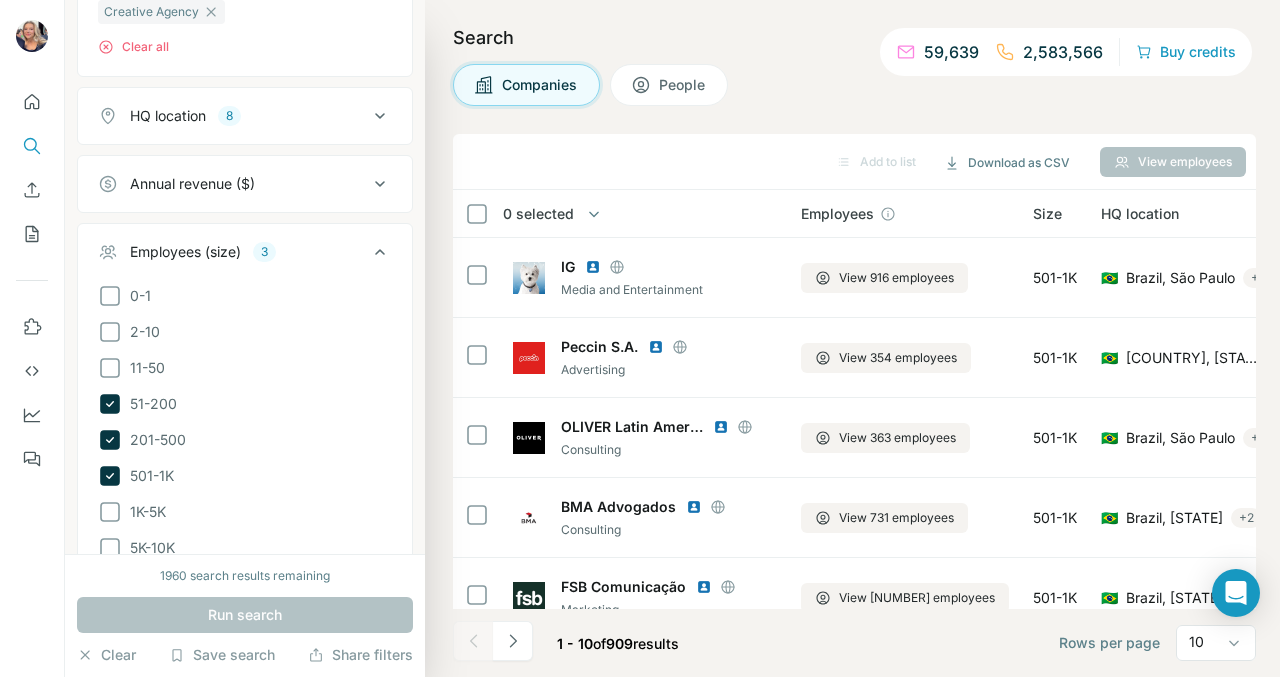 click 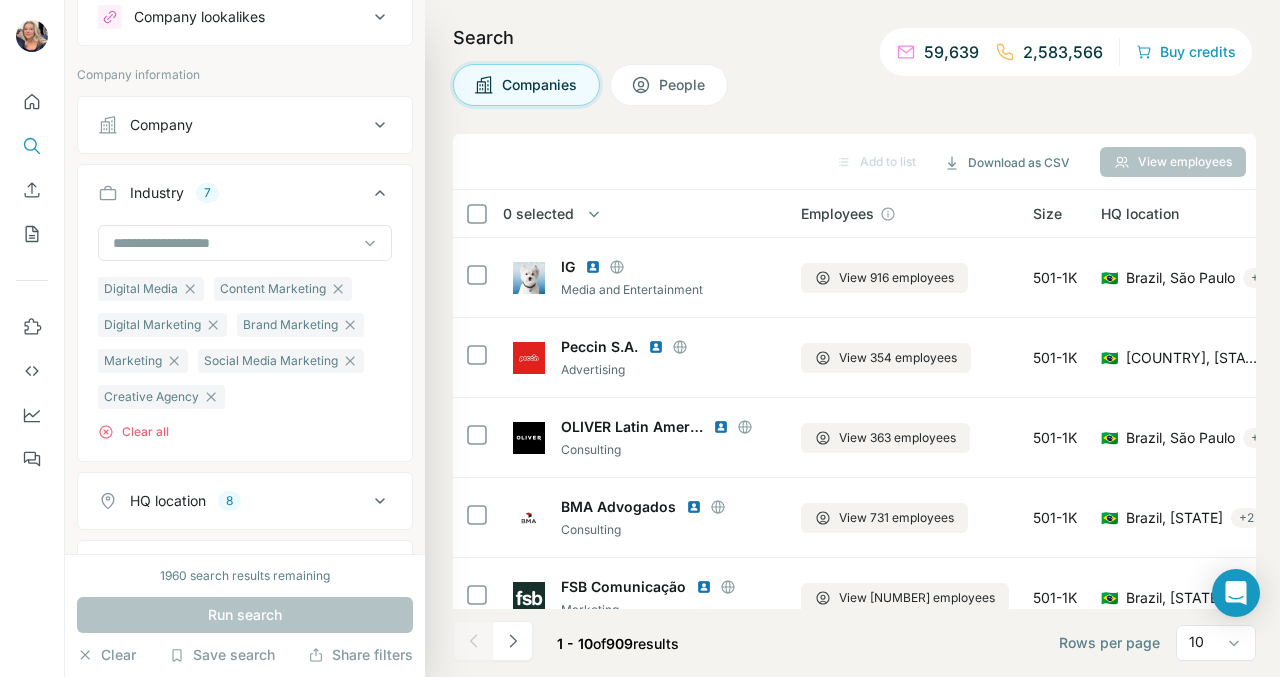 scroll, scrollTop: 0, scrollLeft: 0, axis: both 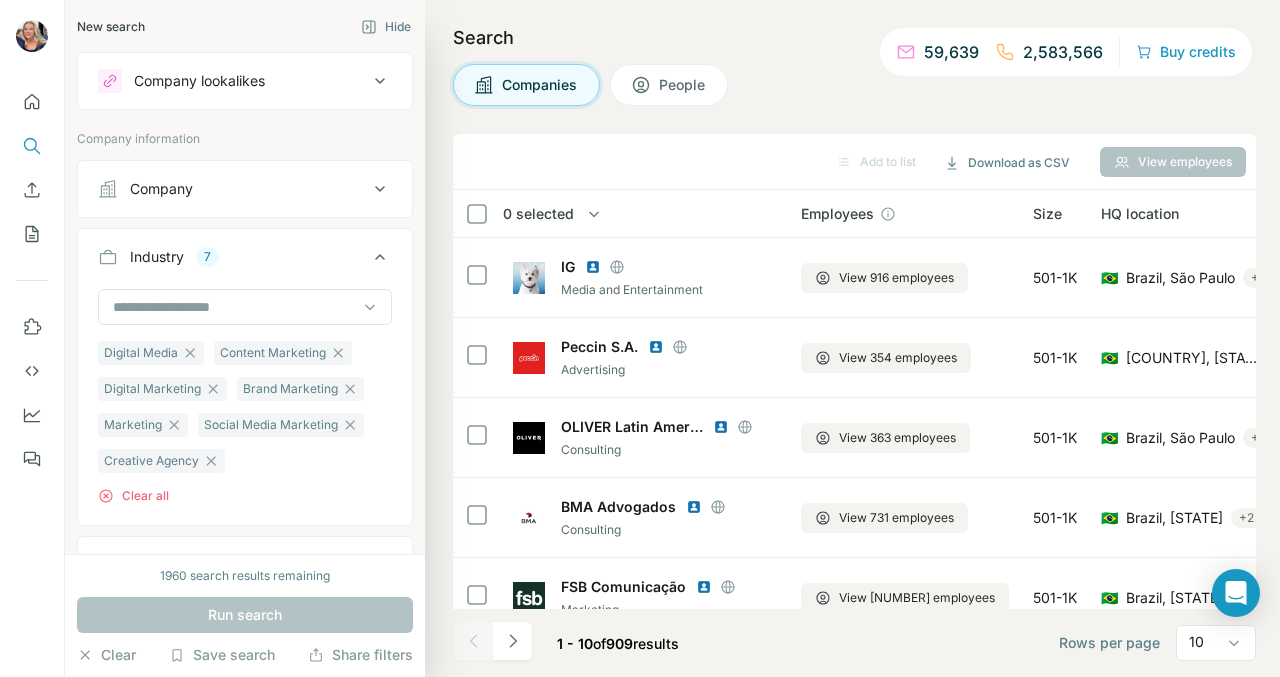 click 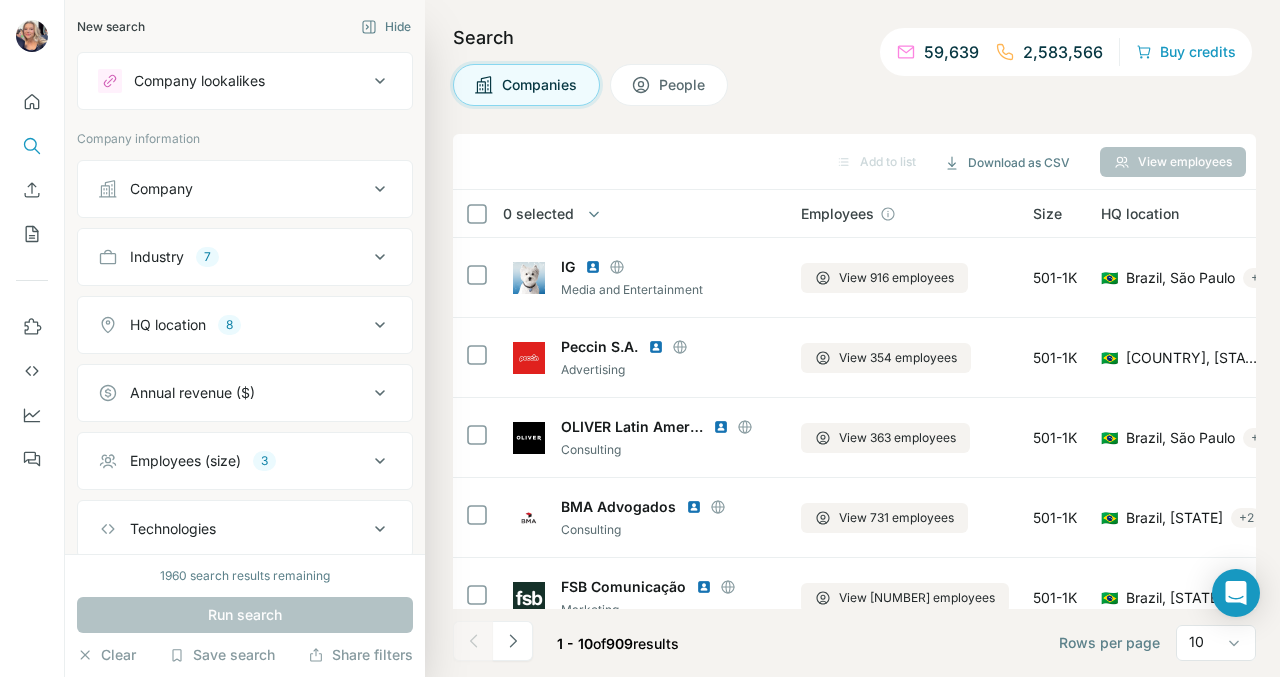 scroll, scrollTop: 128, scrollLeft: 0, axis: vertical 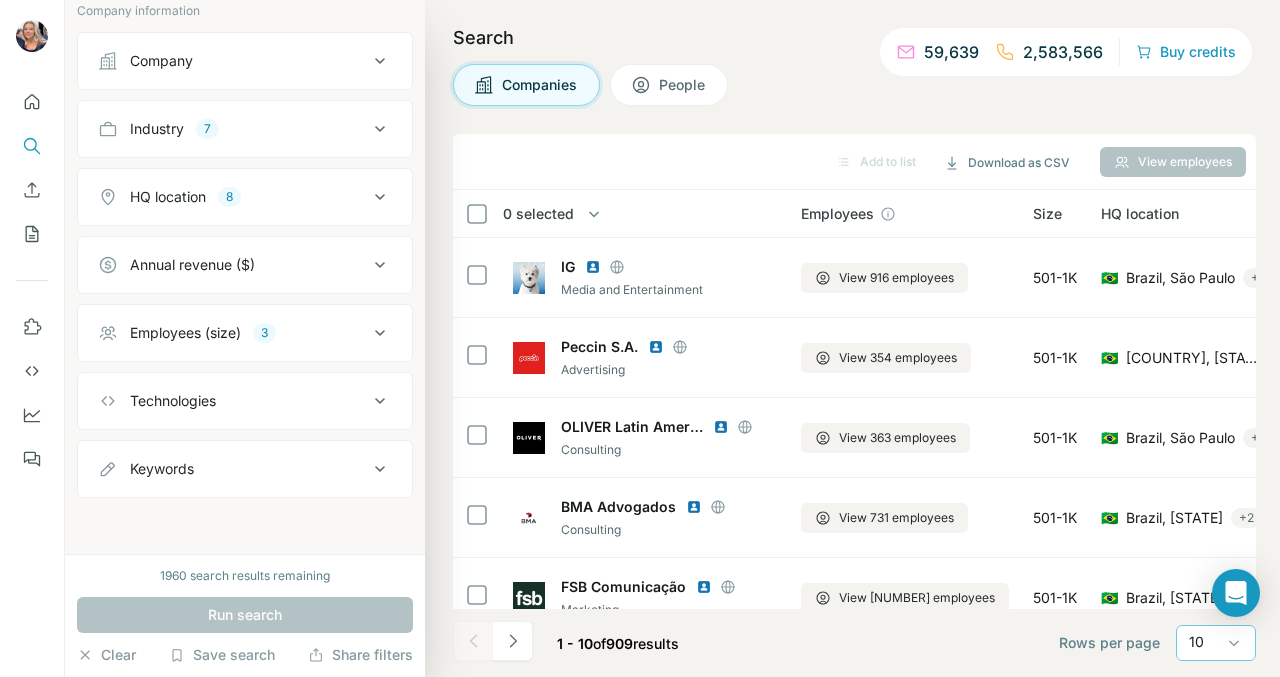 click on "10" at bounding box center [1216, 643] 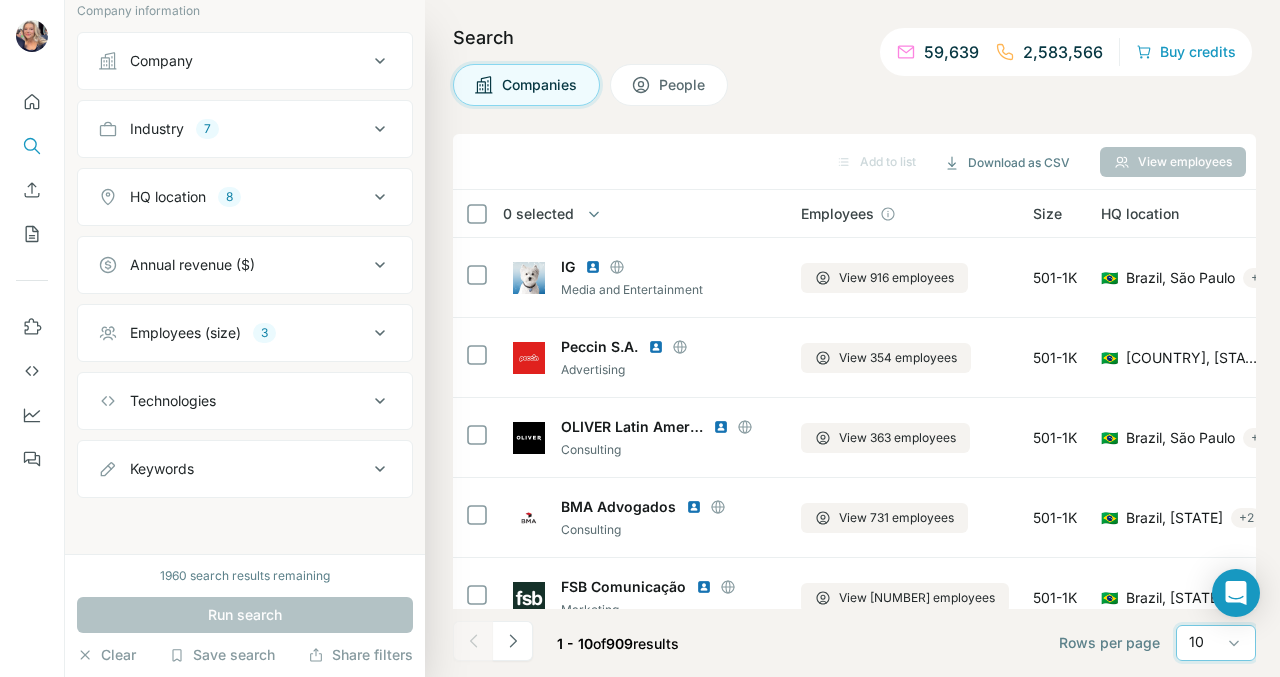 scroll, scrollTop: 0, scrollLeft: 0, axis: both 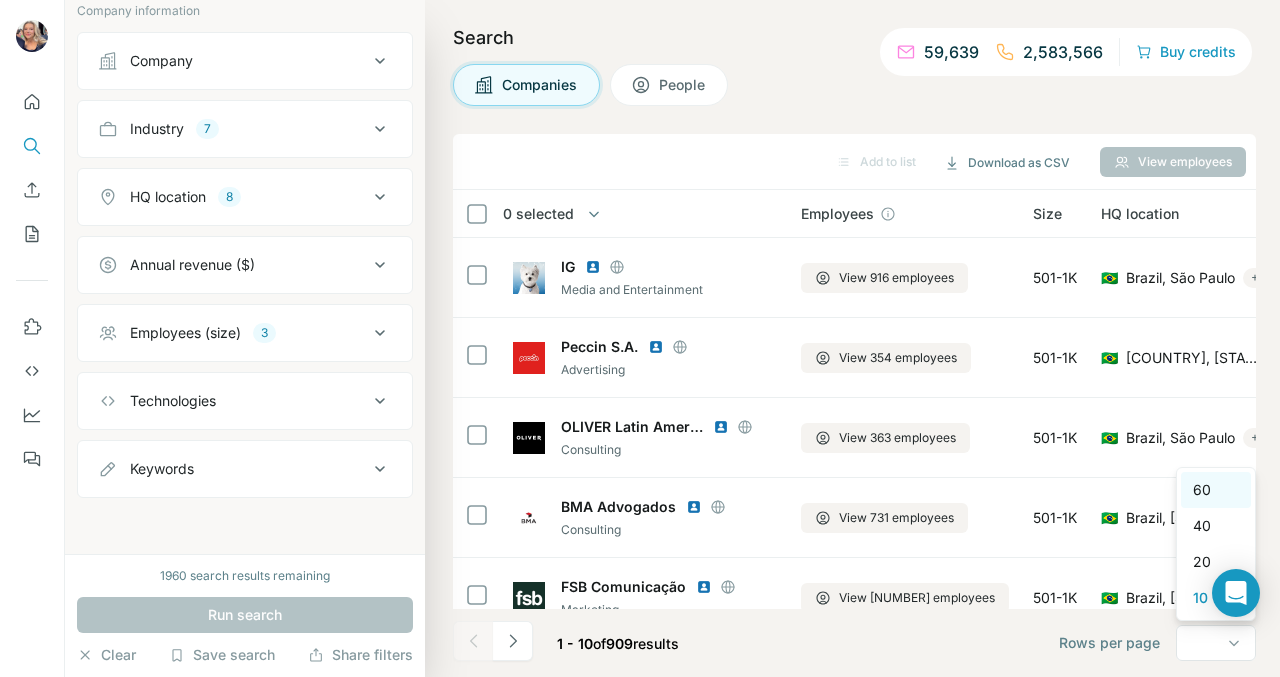 click on "60" at bounding box center (1202, 490) 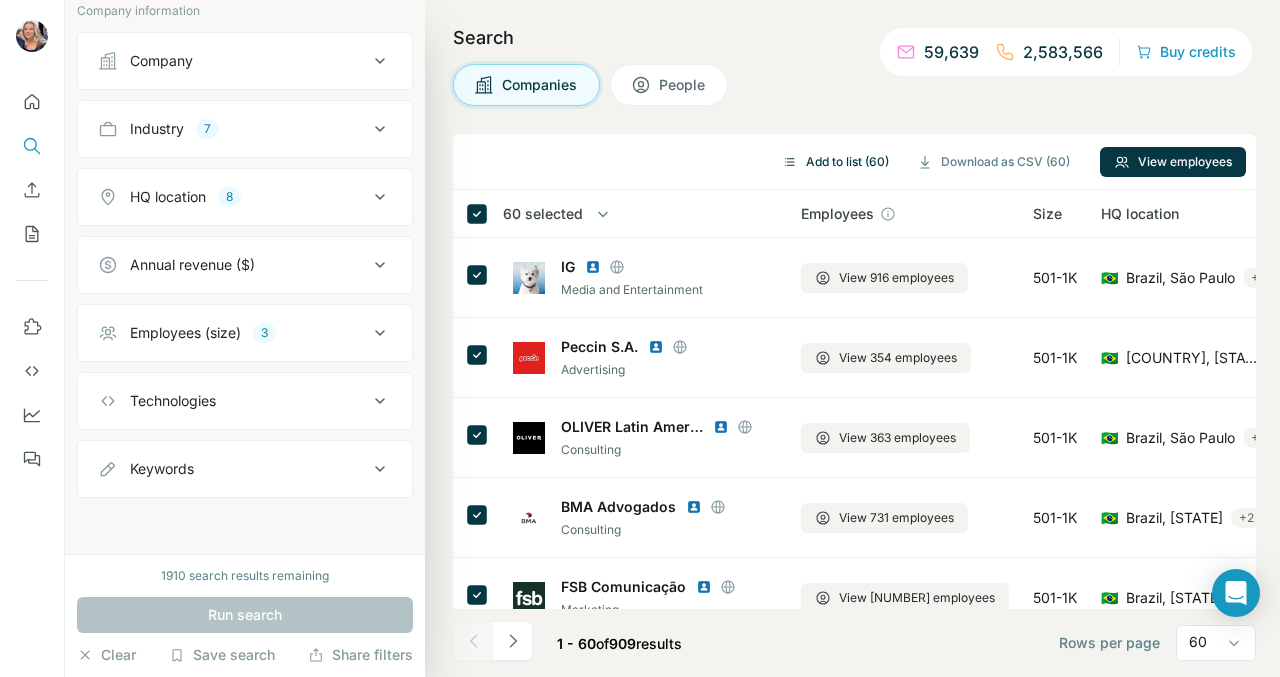 click on "Add to list (60)" at bounding box center (835, 162) 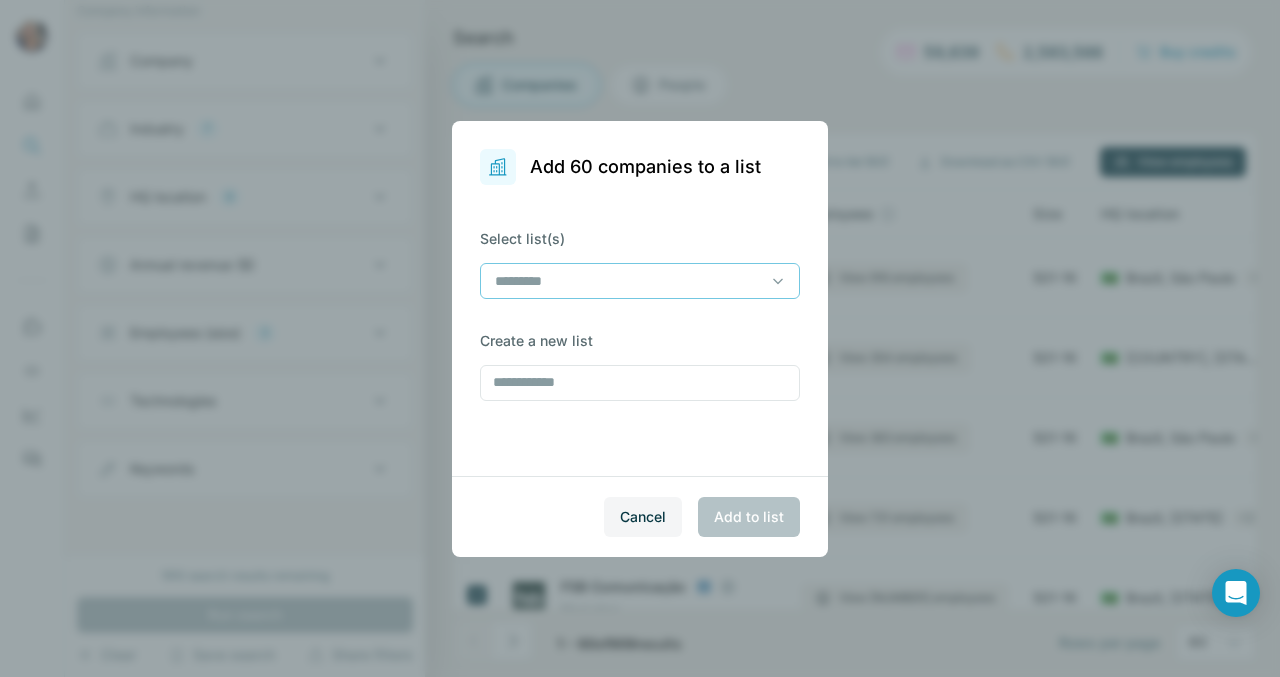 click at bounding box center (628, 281) 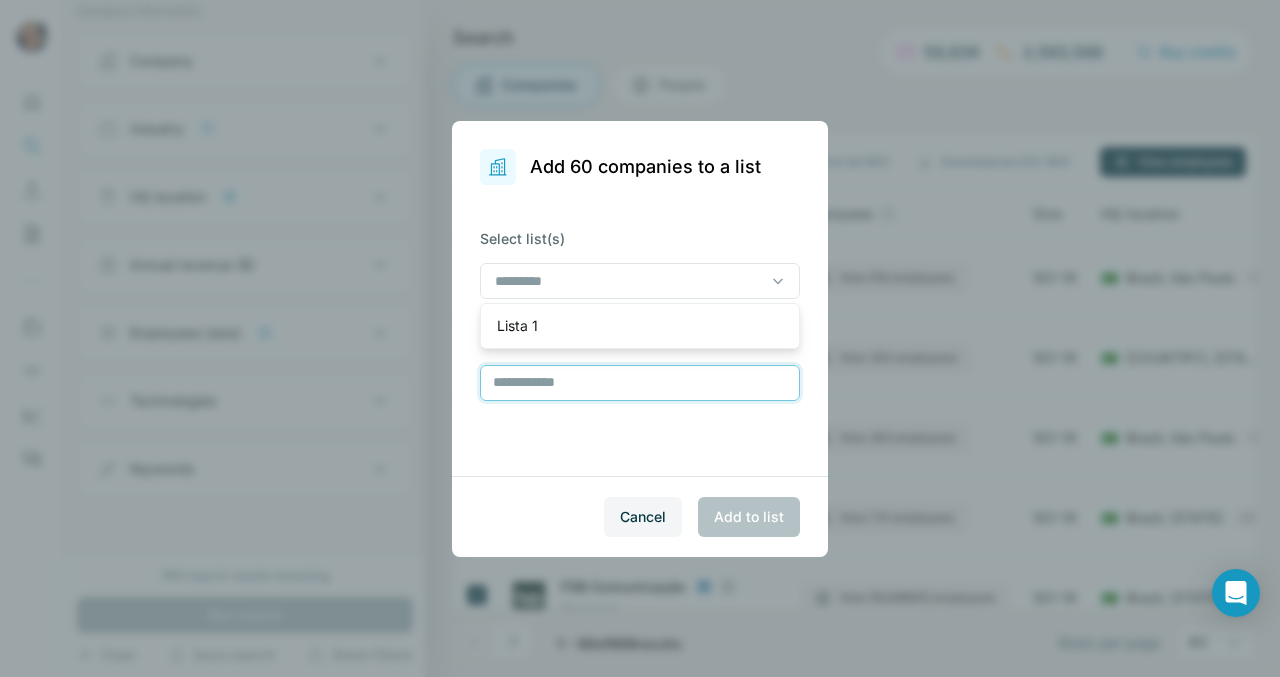 click at bounding box center (640, 383) 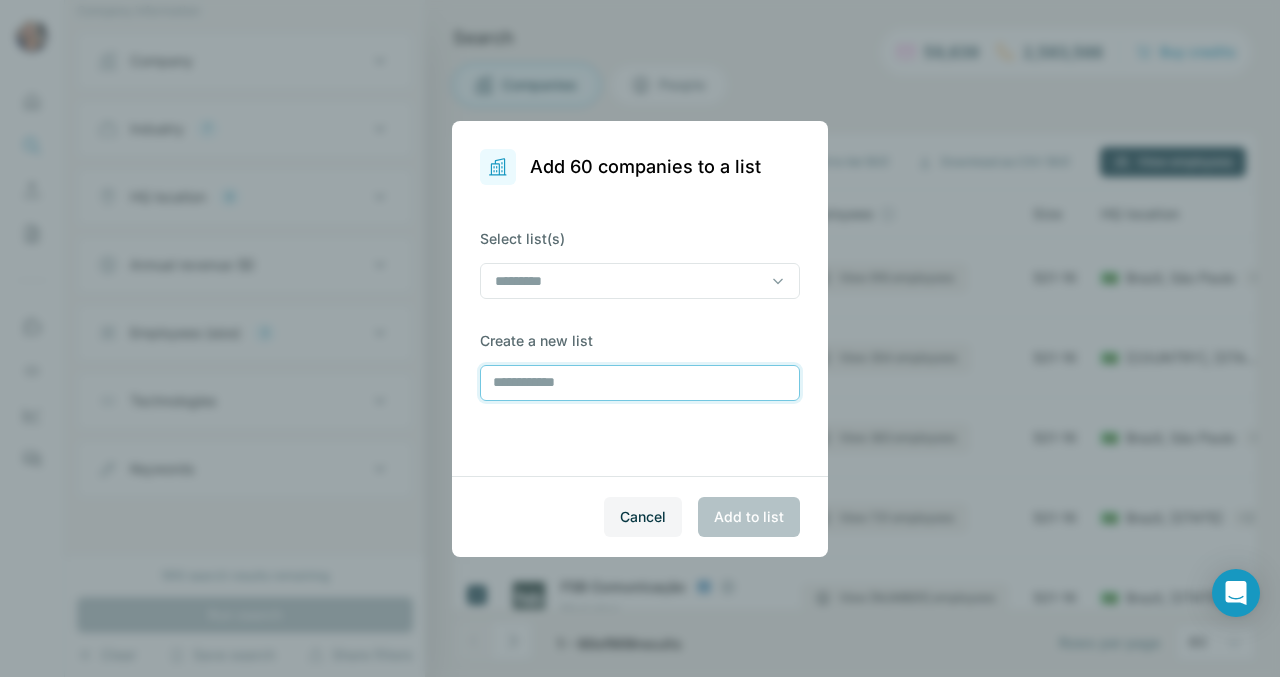 click at bounding box center (640, 383) 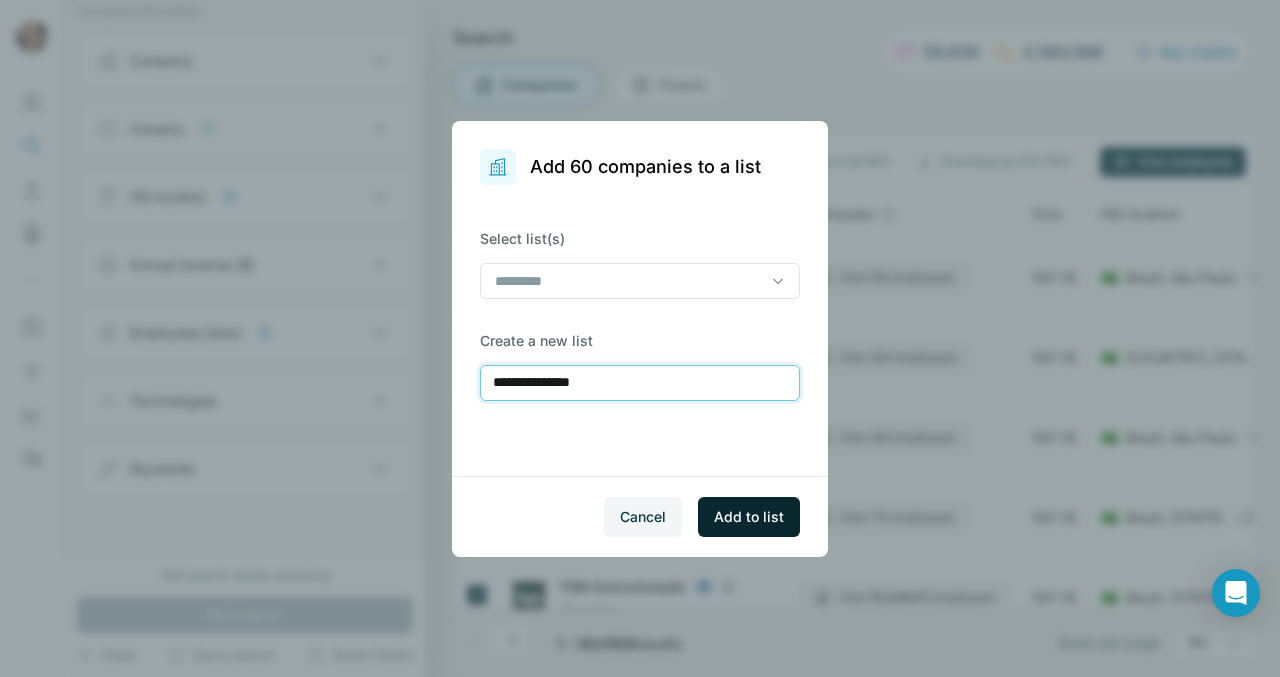 type on "**********" 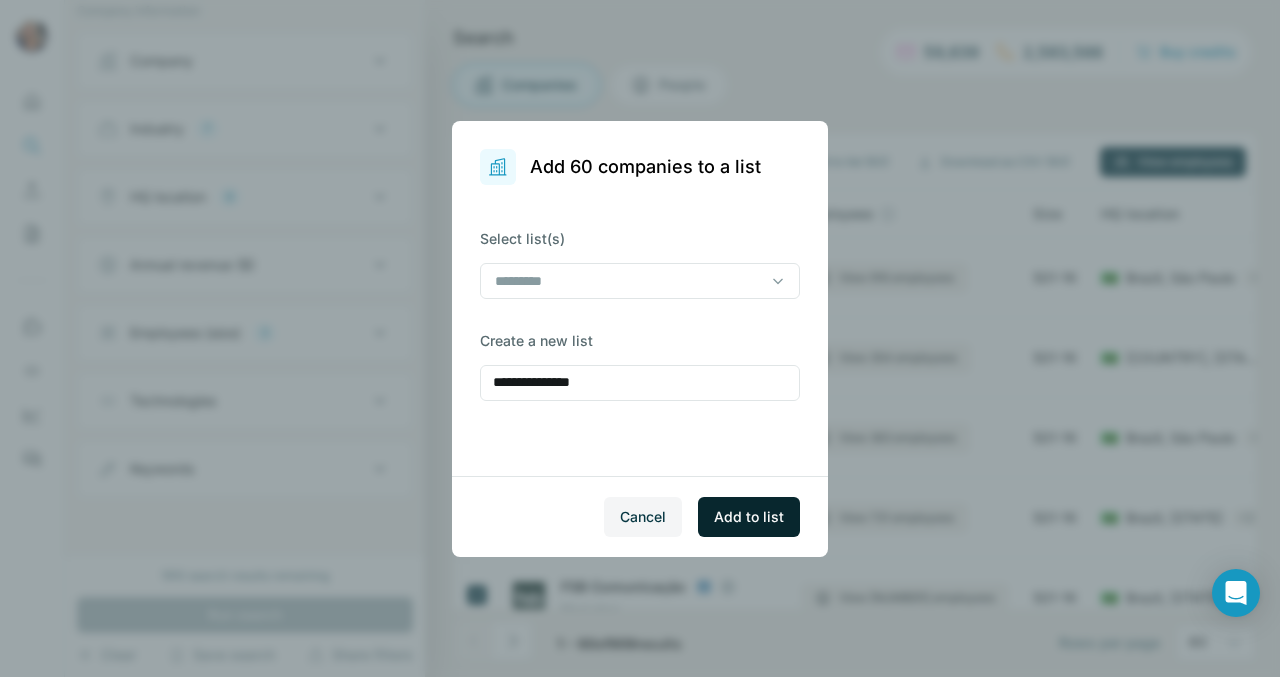 click on "Add to list" at bounding box center [749, 517] 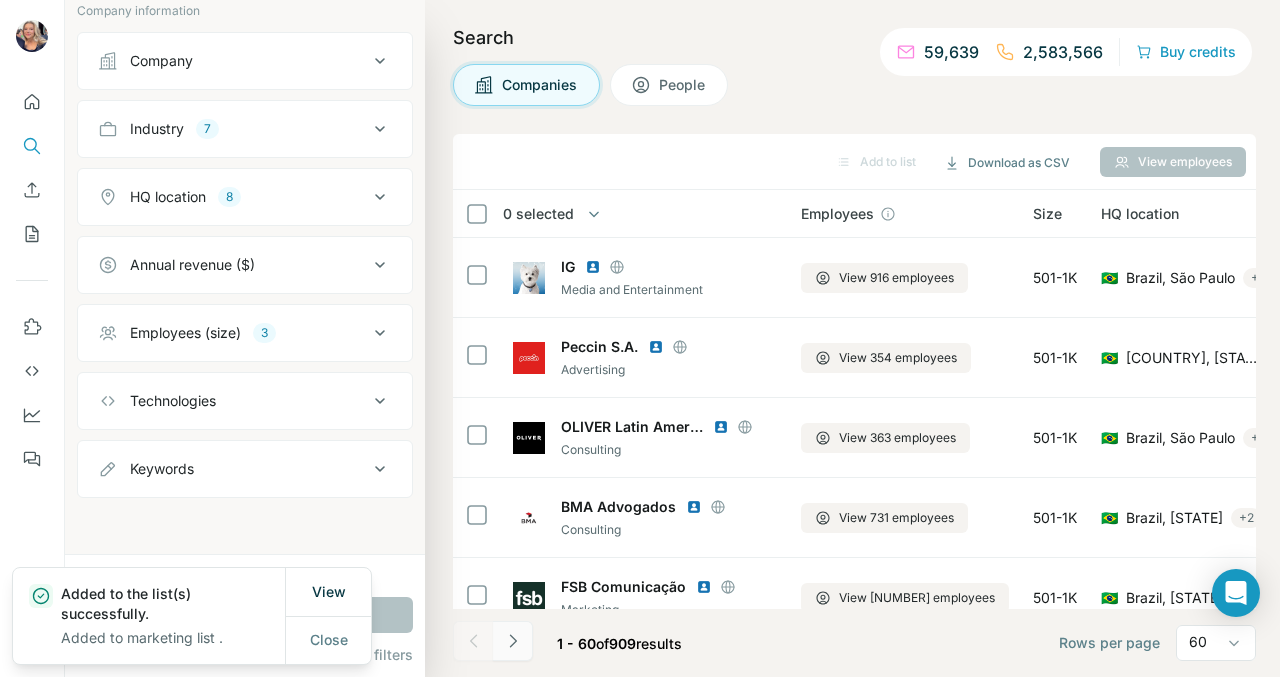 click at bounding box center [513, 641] 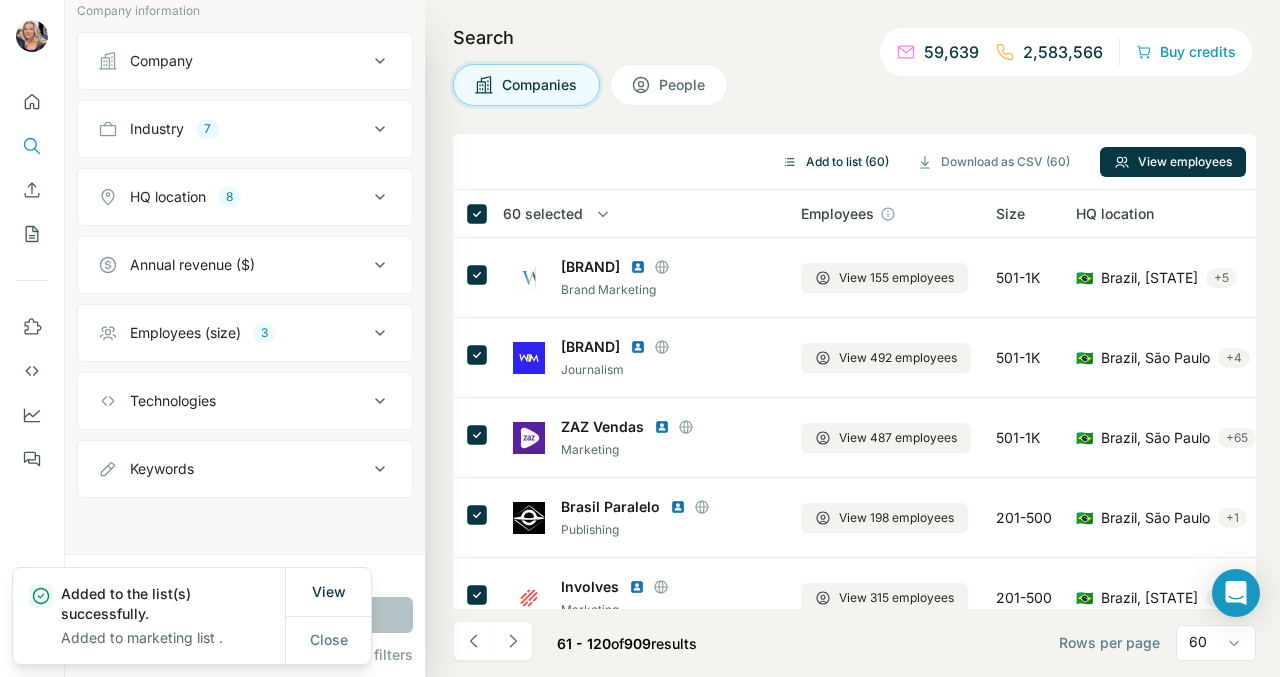 click on "Add to list (60)" at bounding box center (835, 162) 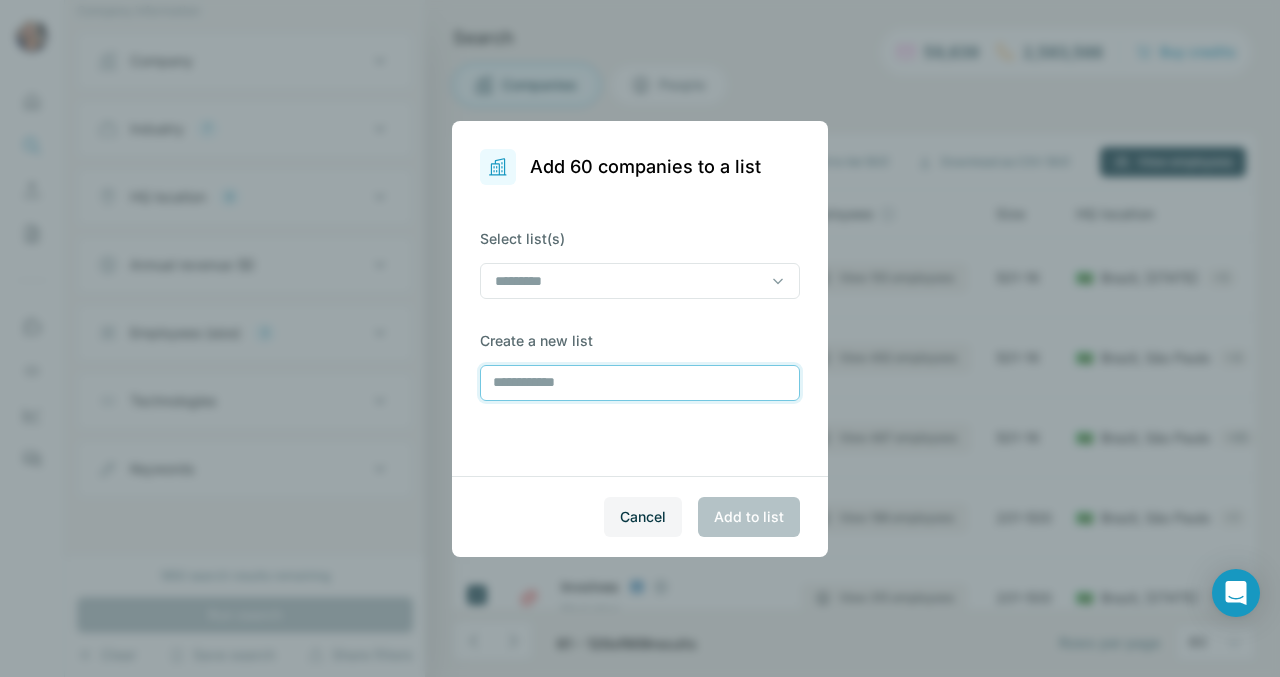 click at bounding box center [640, 383] 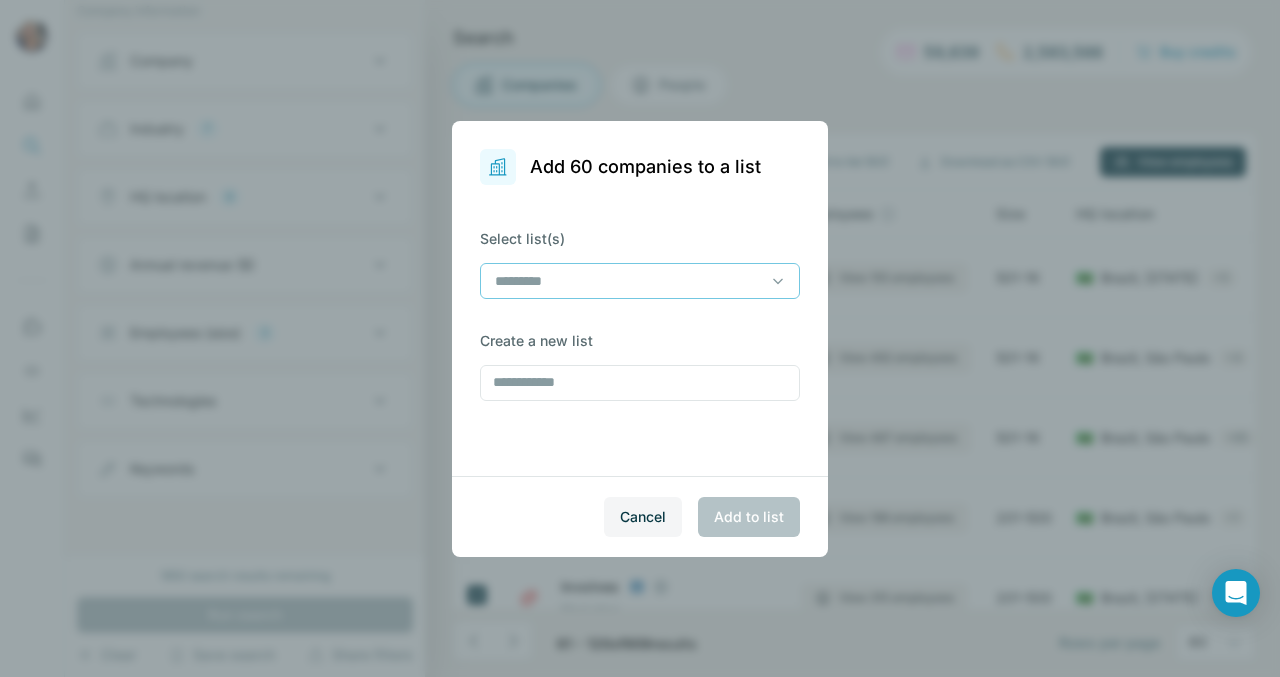 click at bounding box center (628, 281) 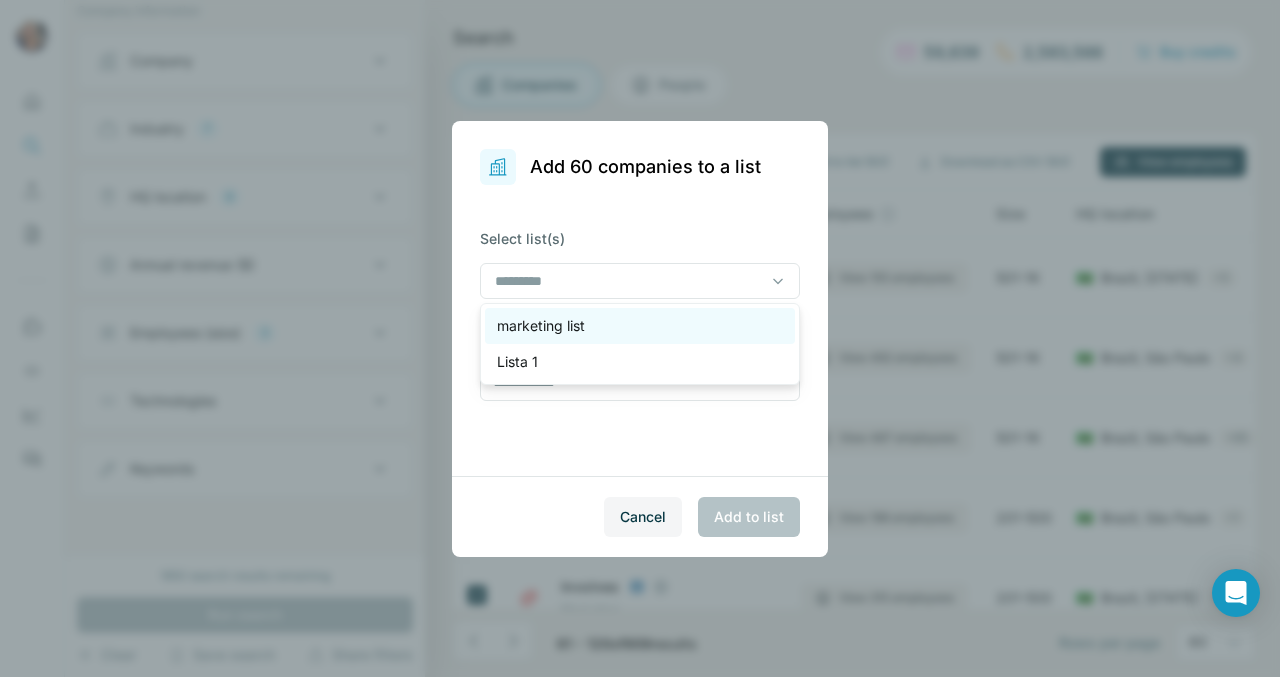 click on "marketing list" at bounding box center (640, 326) 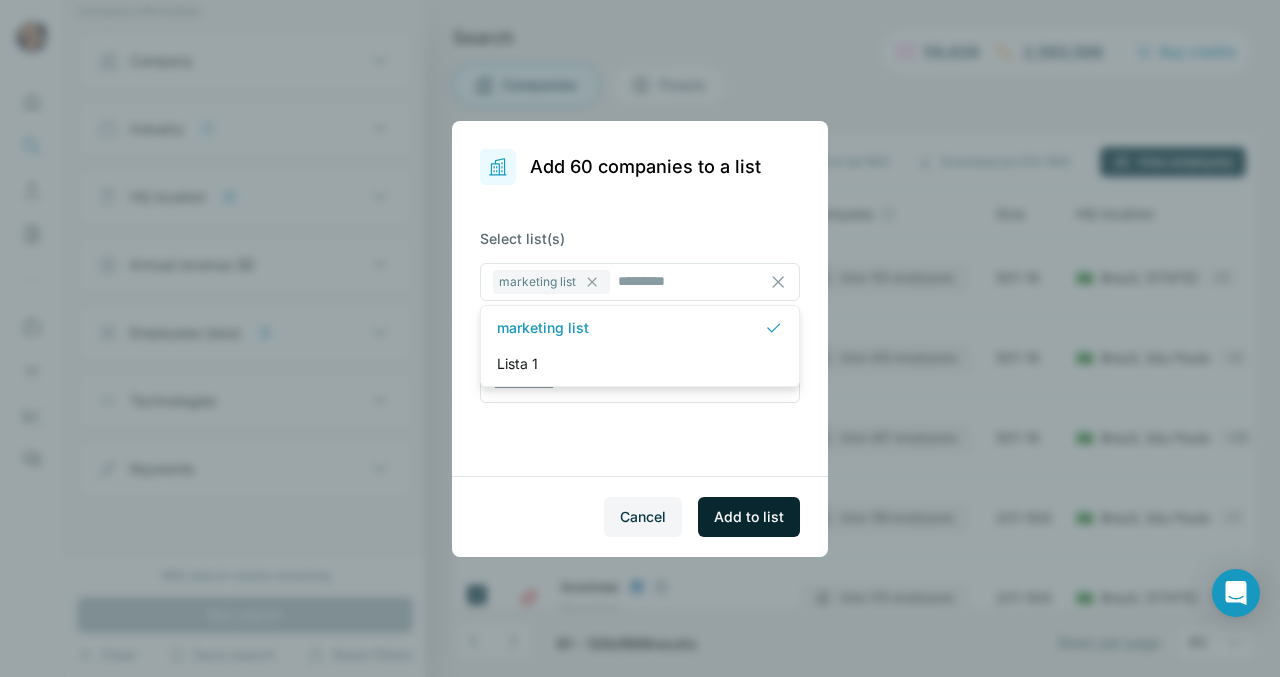 click on "Add to list" at bounding box center [749, 517] 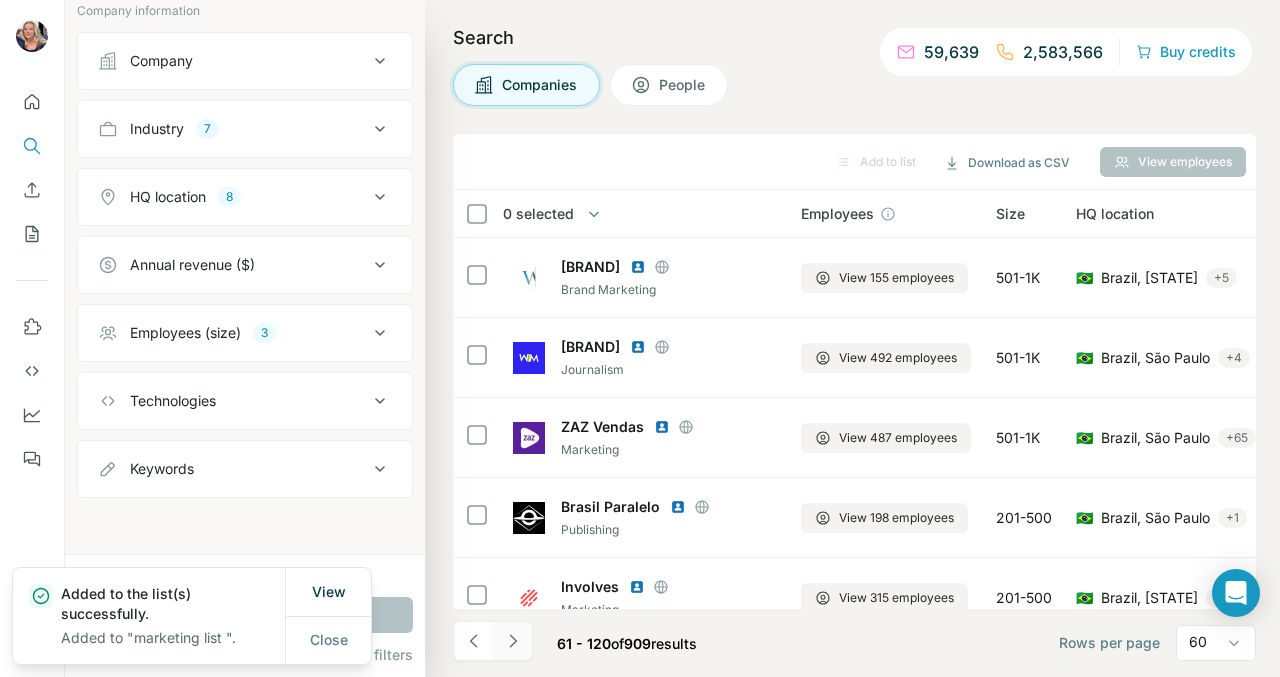 click 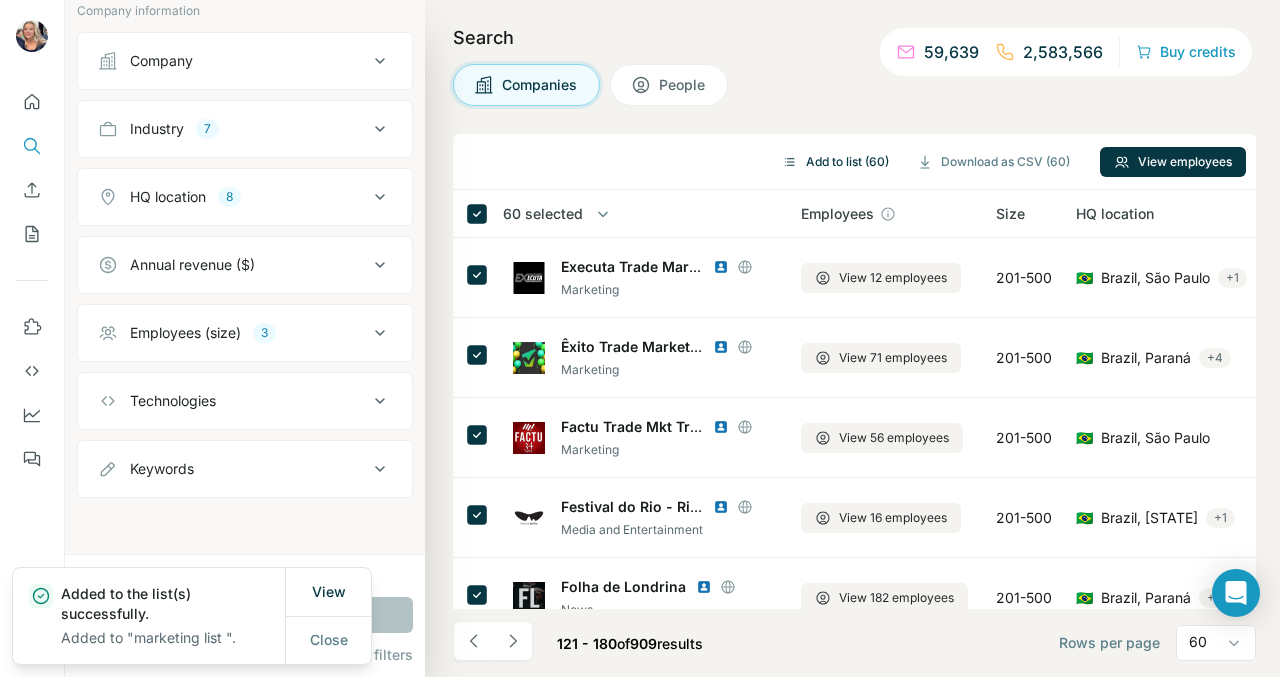 click on "Add to list (60)" at bounding box center [835, 162] 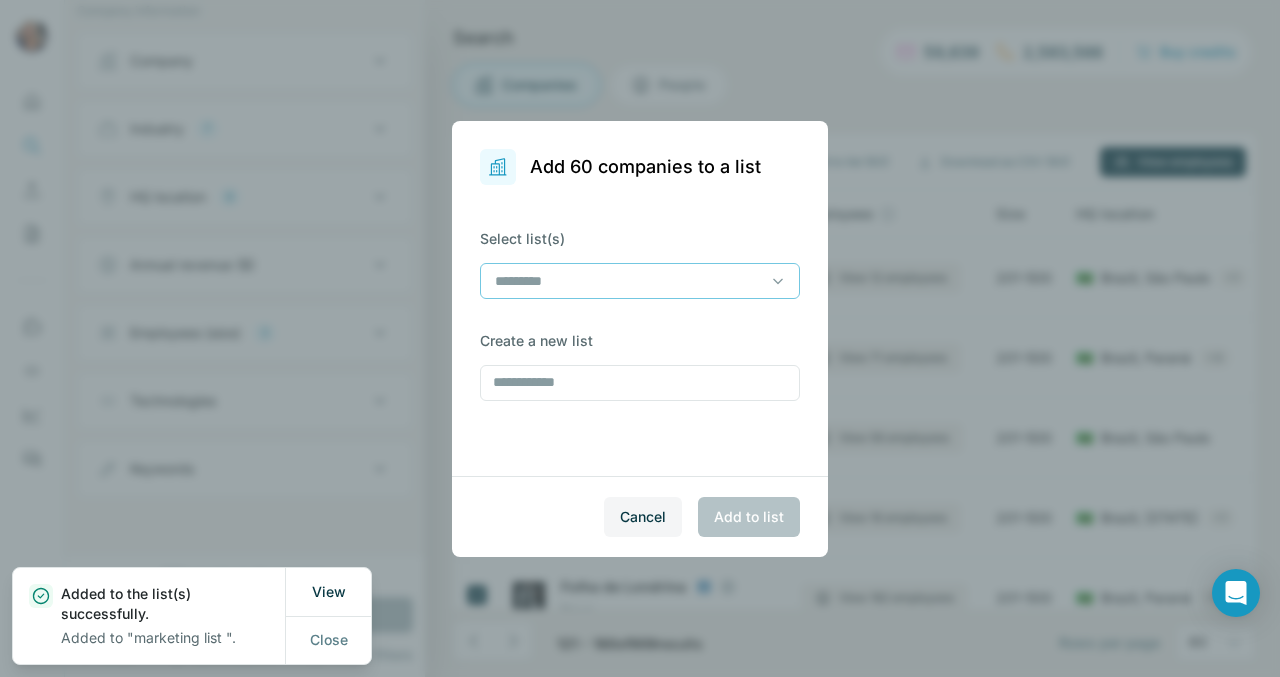 click at bounding box center [628, 281] 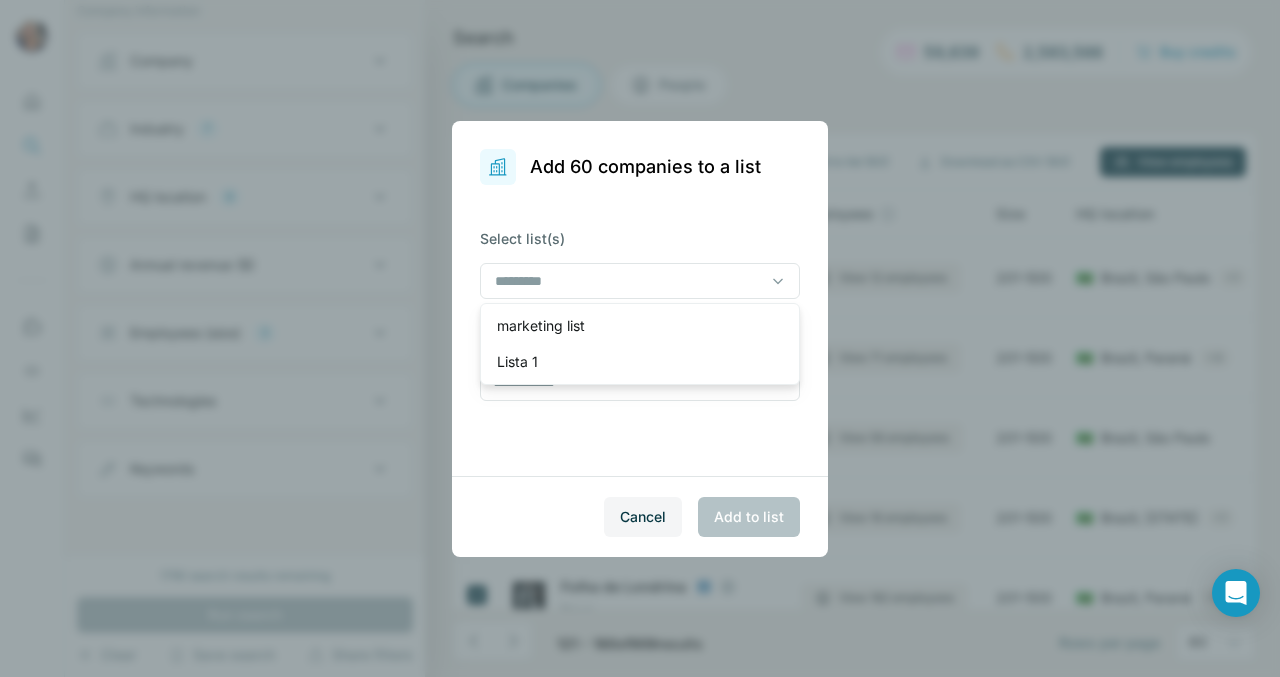 click on "marketing list" at bounding box center (640, 326) 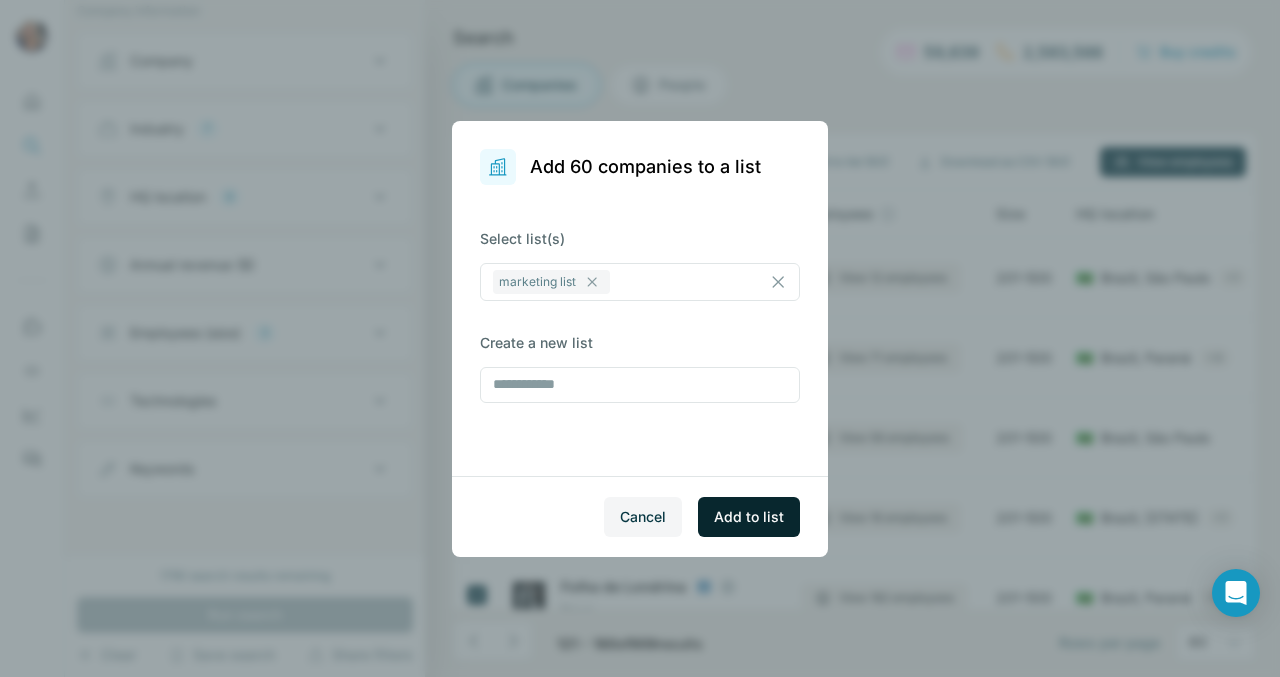 click on "Add to list" at bounding box center (749, 517) 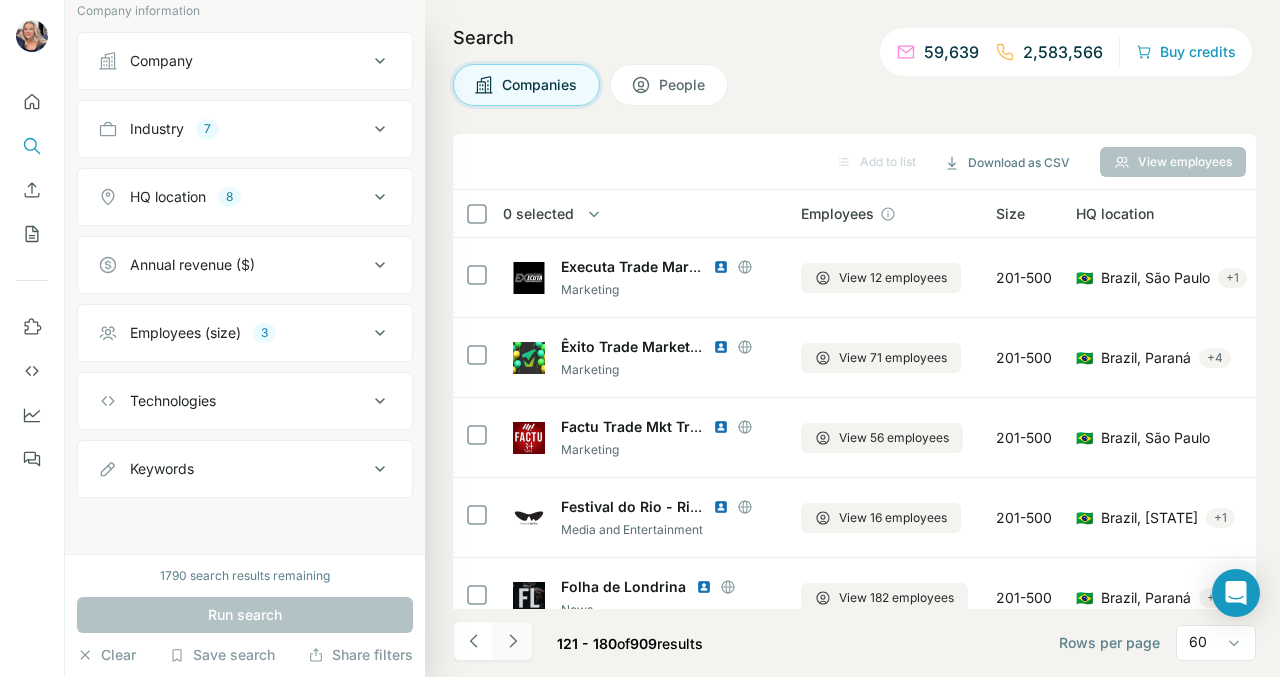 click 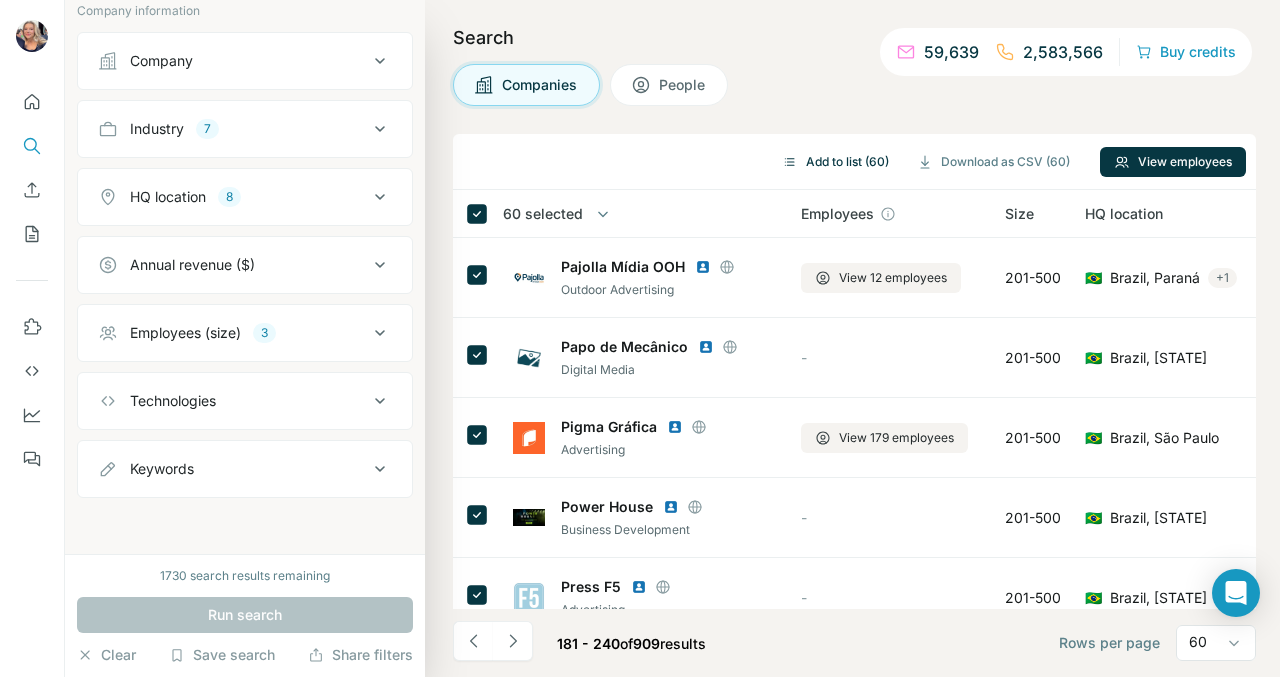 click on "Add to list (60)" at bounding box center [835, 162] 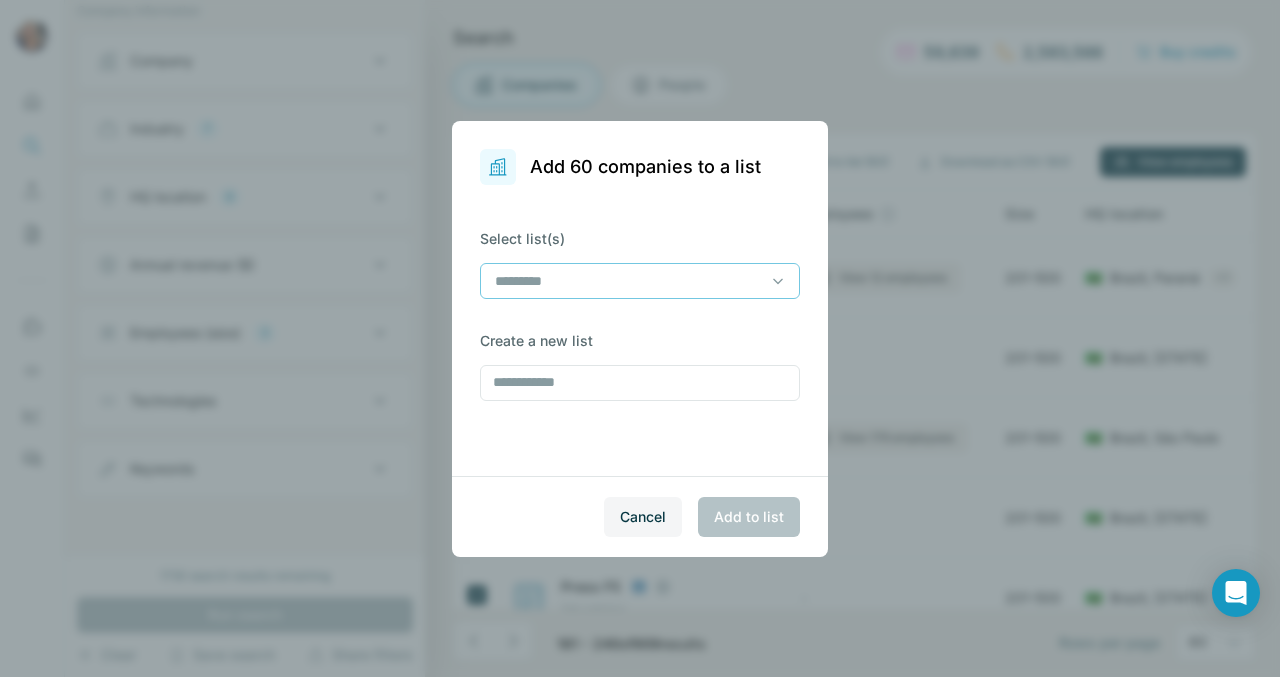 click at bounding box center [628, 281] 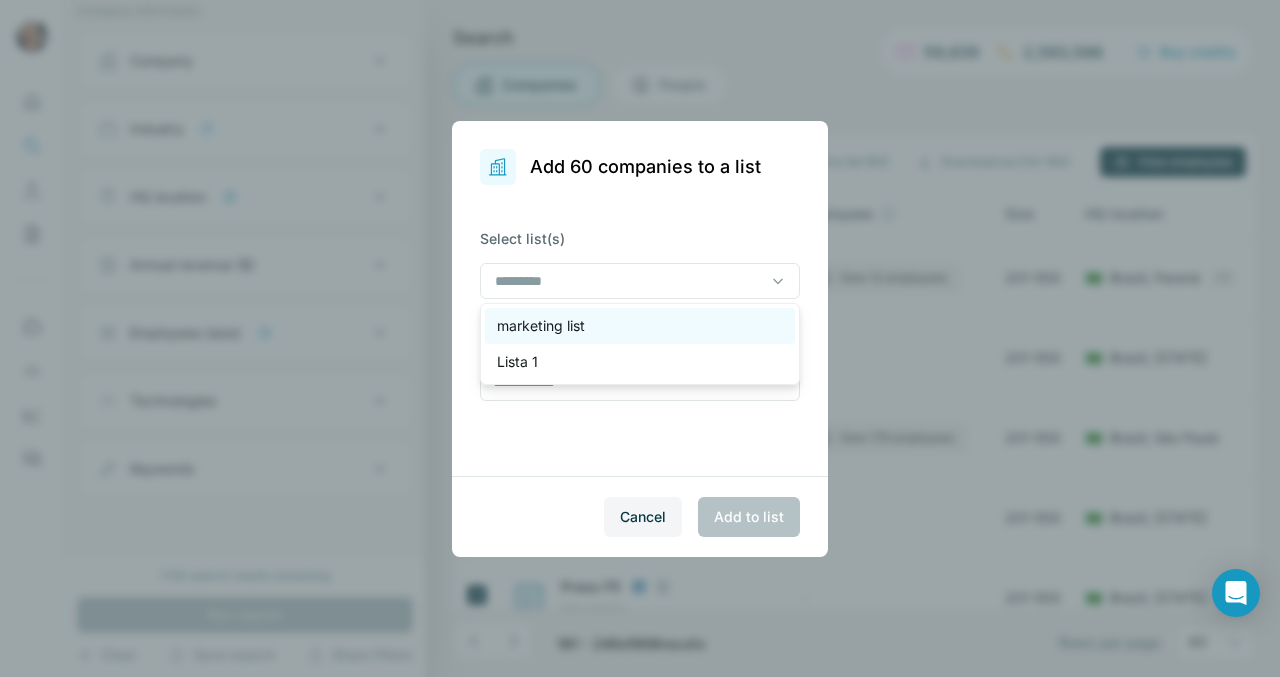 click on "marketing list" at bounding box center (541, 326) 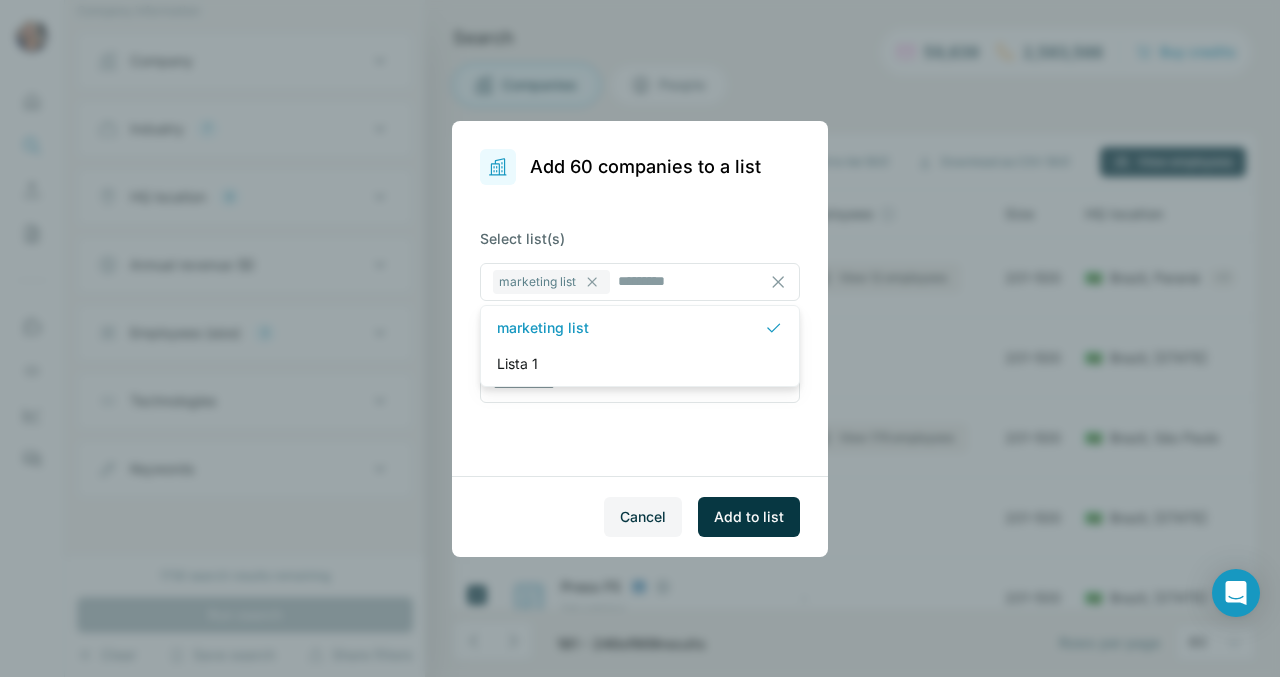 click on "Select list(s) marketing list  Create a new list" at bounding box center (640, 330) 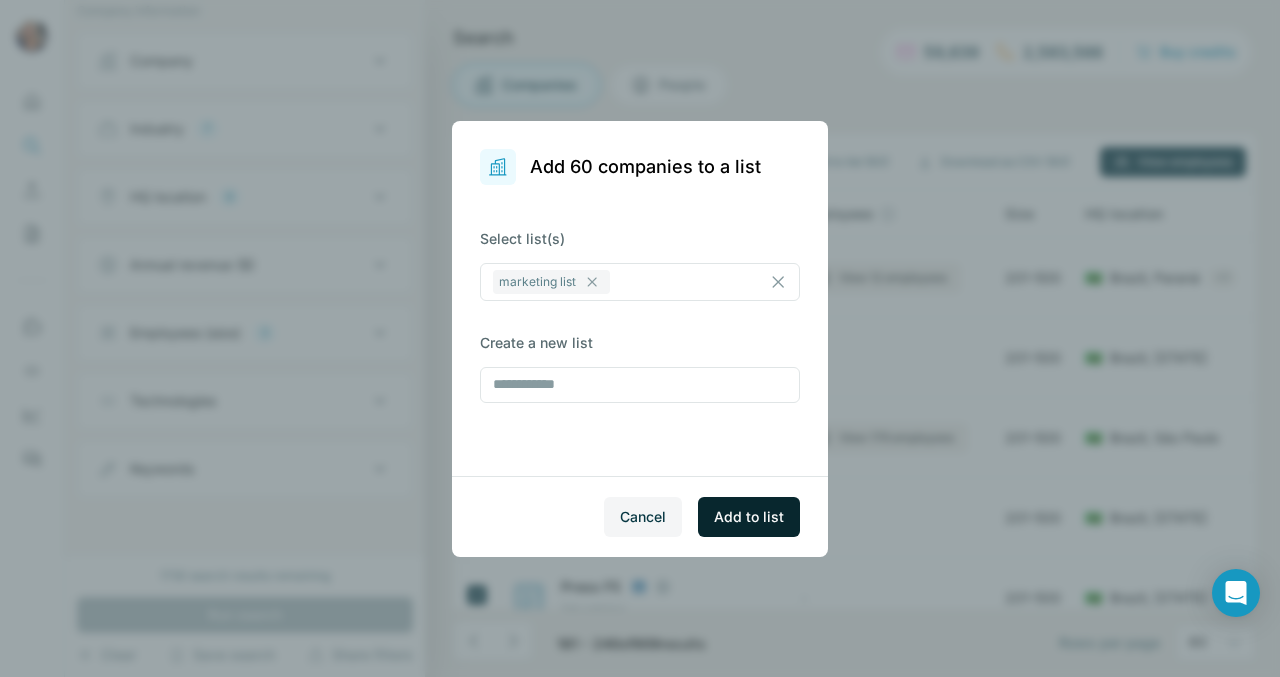 click on "Add to list" at bounding box center (749, 517) 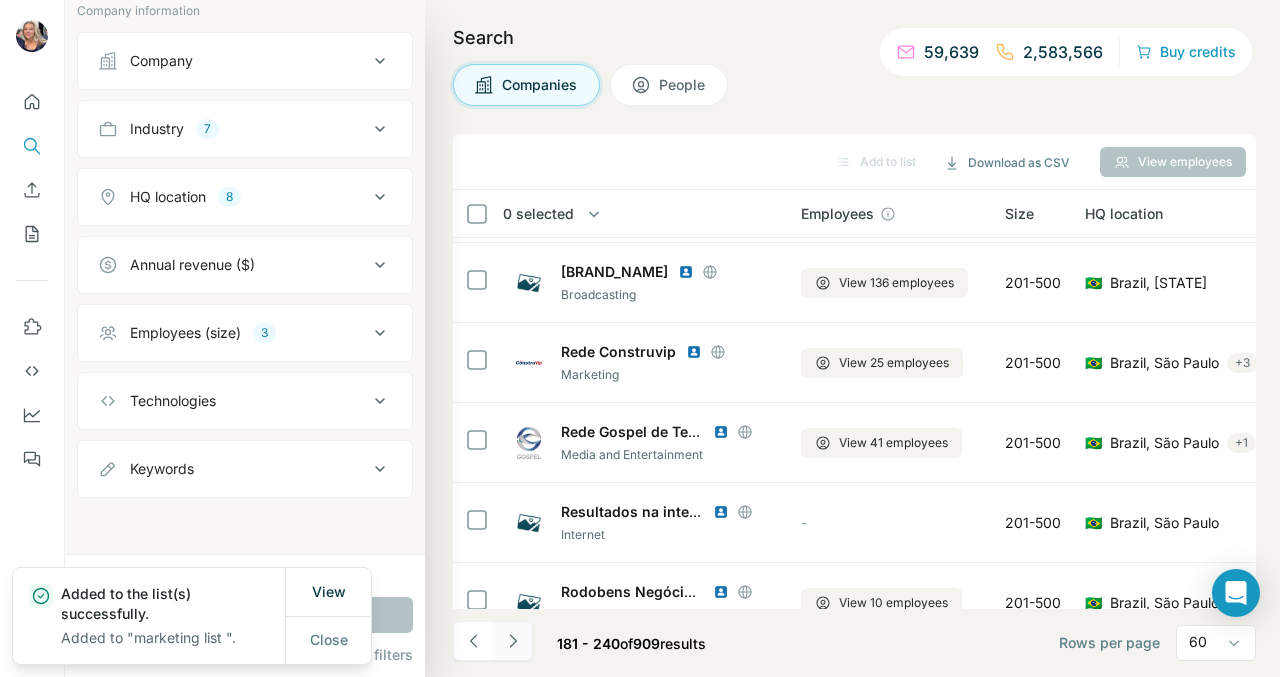 click 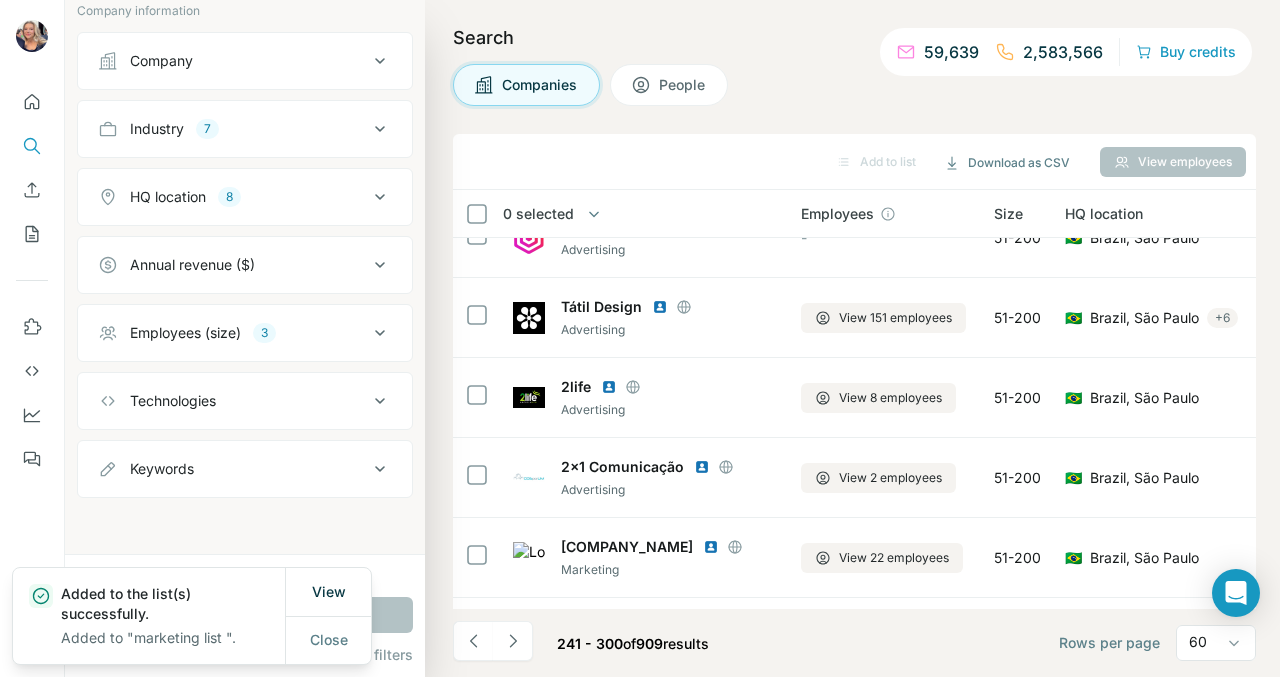 scroll, scrollTop: 1035, scrollLeft: 0, axis: vertical 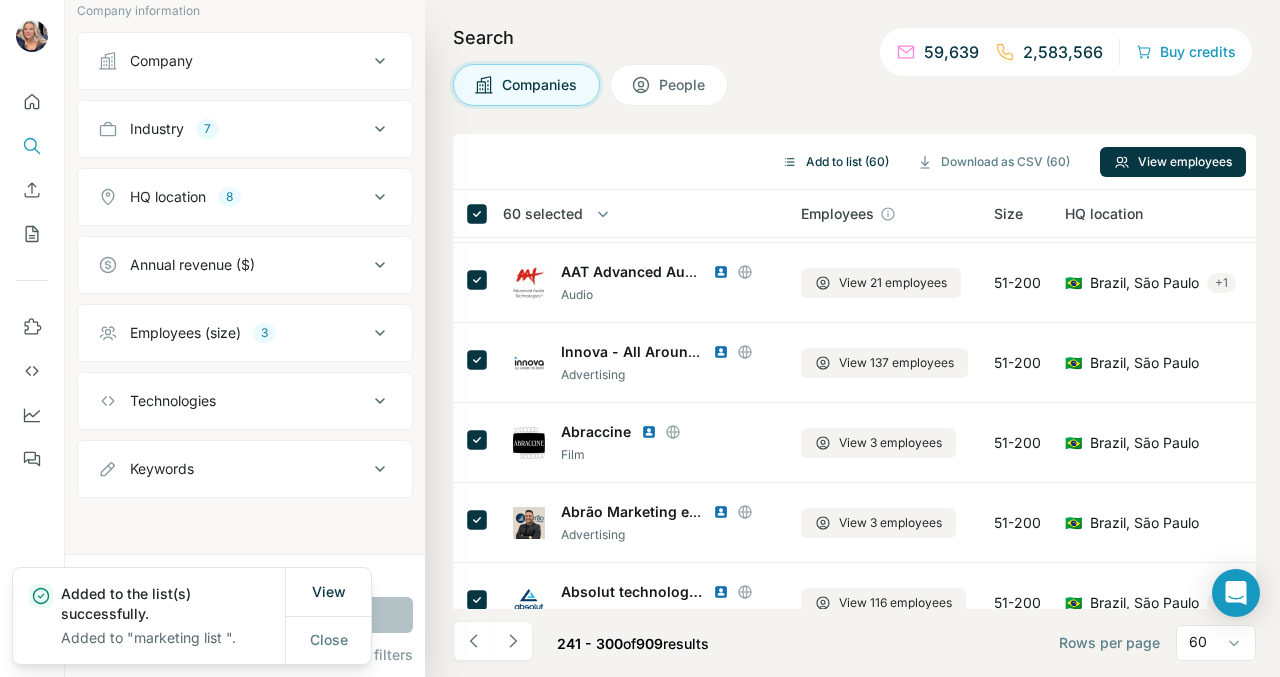 click on "Add to list (60)" at bounding box center (835, 162) 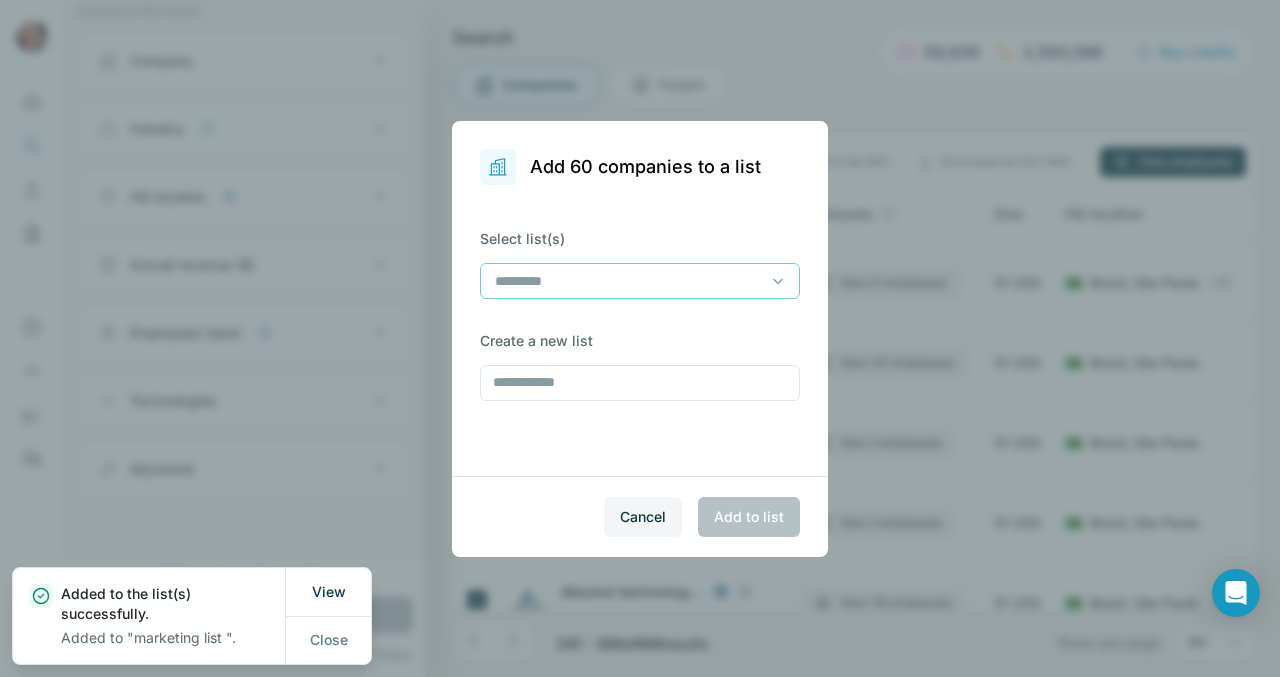 click at bounding box center (628, 281) 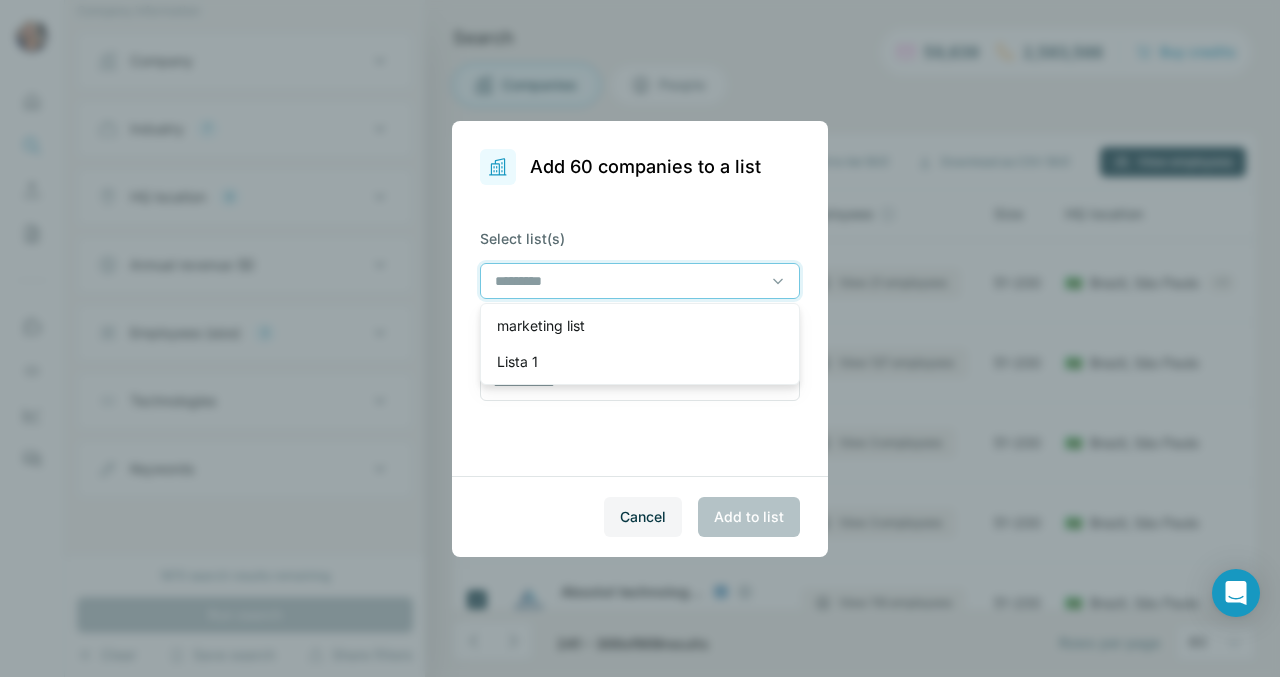 click at bounding box center (628, 281) 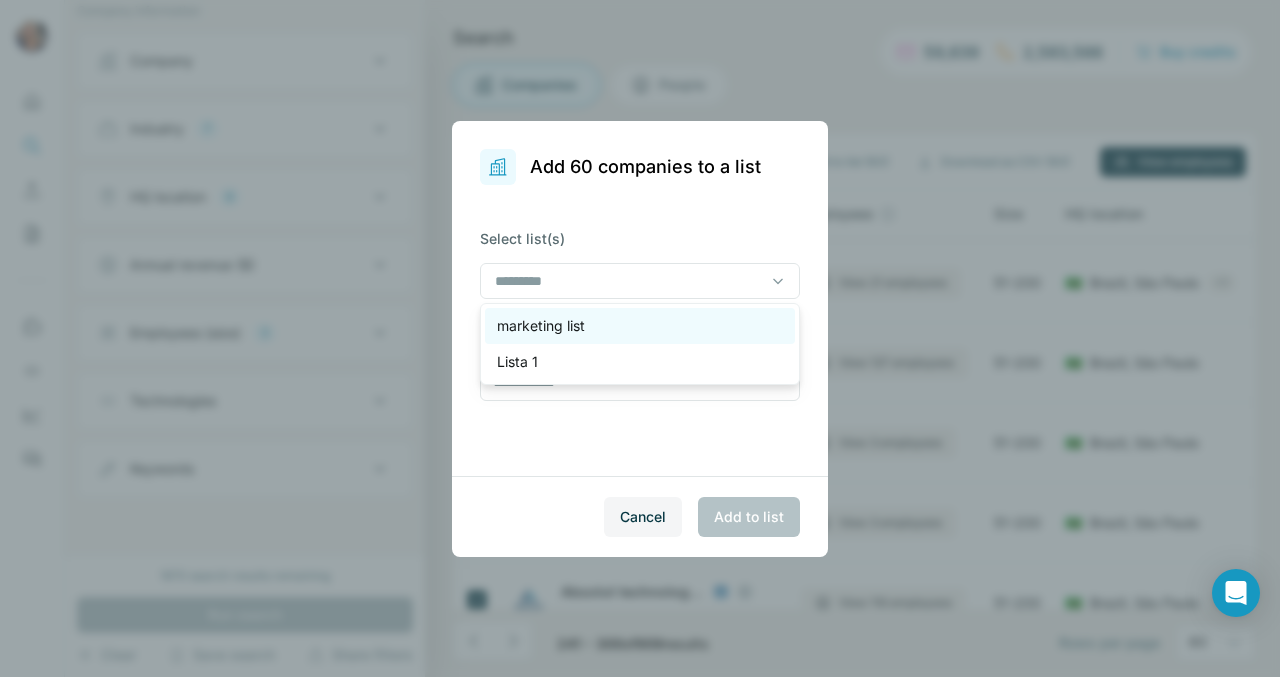 click on "marketing list" at bounding box center [640, 326] 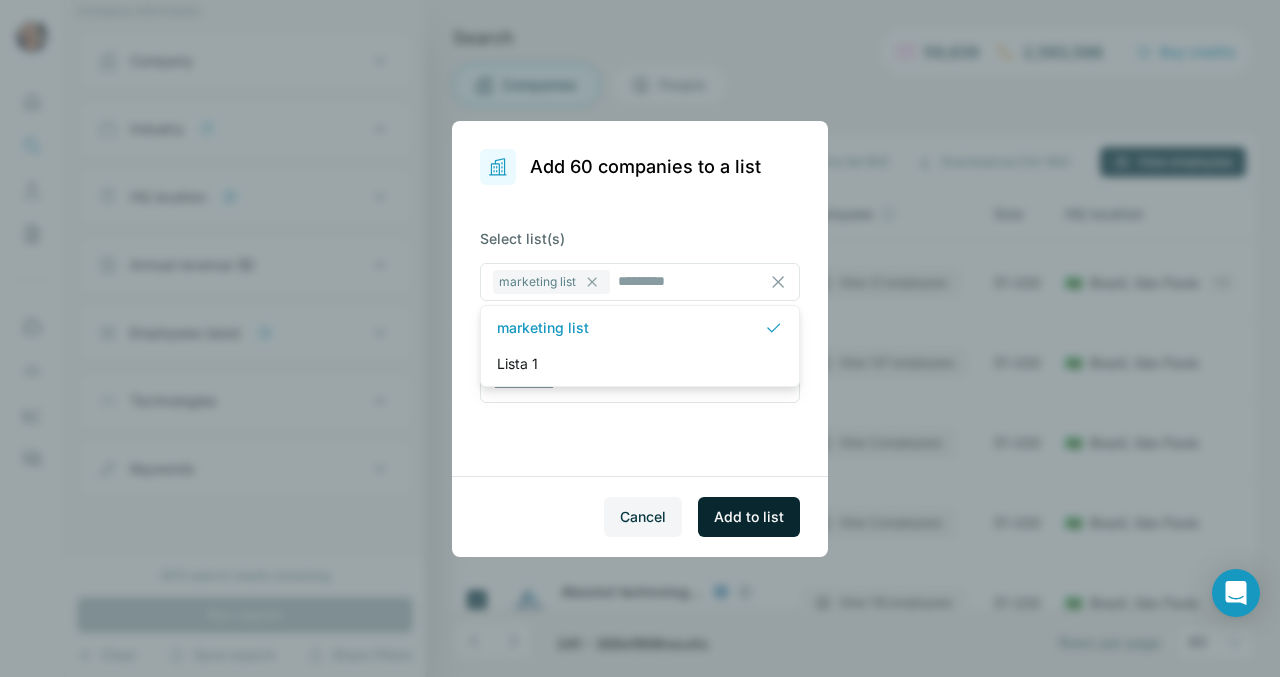 click on "Add to list" at bounding box center (749, 517) 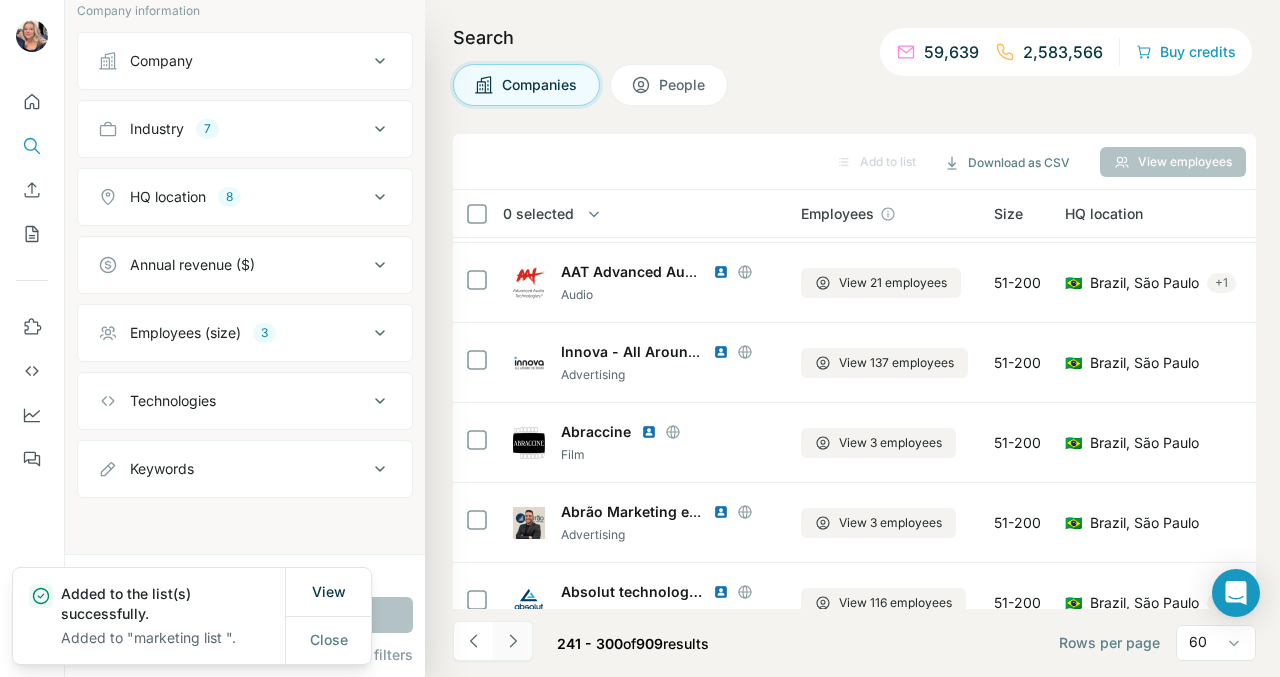 click 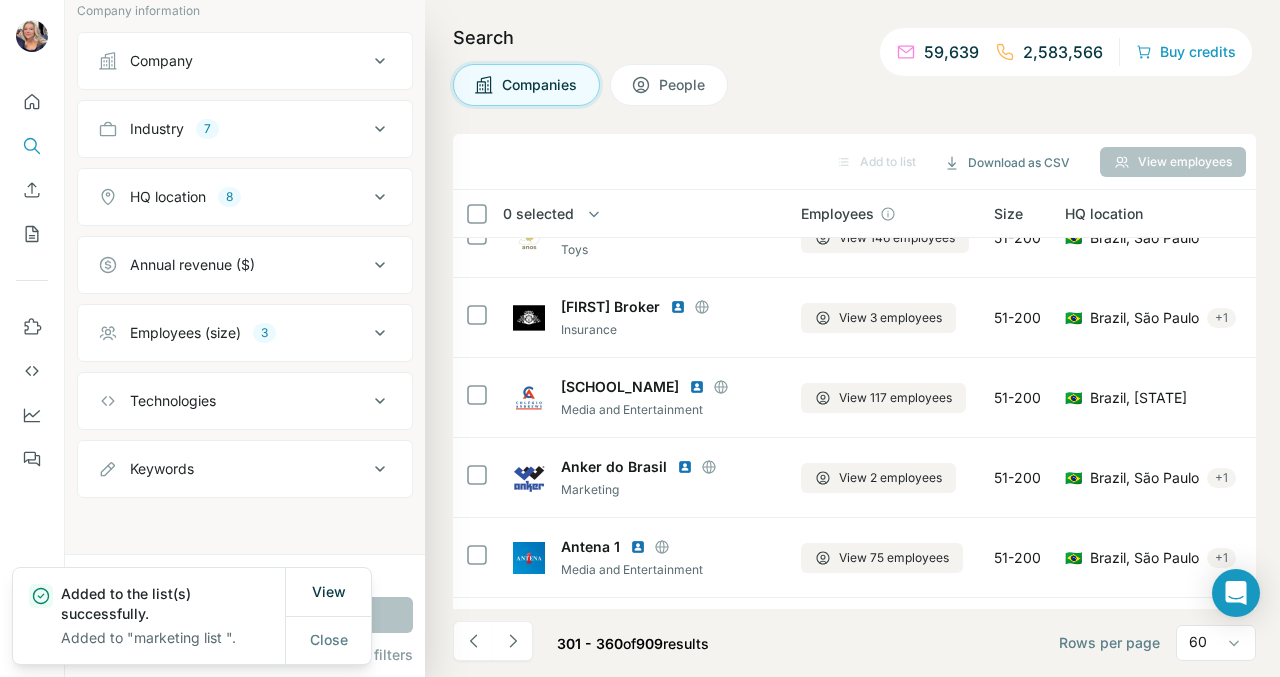 scroll, scrollTop: 1035, scrollLeft: 0, axis: vertical 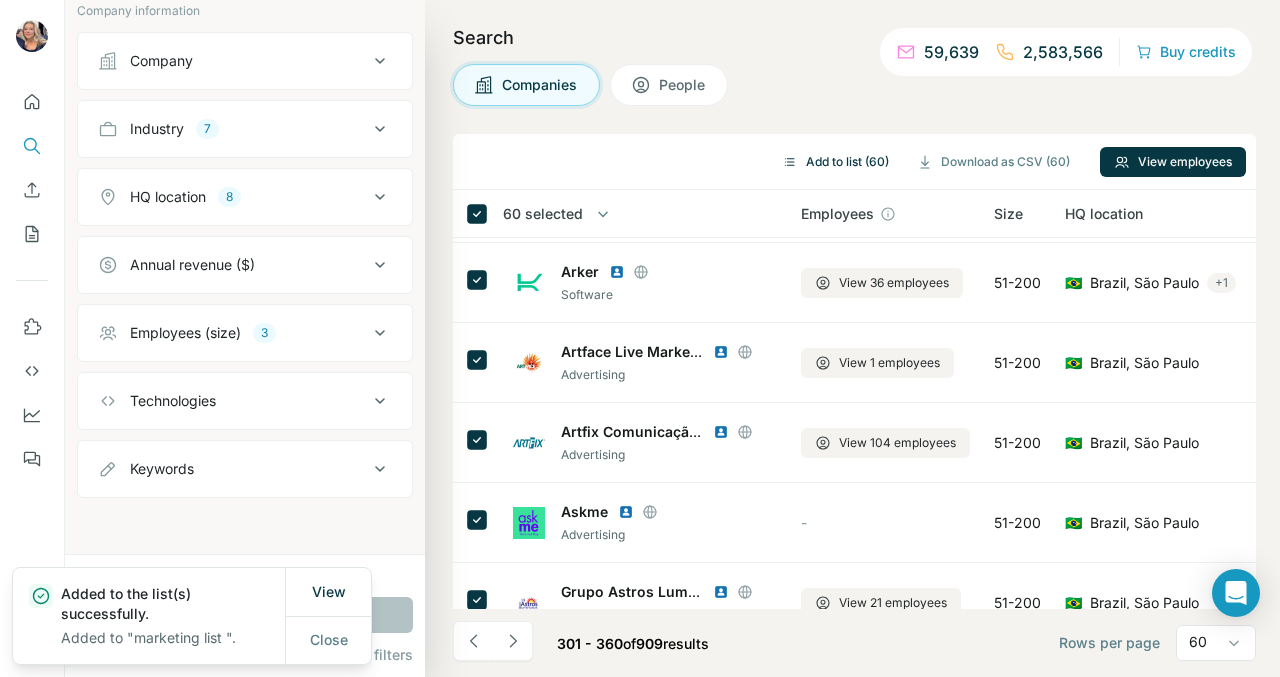 click on "Add to list (60)" at bounding box center [835, 162] 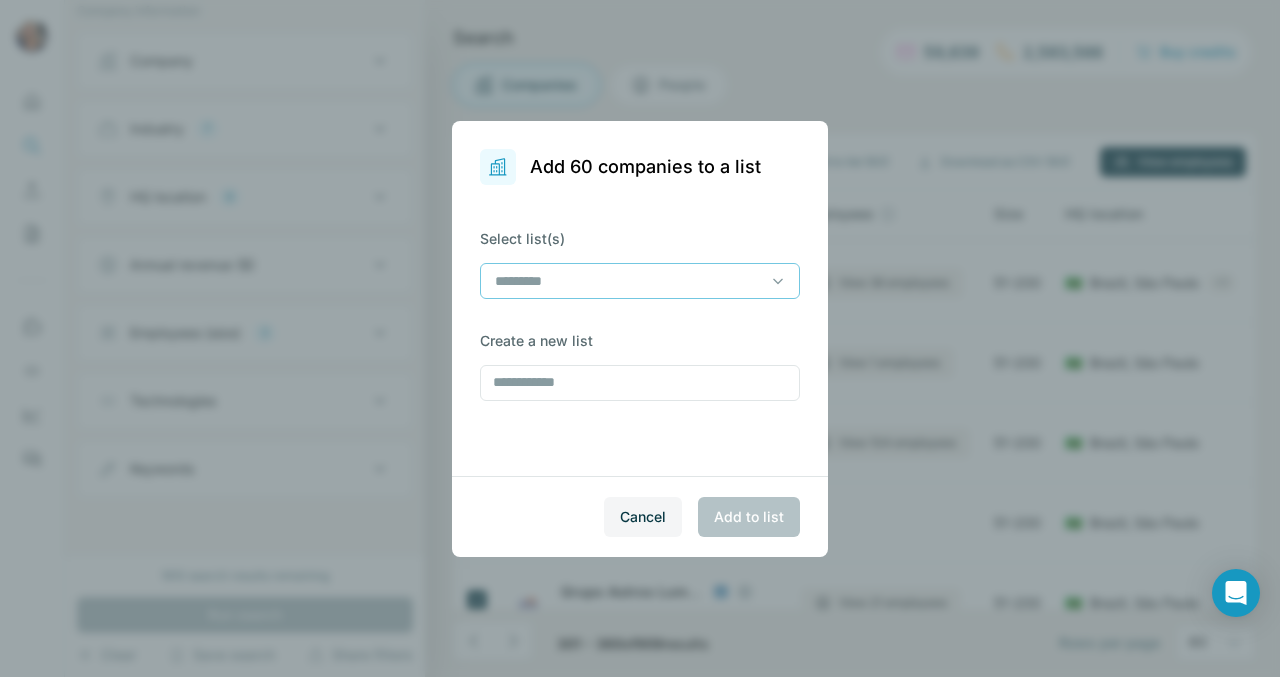 click at bounding box center [628, 281] 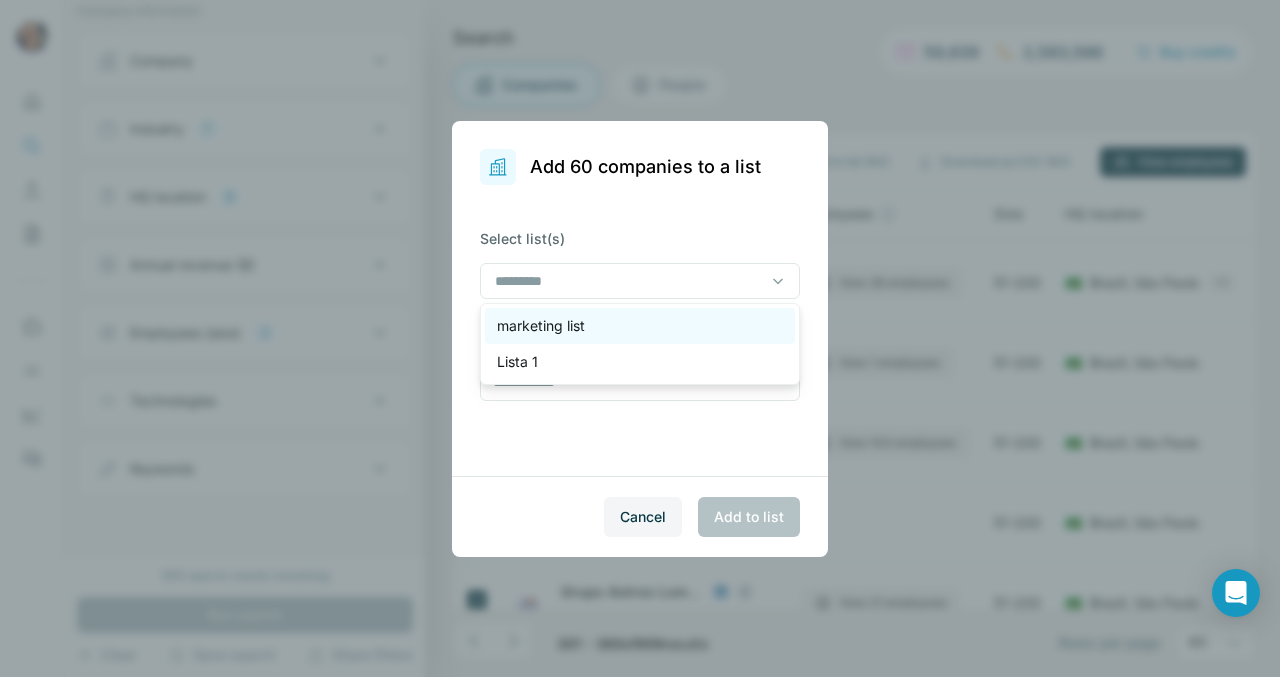 click on "marketing list" at bounding box center (640, 326) 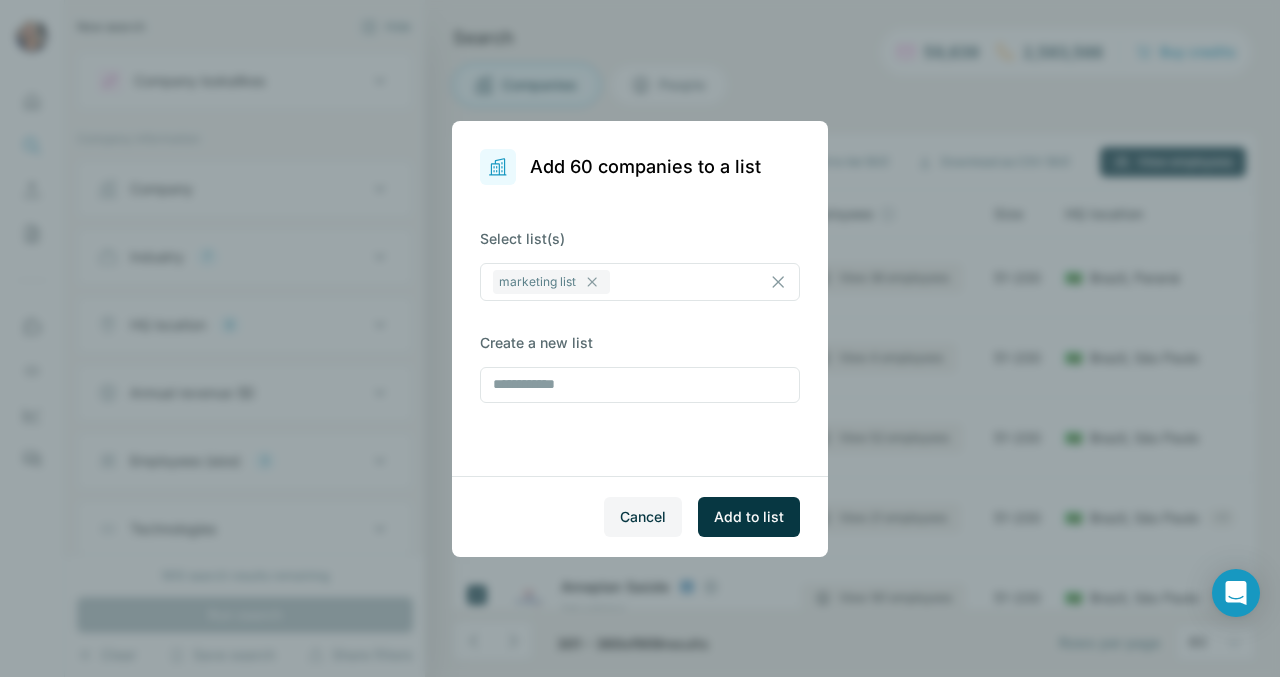 scroll, scrollTop: 0, scrollLeft: 0, axis: both 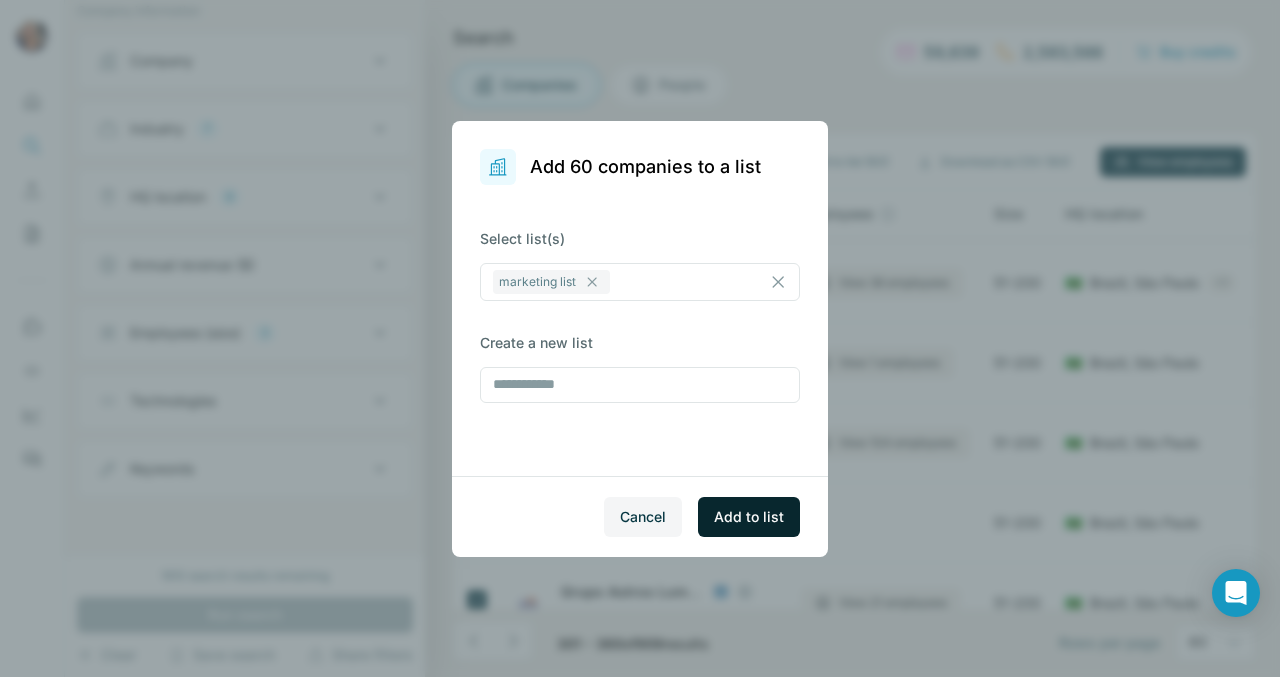 click on "Add to list" at bounding box center [749, 517] 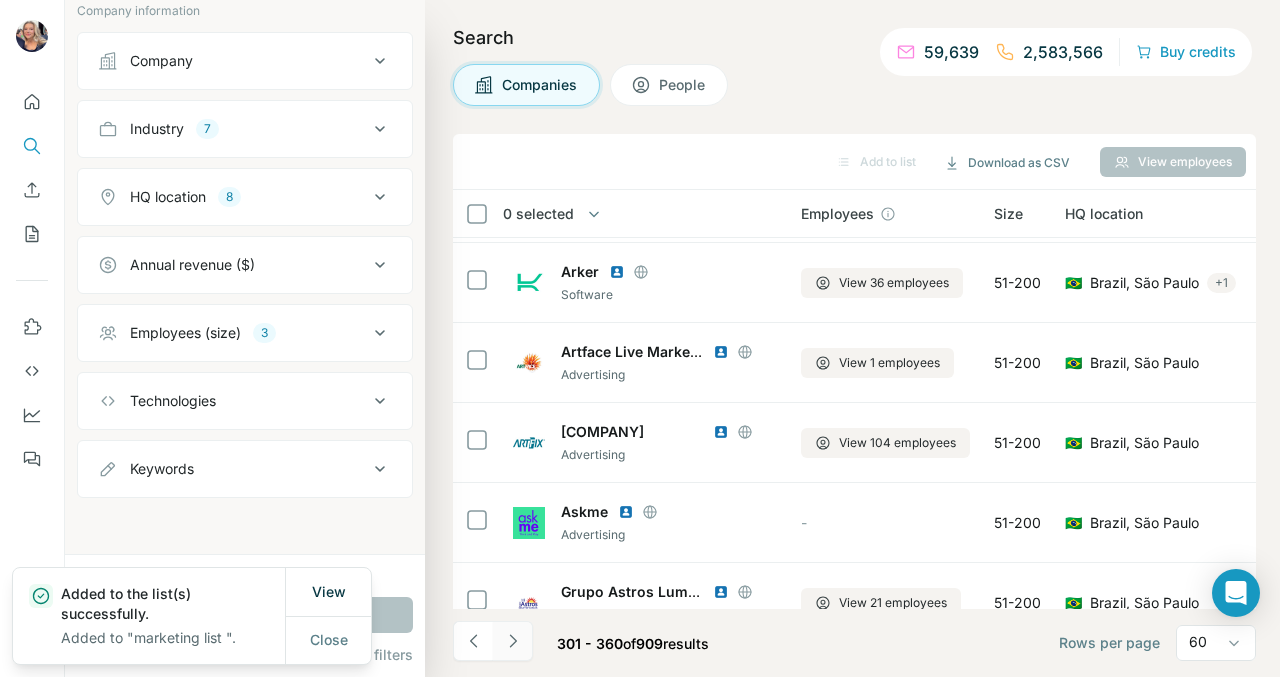 click 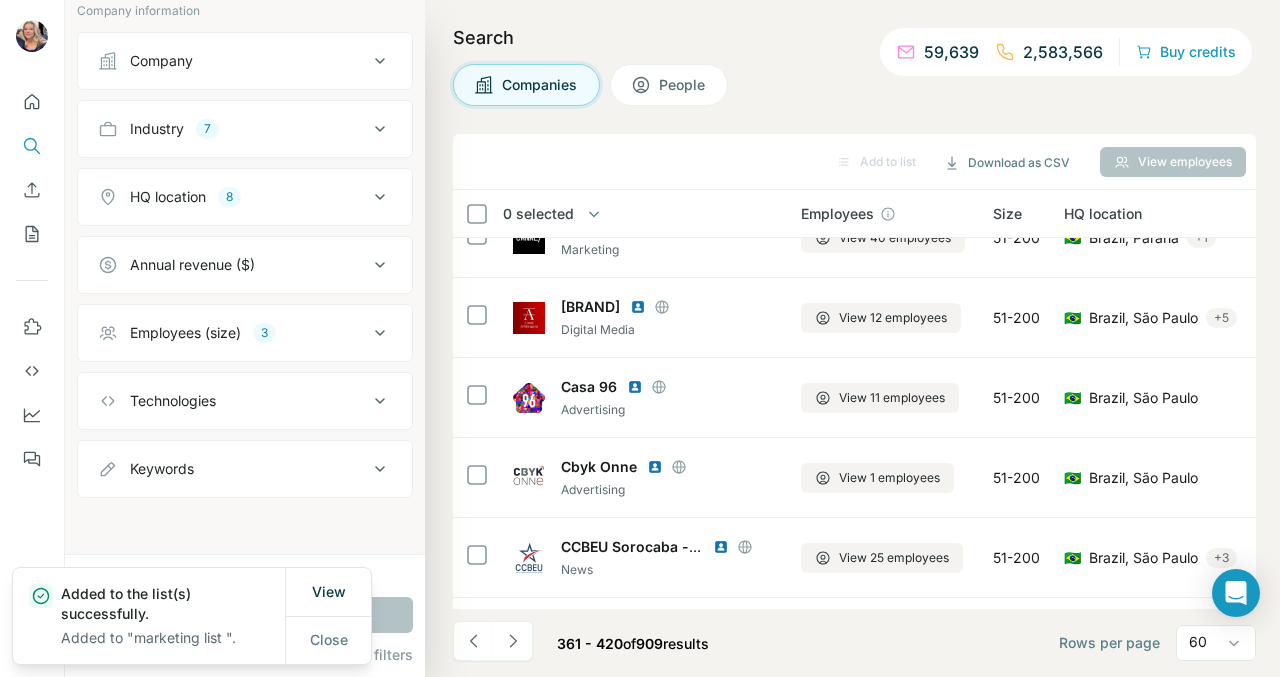 scroll, scrollTop: 1035, scrollLeft: 0, axis: vertical 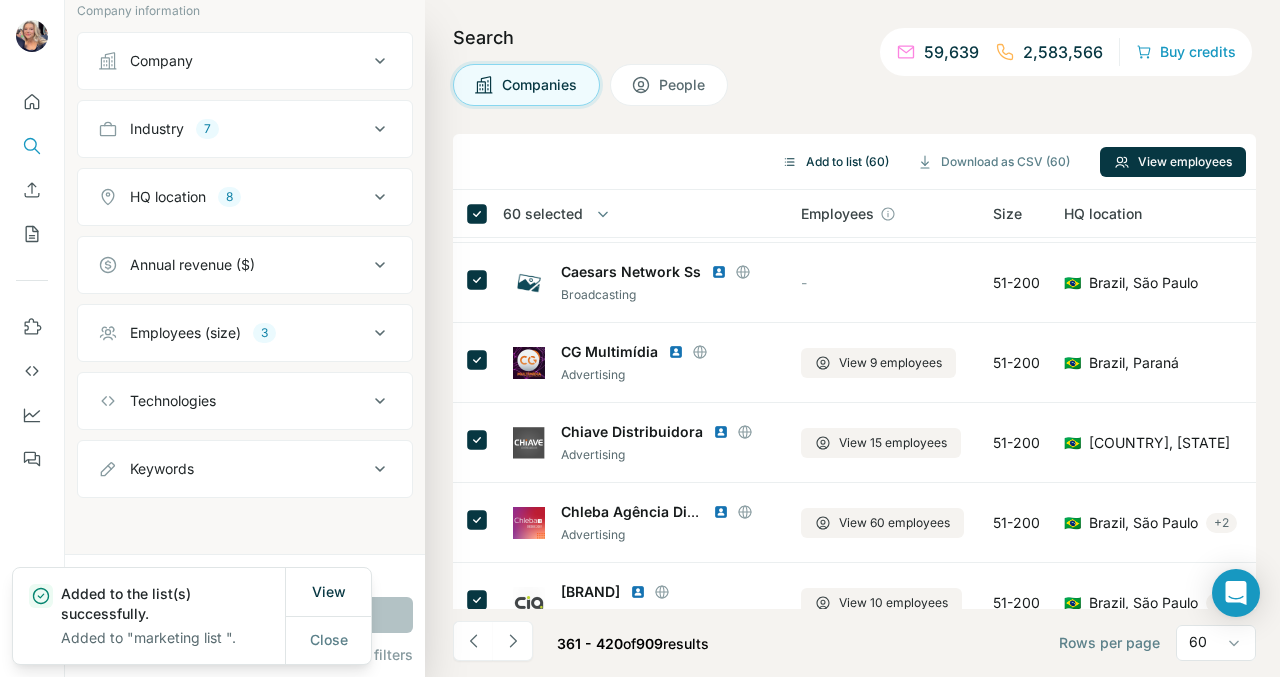 click on "Add to list (60)" at bounding box center [835, 162] 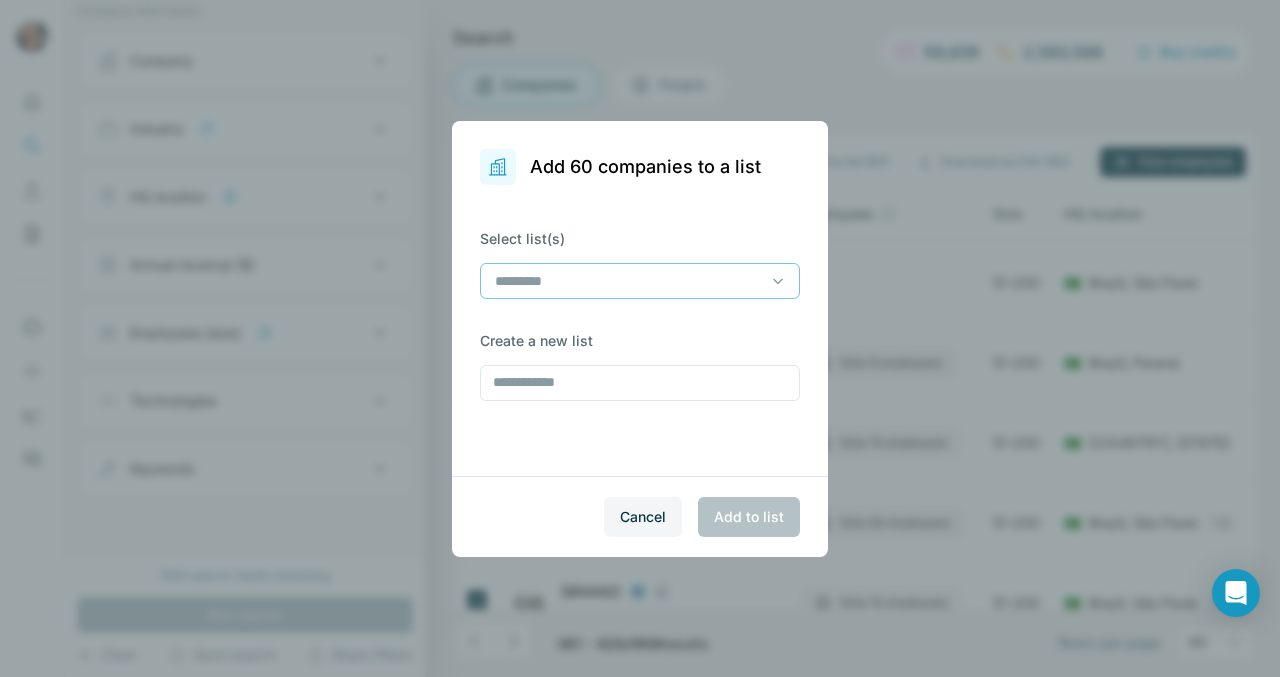 click at bounding box center [628, 281] 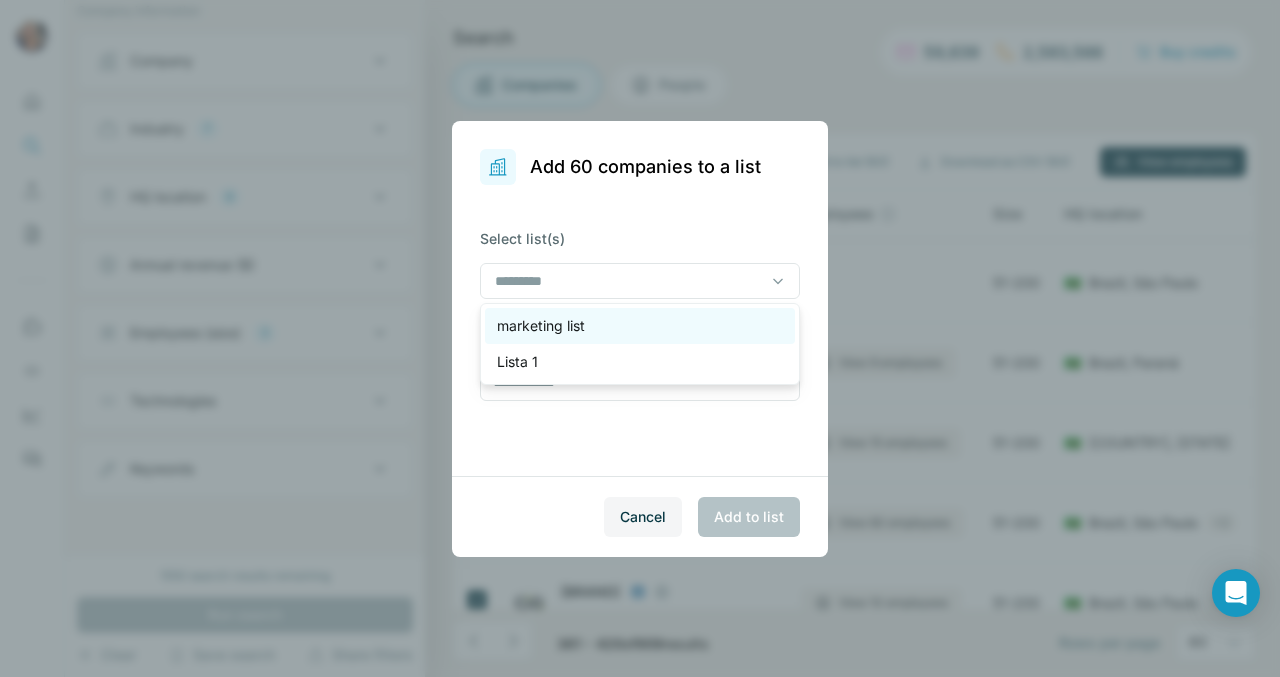click on "marketing list" at bounding box center [640, 326] 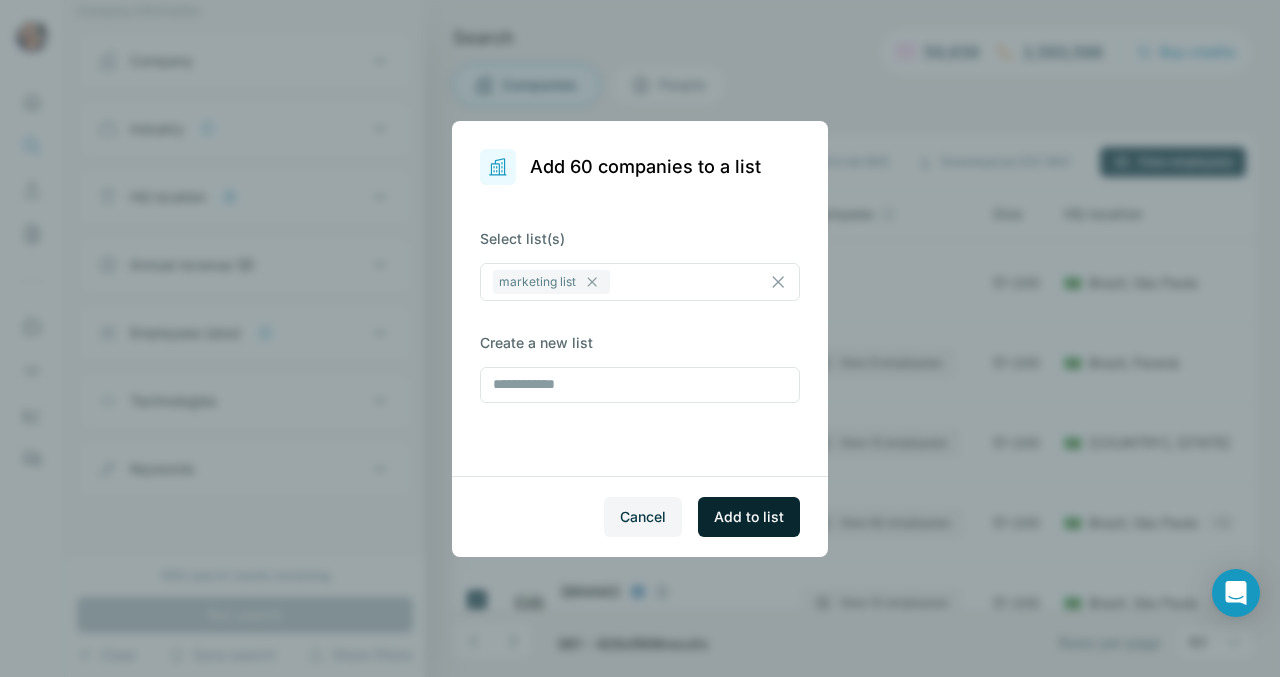 click on "Add to list" at bounding box center (749, 517) 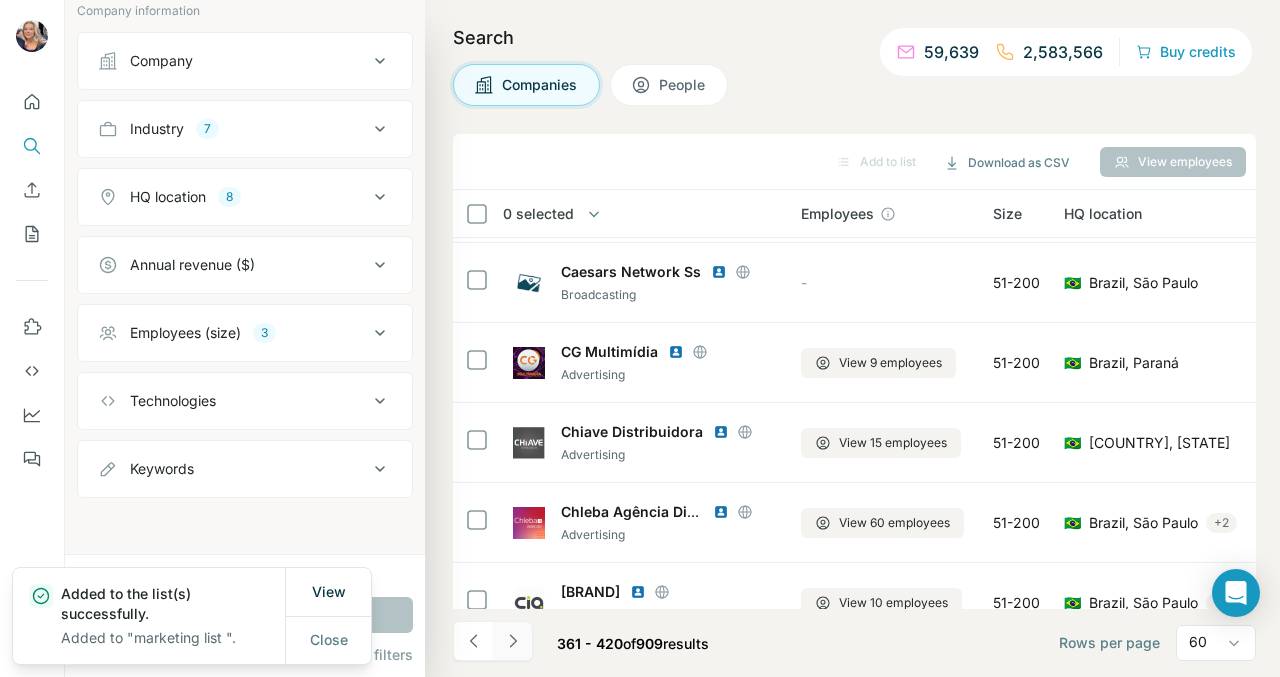 click 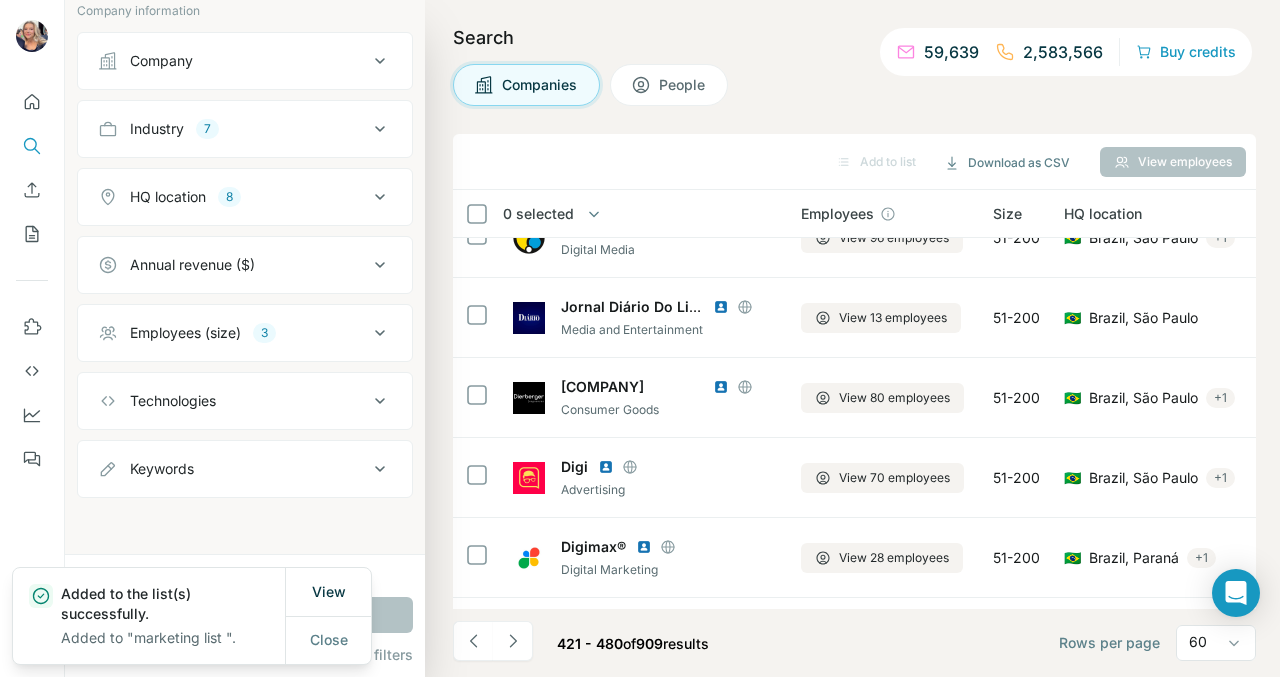 scroll, scrollTop: 1035, scrollLeft: 0, axis: vertical 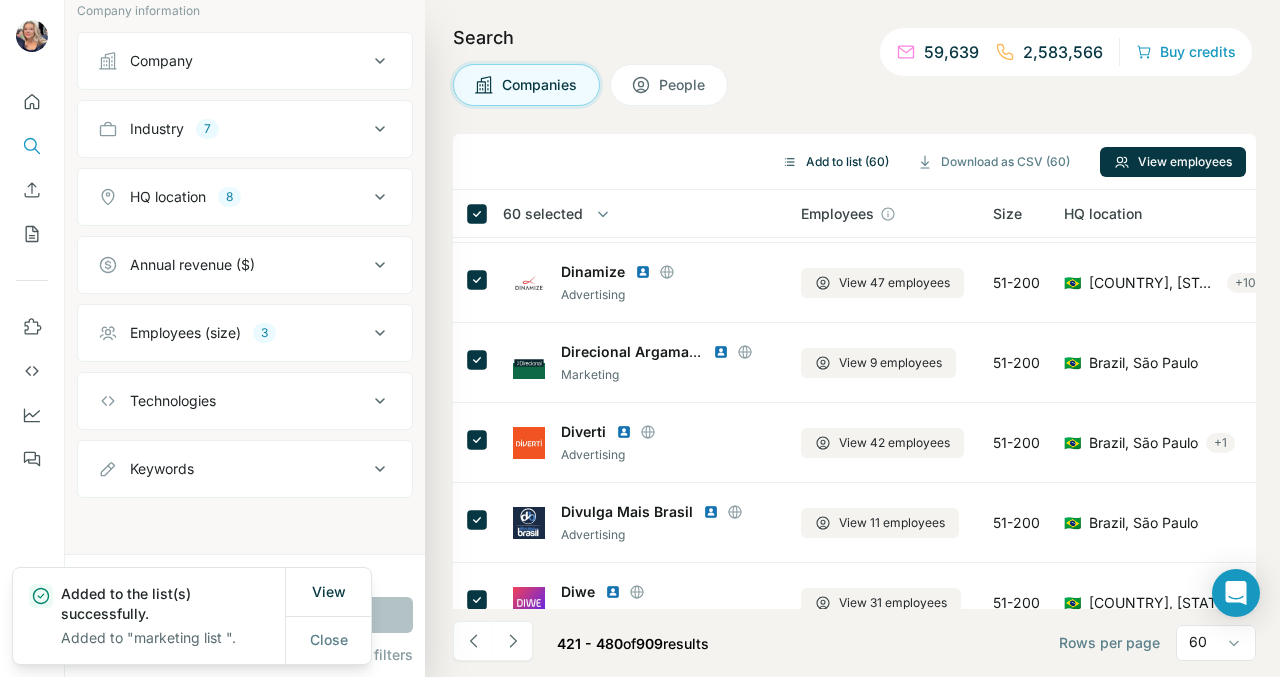 click on "Add to list (60)" at bounding box center (835, 162) 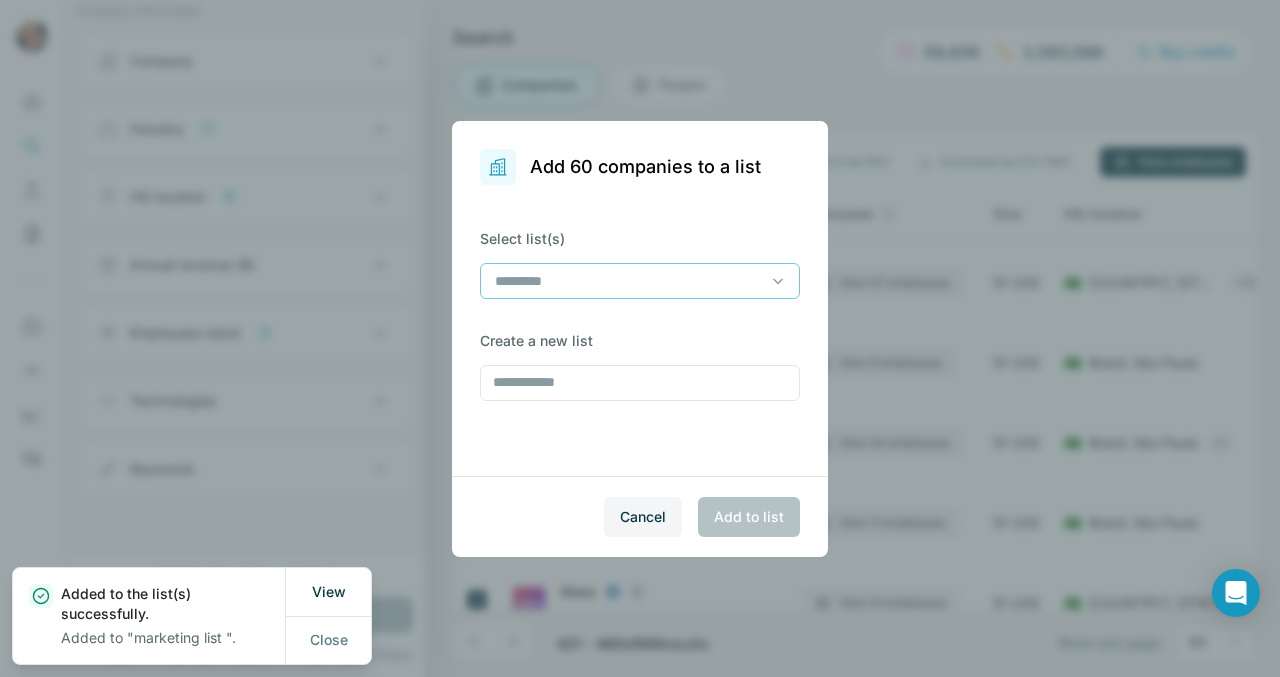 click at bounding box center [628, 281] 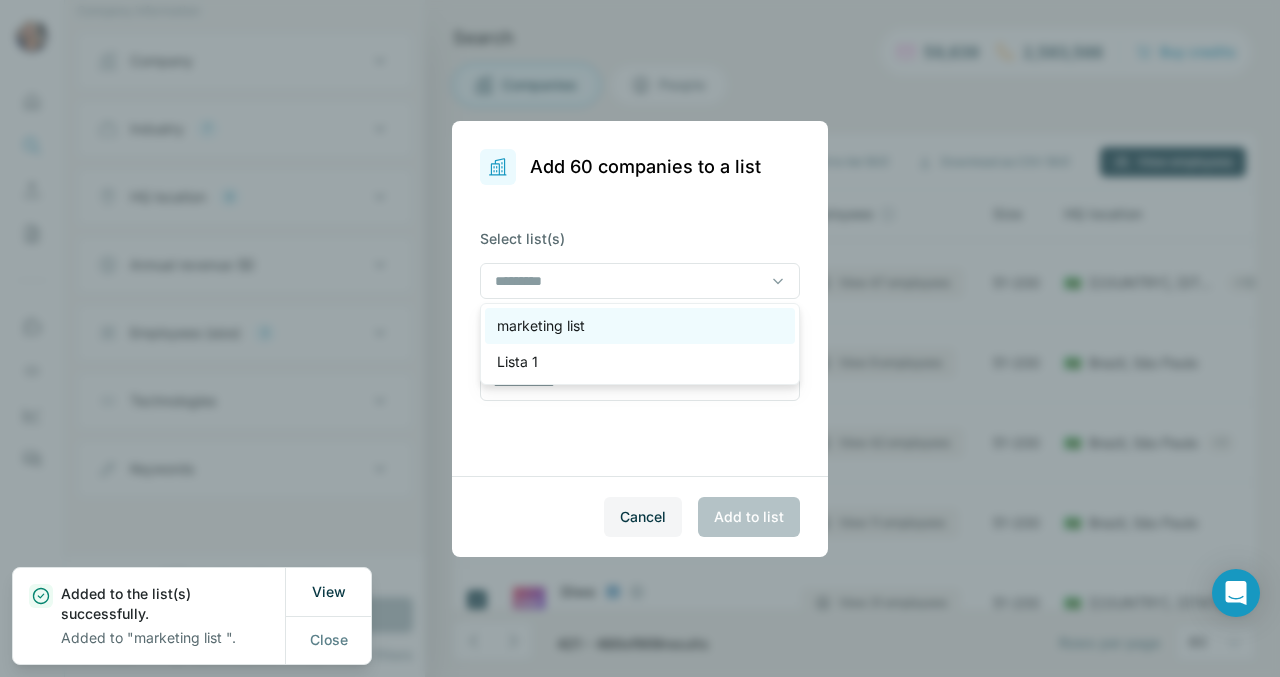 click on "marketing list" at bounding box center [640, 326] 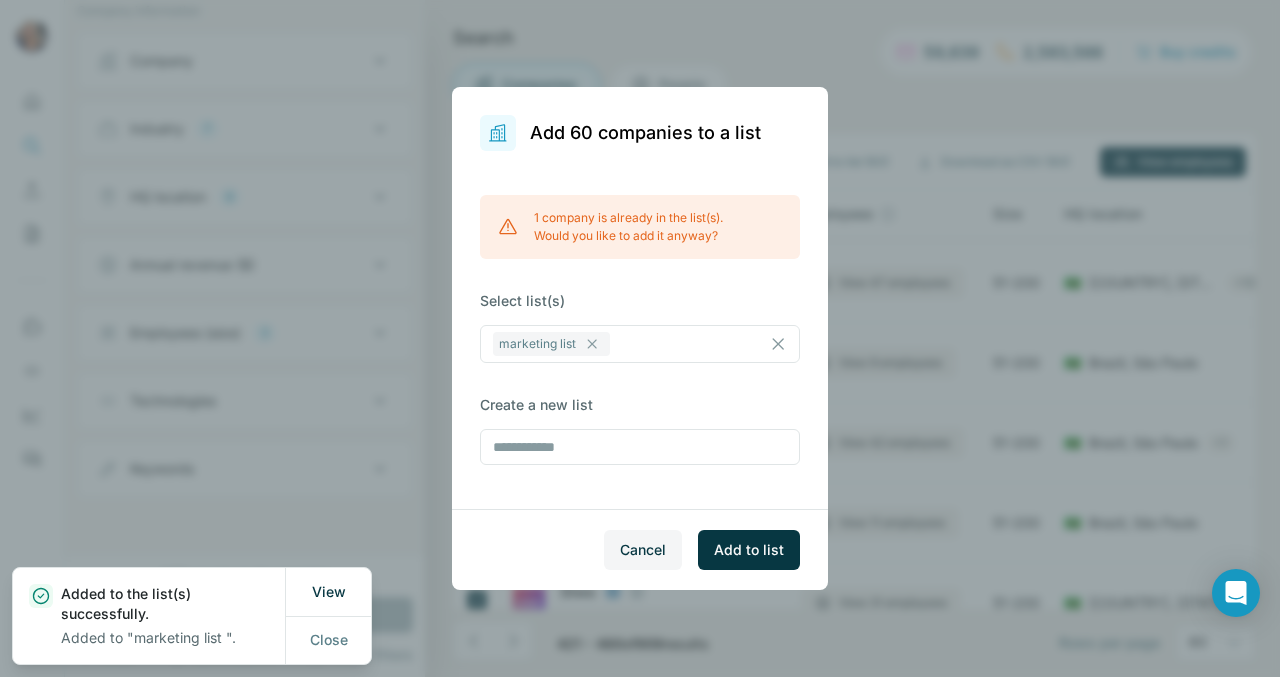 click on "Cancel Add to list" at bounding box center (640, 549) 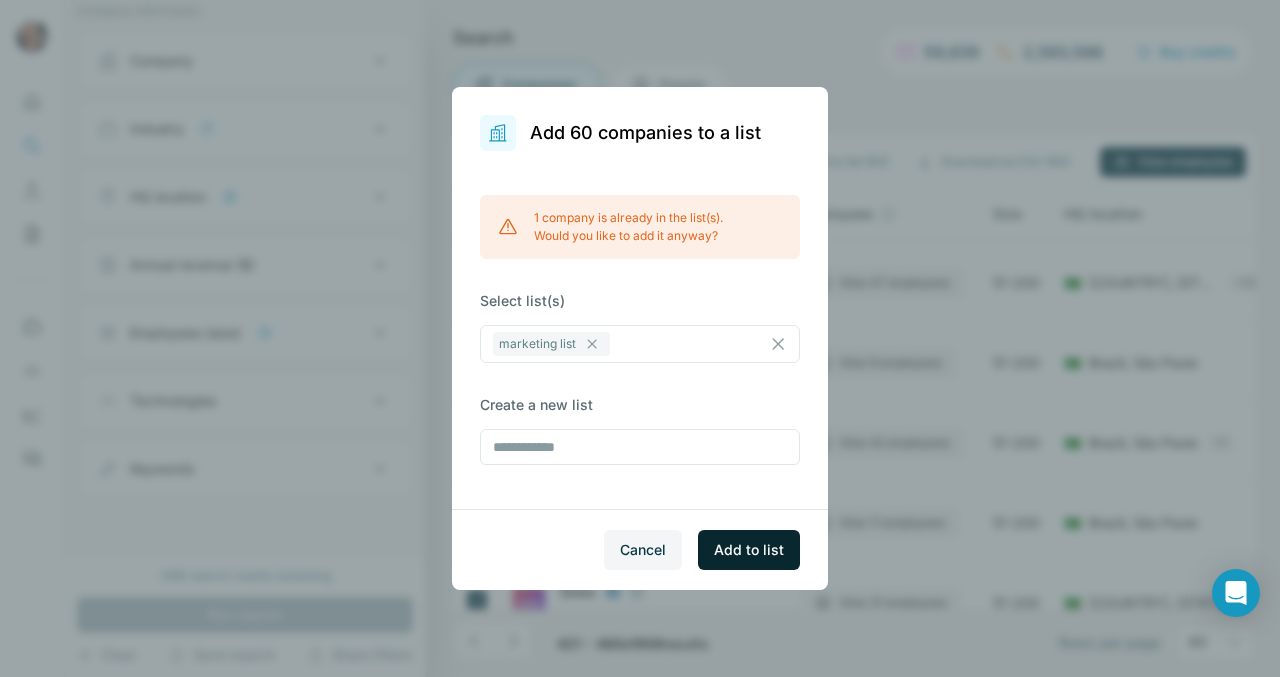 click on "Add to list" at bounding box center [749, 550] 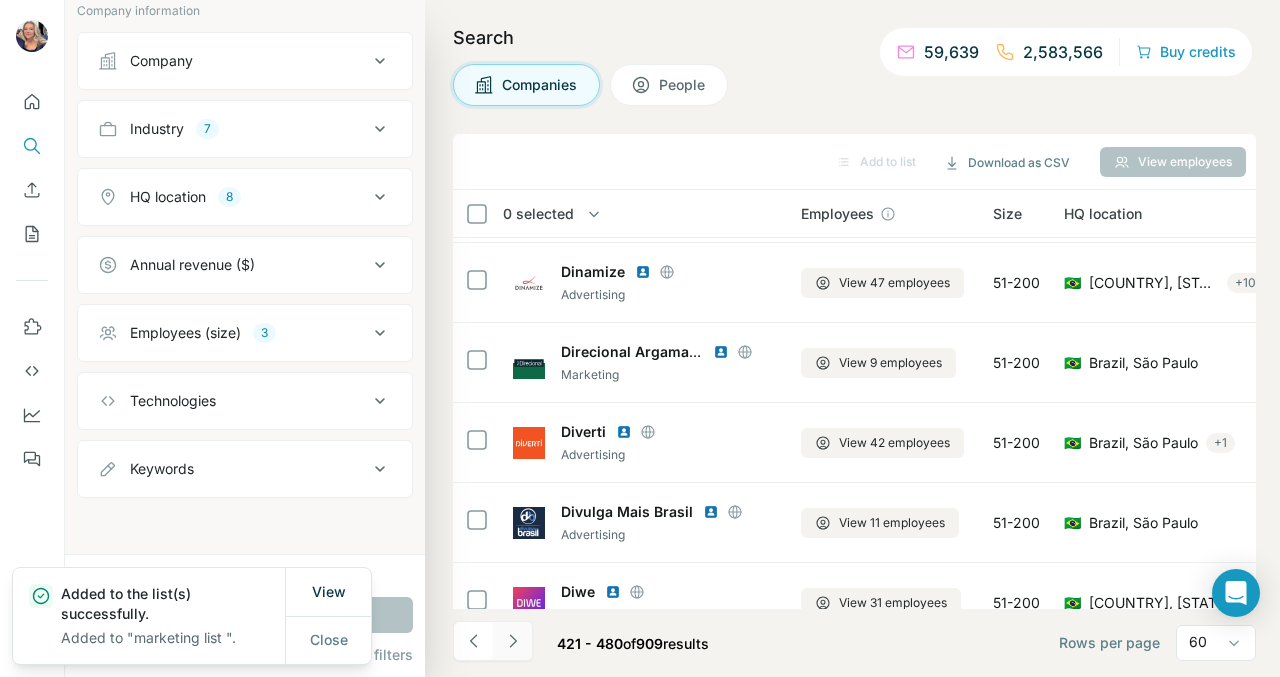 click 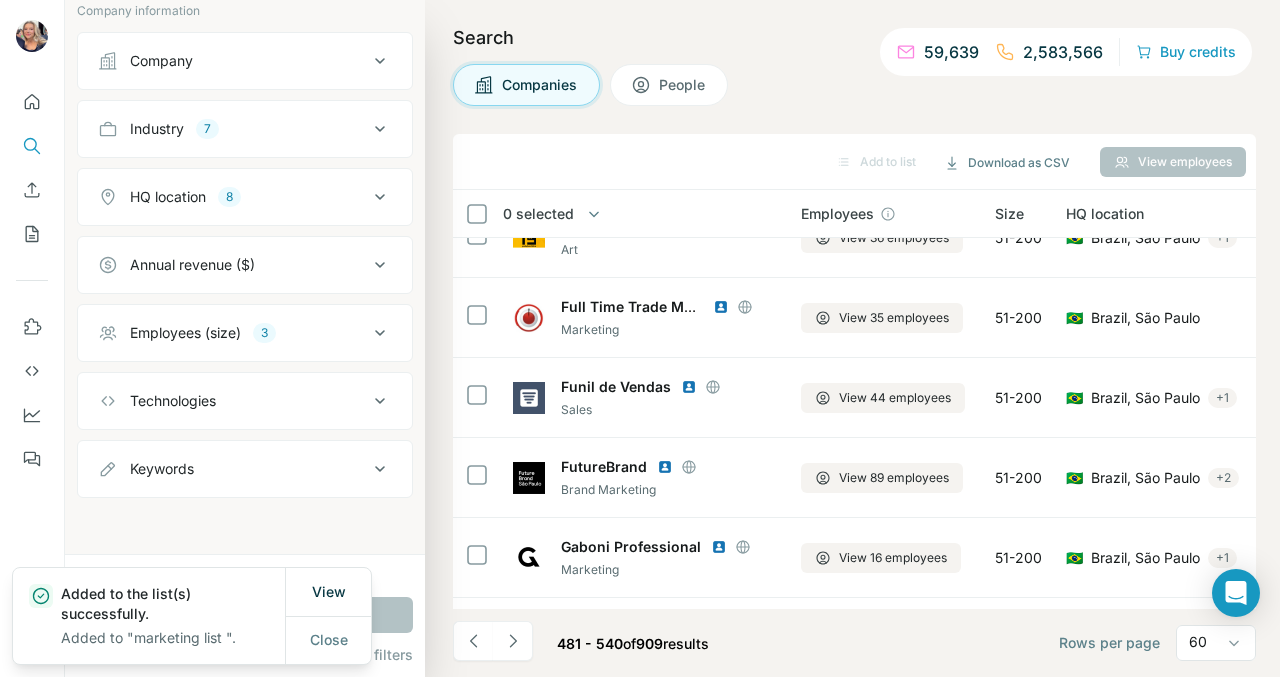 scroll, scrollTop: 1035, scrollLeft: 0, axis: vertical 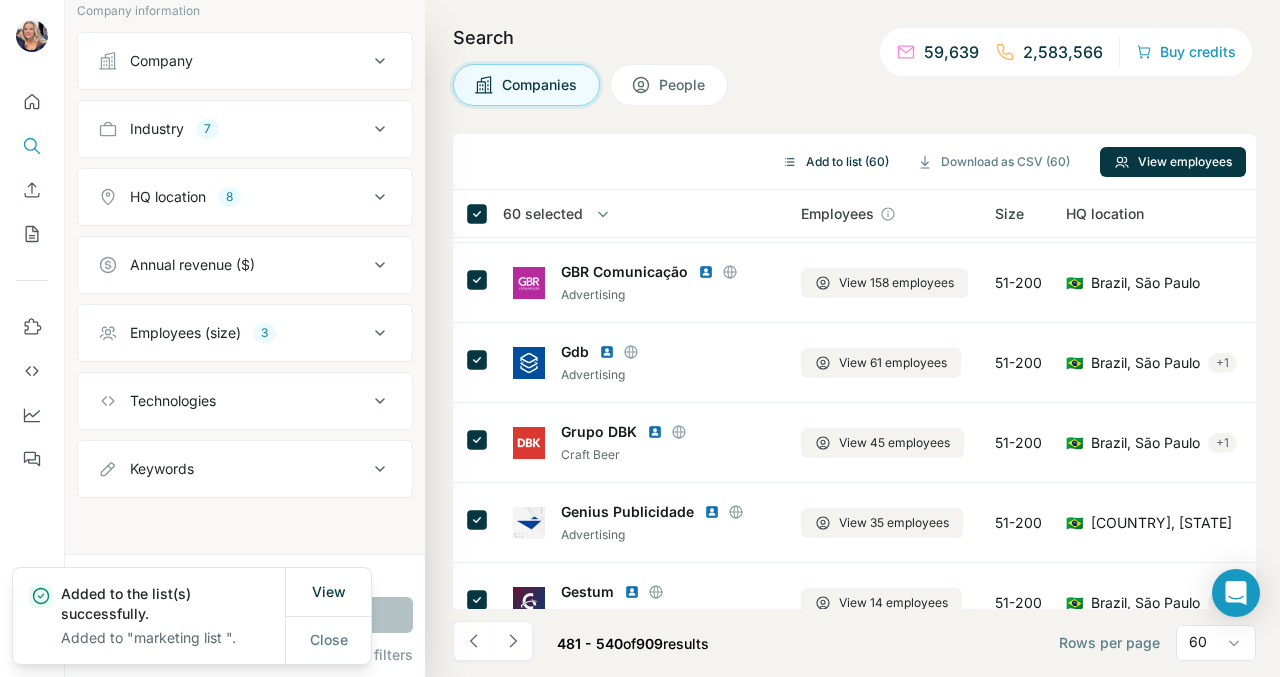 click on "Add to list (60)" at bounding box center (835, 162) 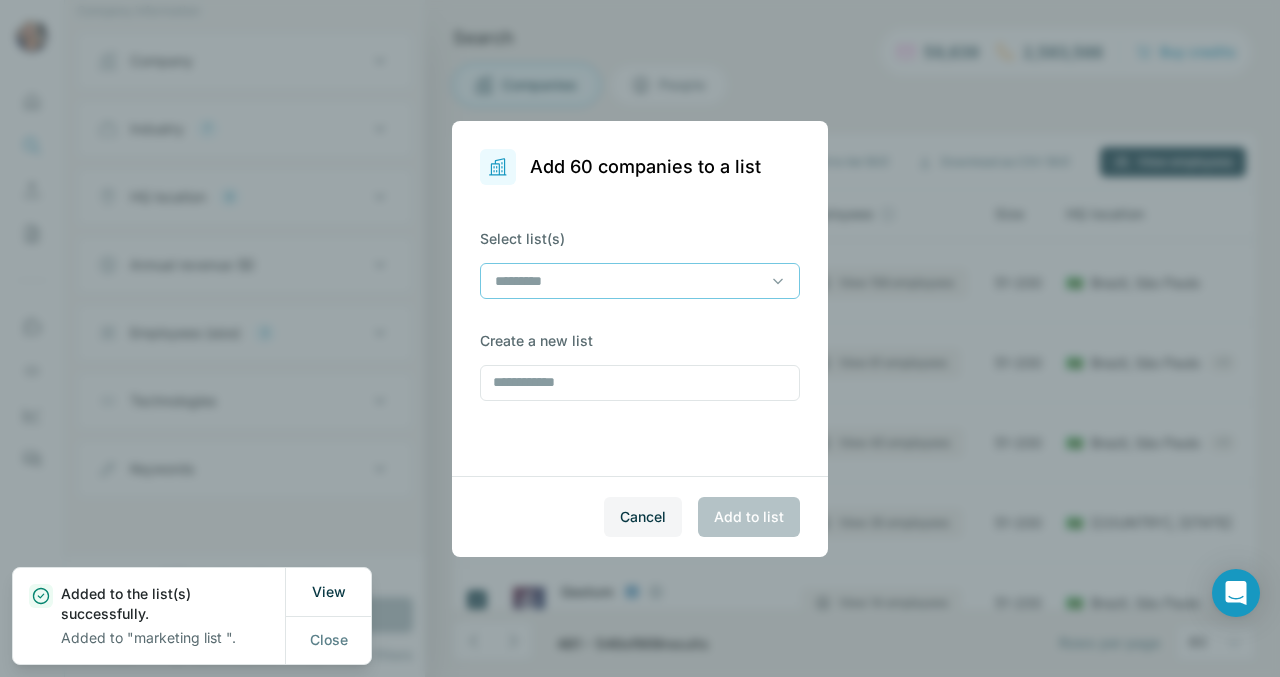 click at bounding box center [628, 281] 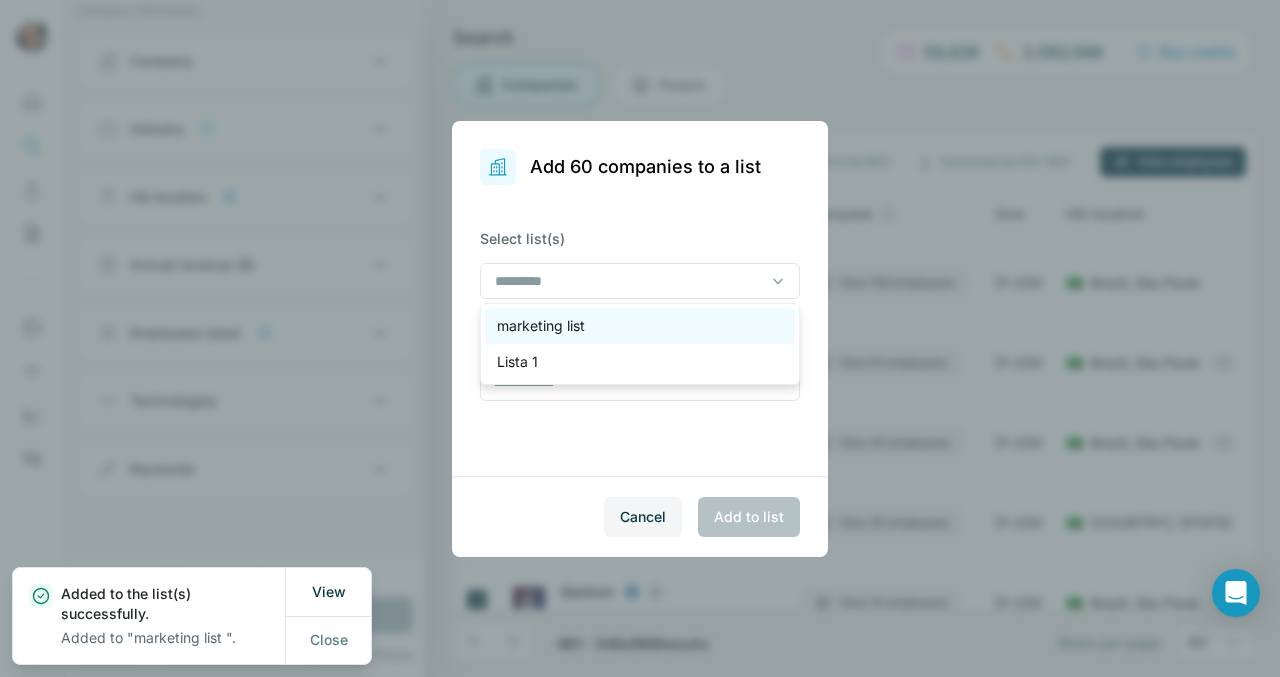 click on "marketing list" at bounding box center (640, 326) 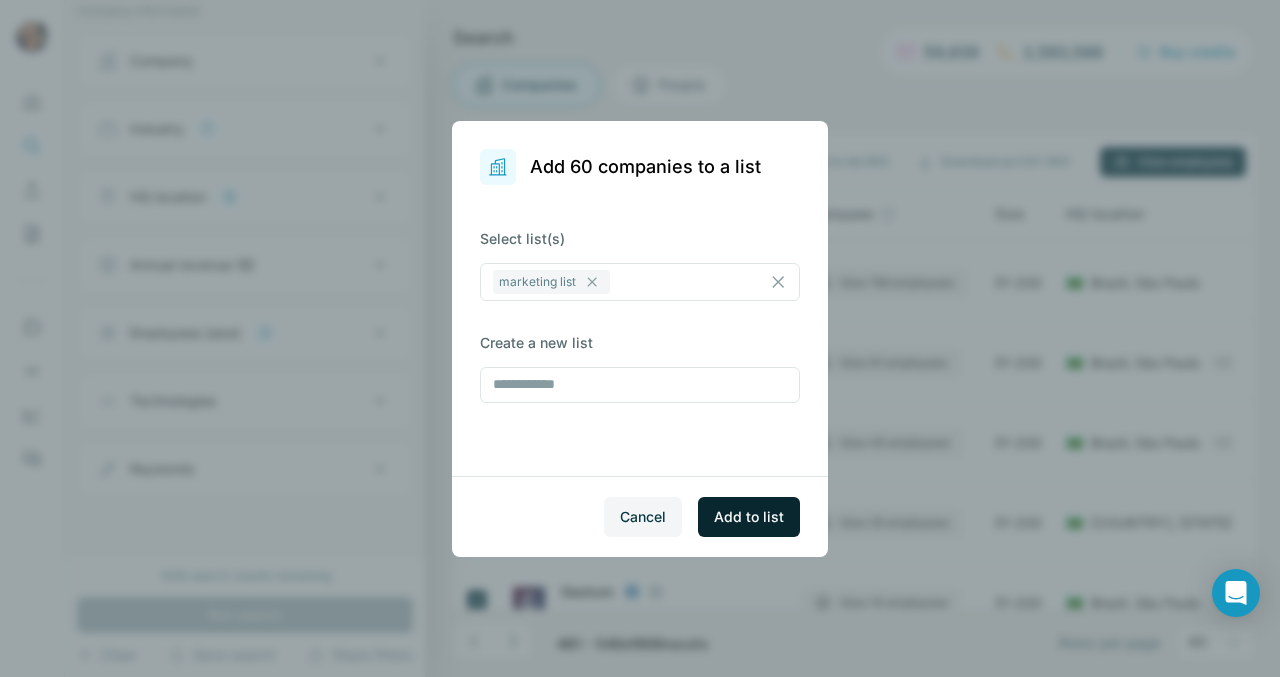 click on "Add to list" at bounding box center [749, 517] 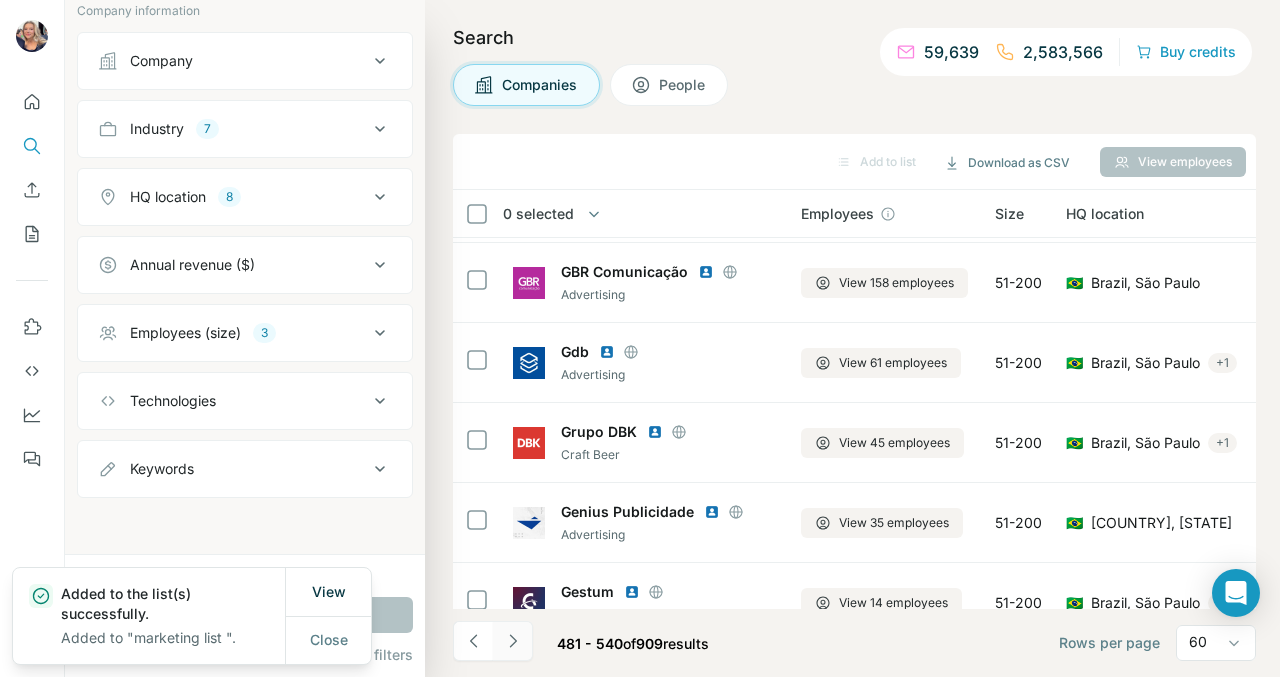 click 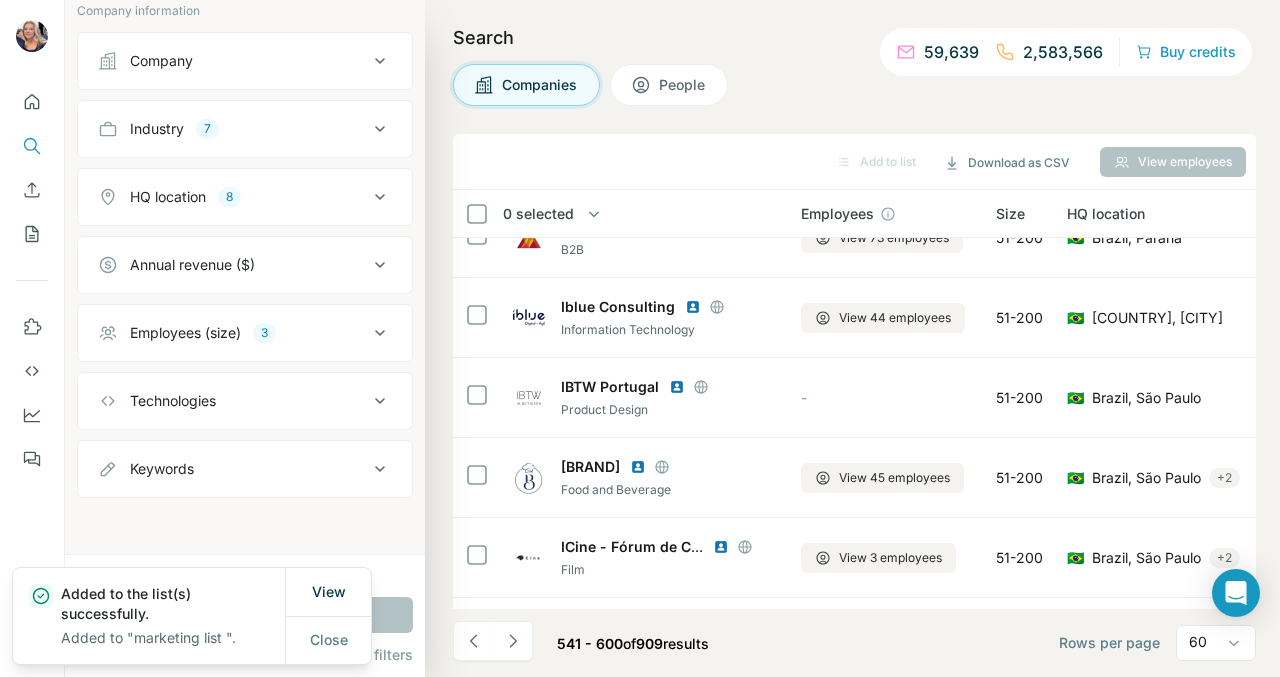 scroll, scrollTop: 1035, scrollLeft: 0, axis: vertical 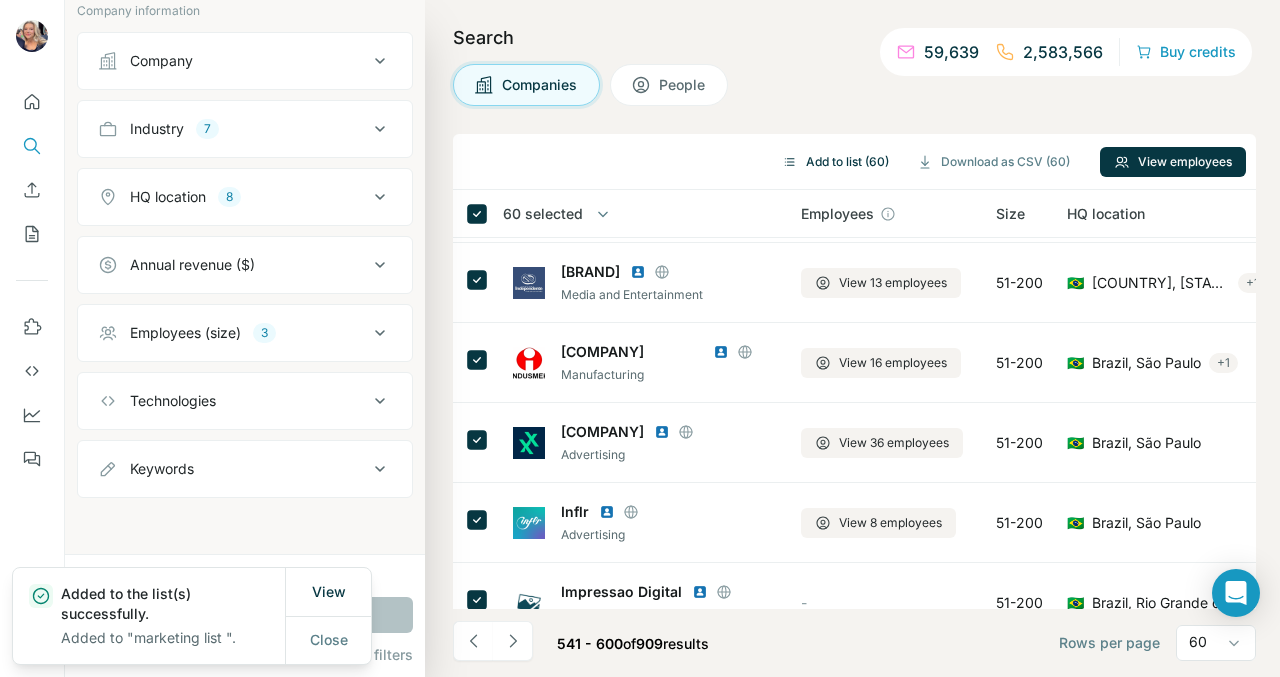 click on "Add to list (60)" at bounding box center (835, 162) 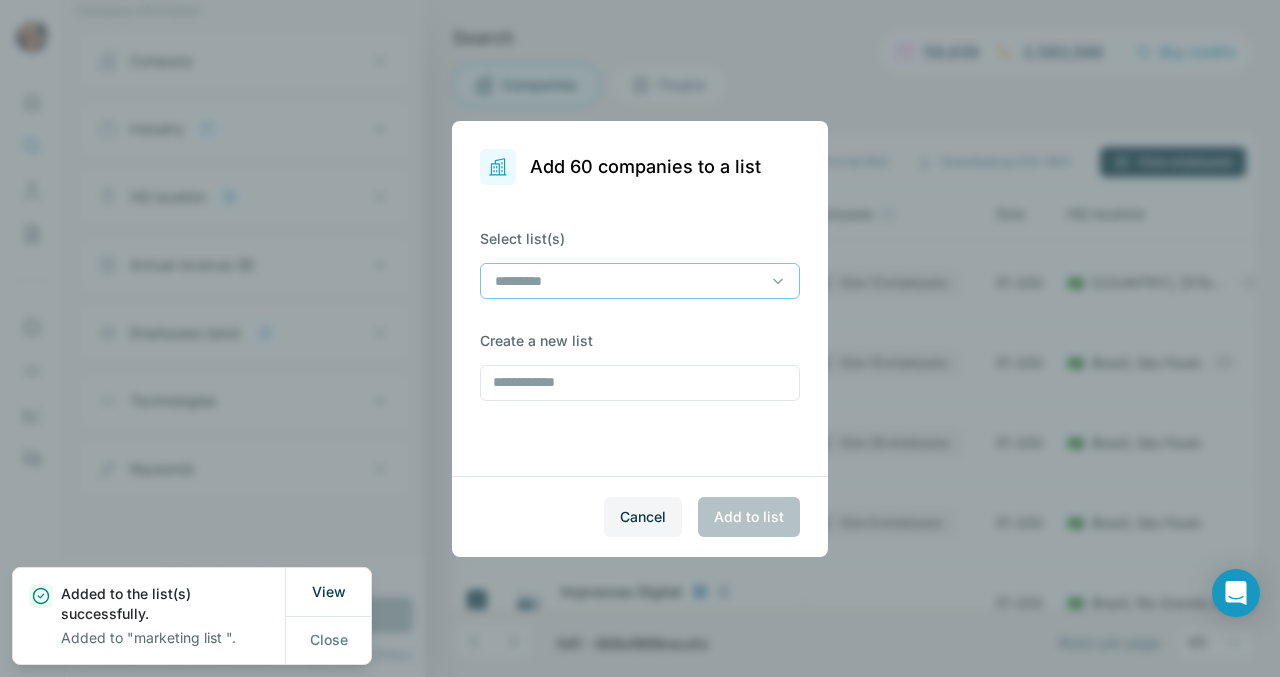 click at bounding box center [628, 281] 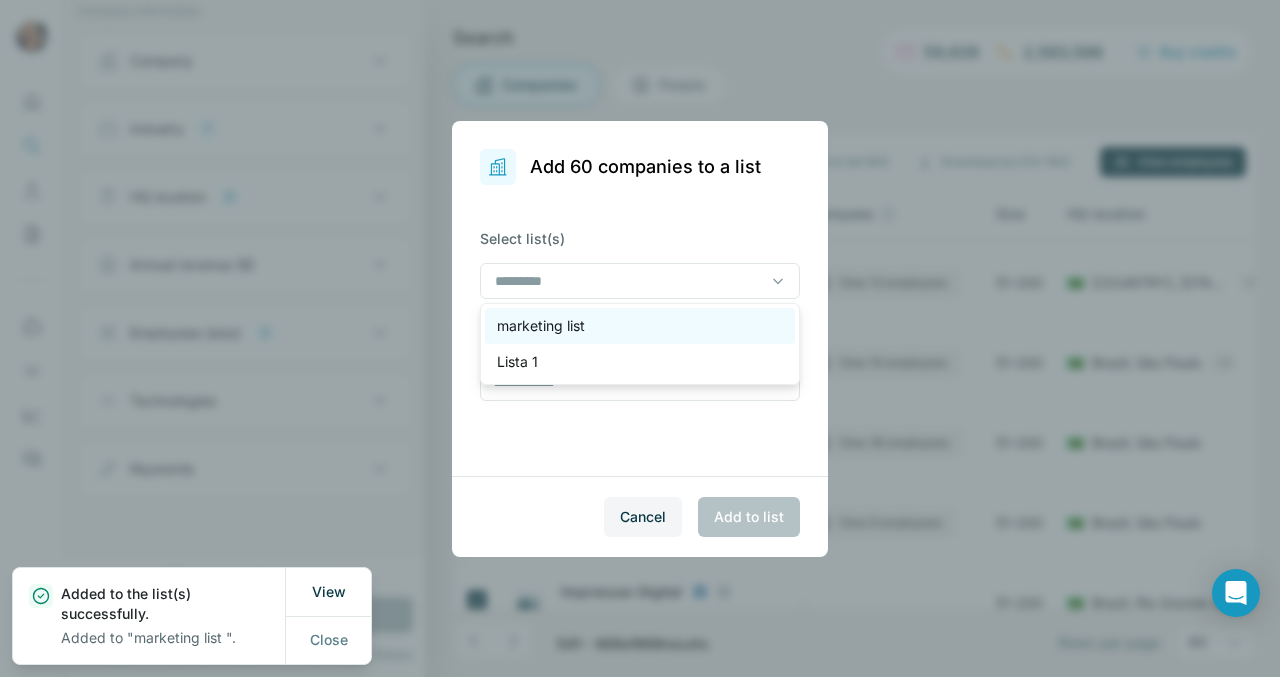 click on "marketing list" at bounding box center (640, 326) 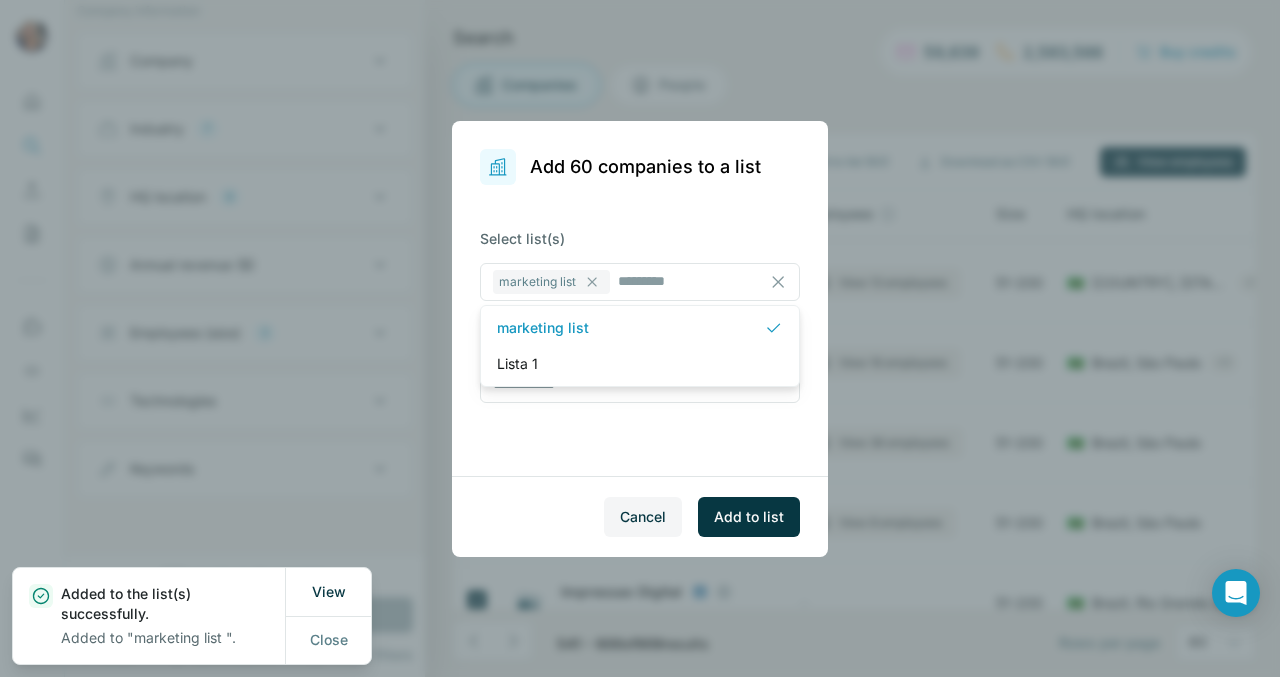 click on "Select list(s) marketing list  Create a new list" at bounding box center [640, 330] 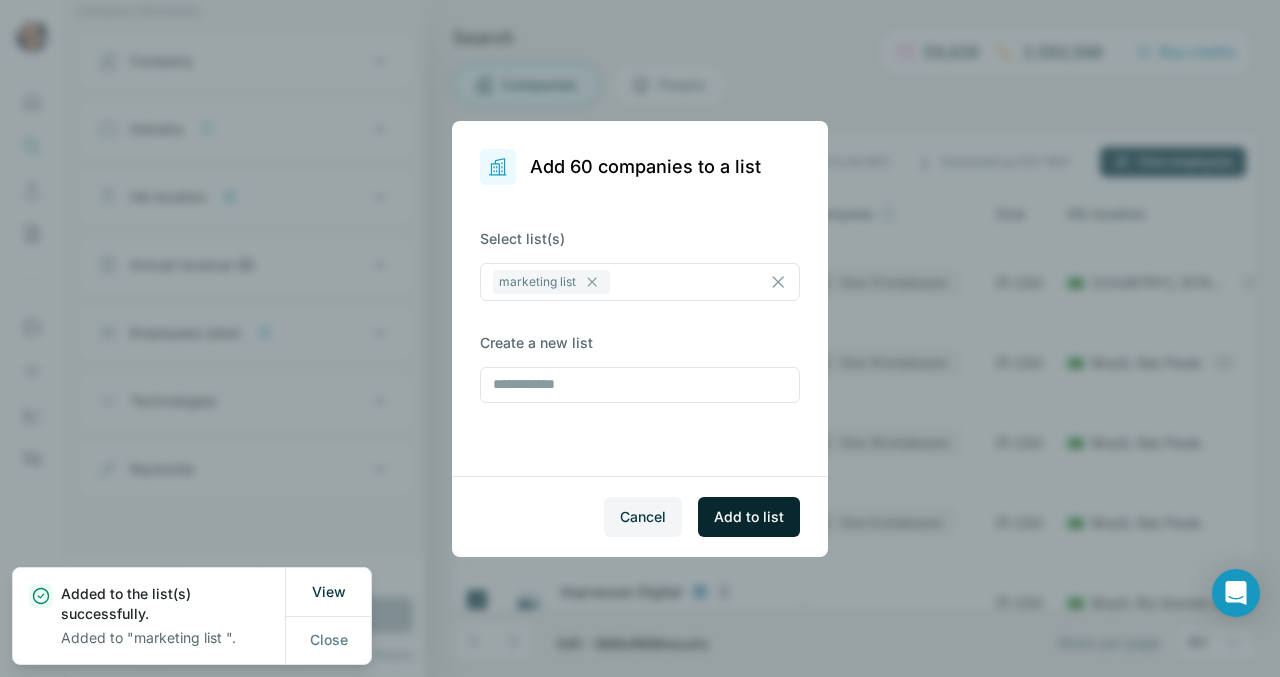 click on "Add to list" at bounding box center [749, 517] 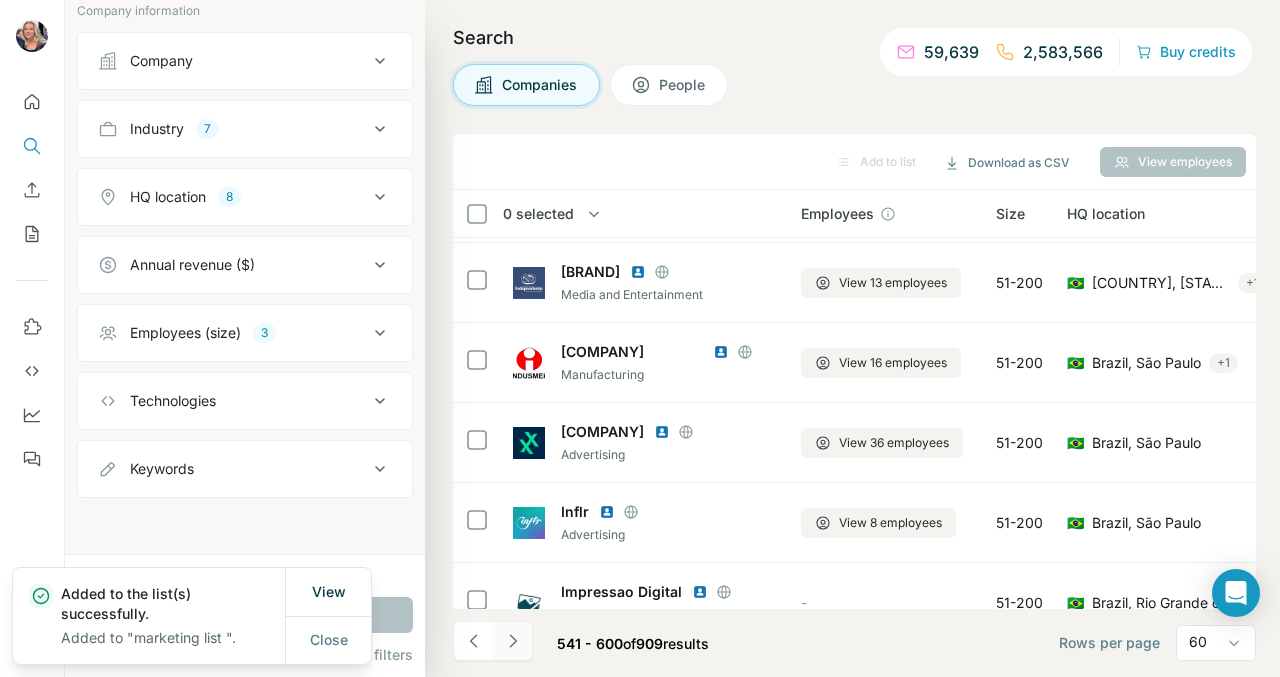 click 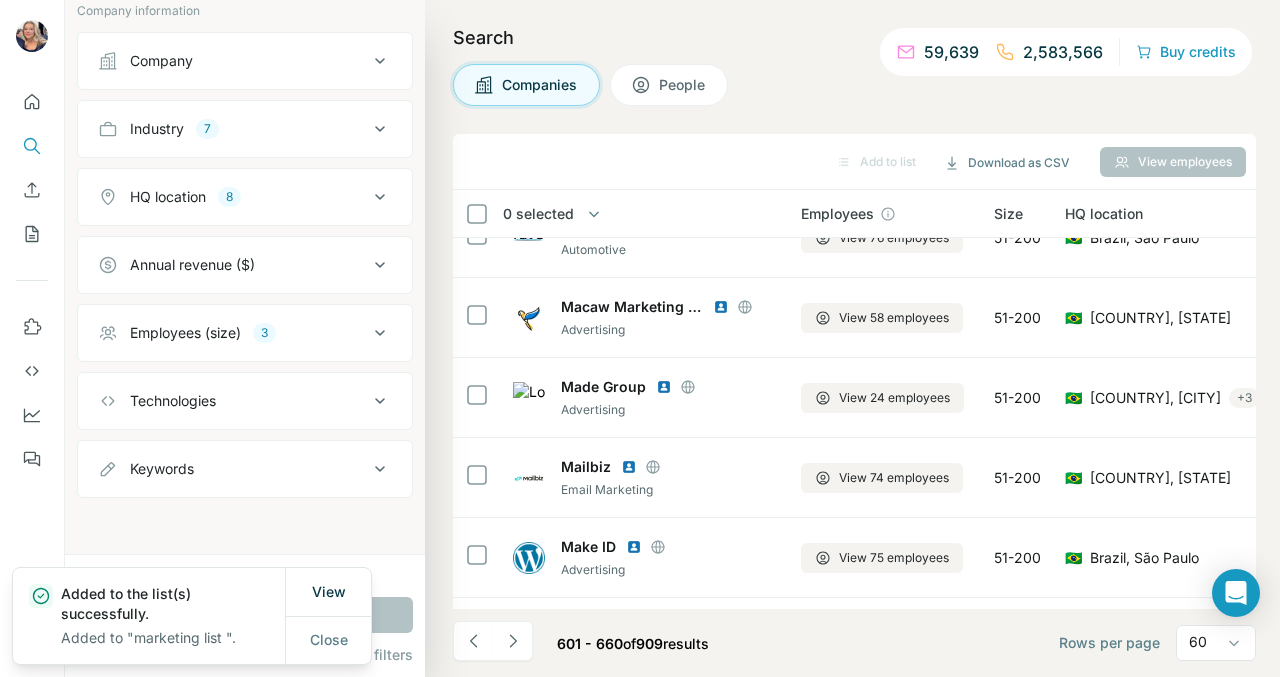 scroll, scrollTop: 1035, scrollLeft: 0, axis: vertical 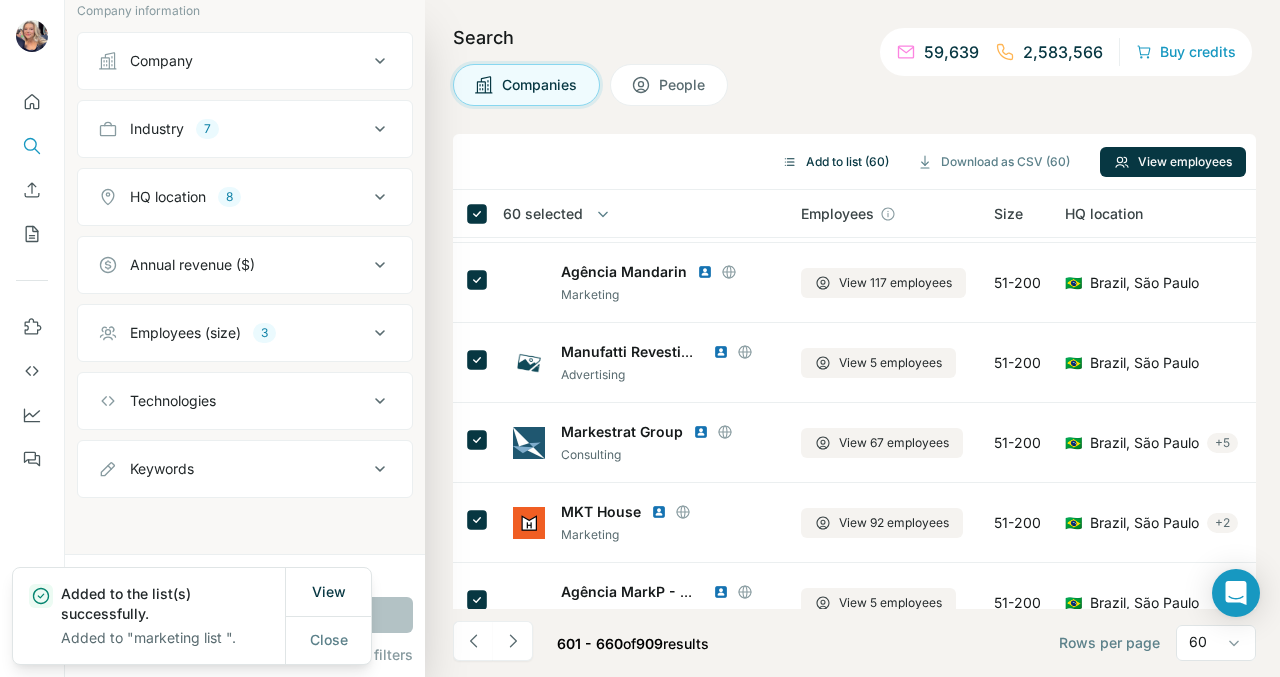 click on "Add to list (60)" at bounding box center [835, 162] 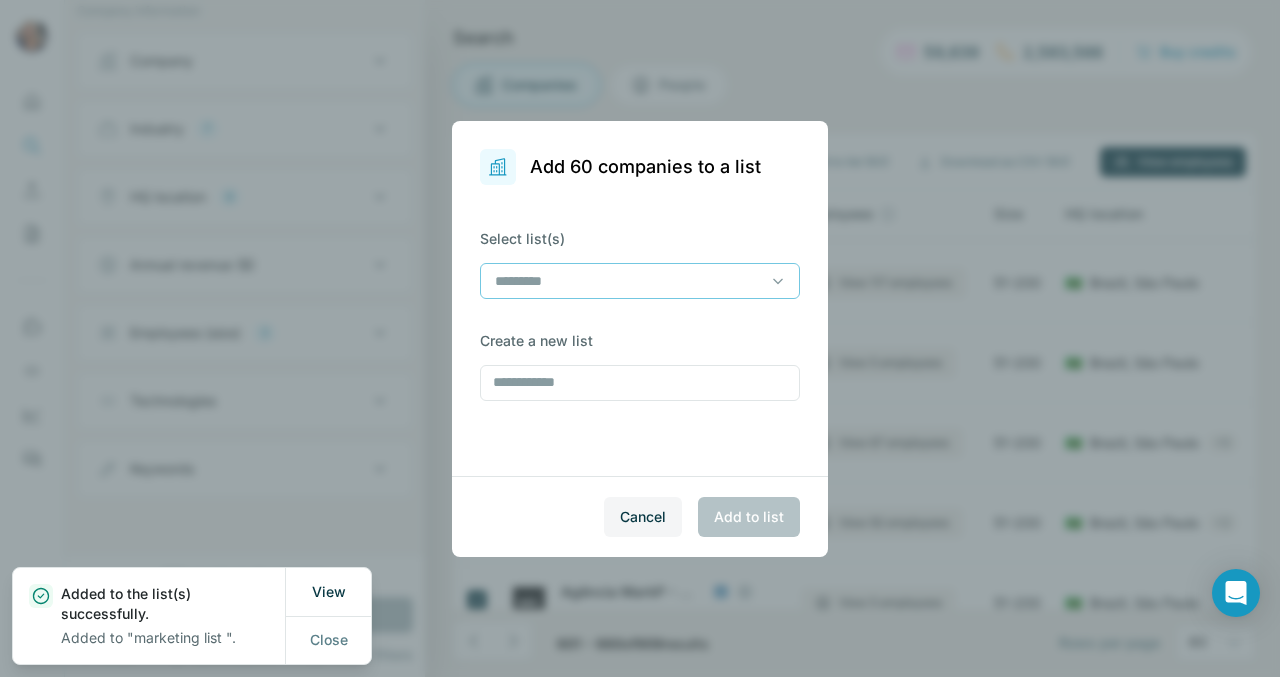click at bounding box center (640, 281) 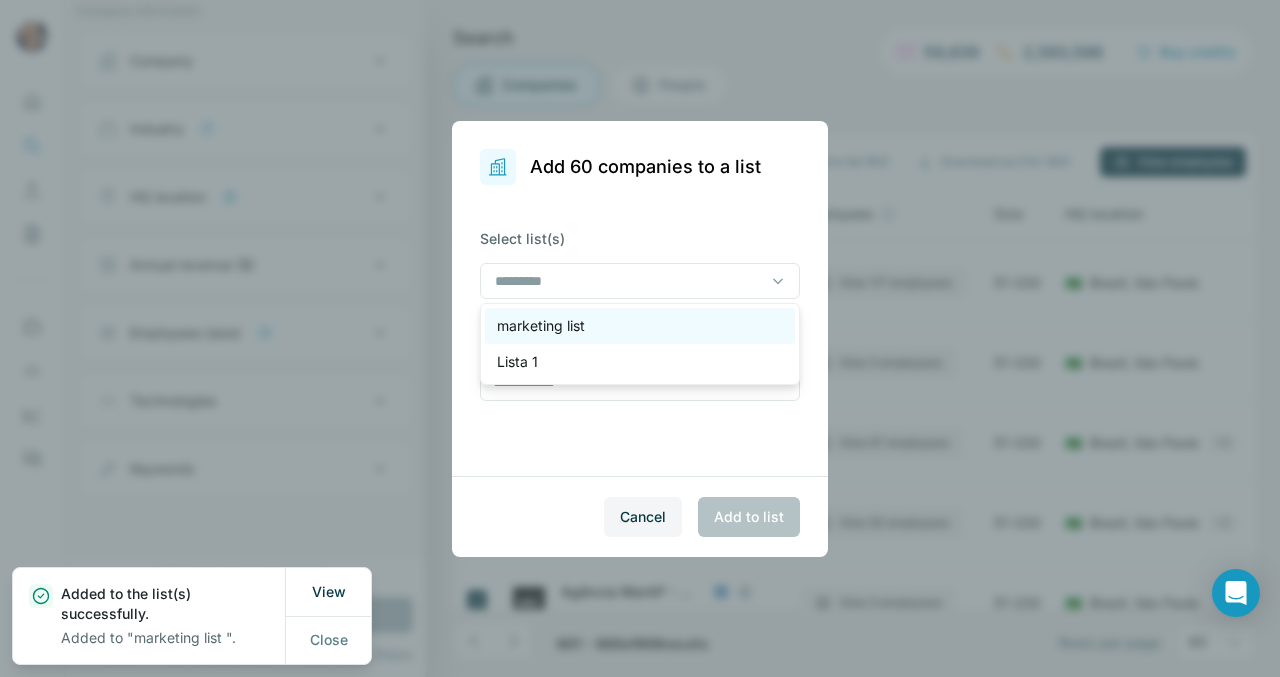 click on "marketing list" at bounding box center (640, 326) 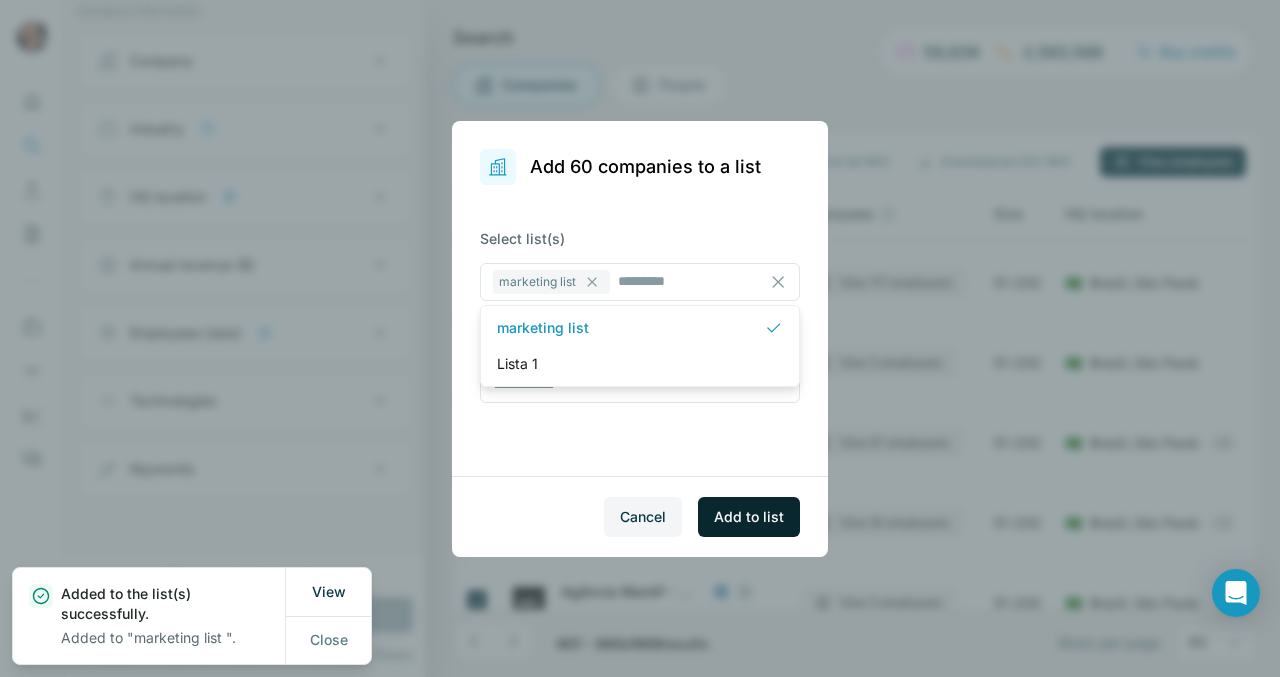 click on "Add to list" at bounding box center [749, 517] 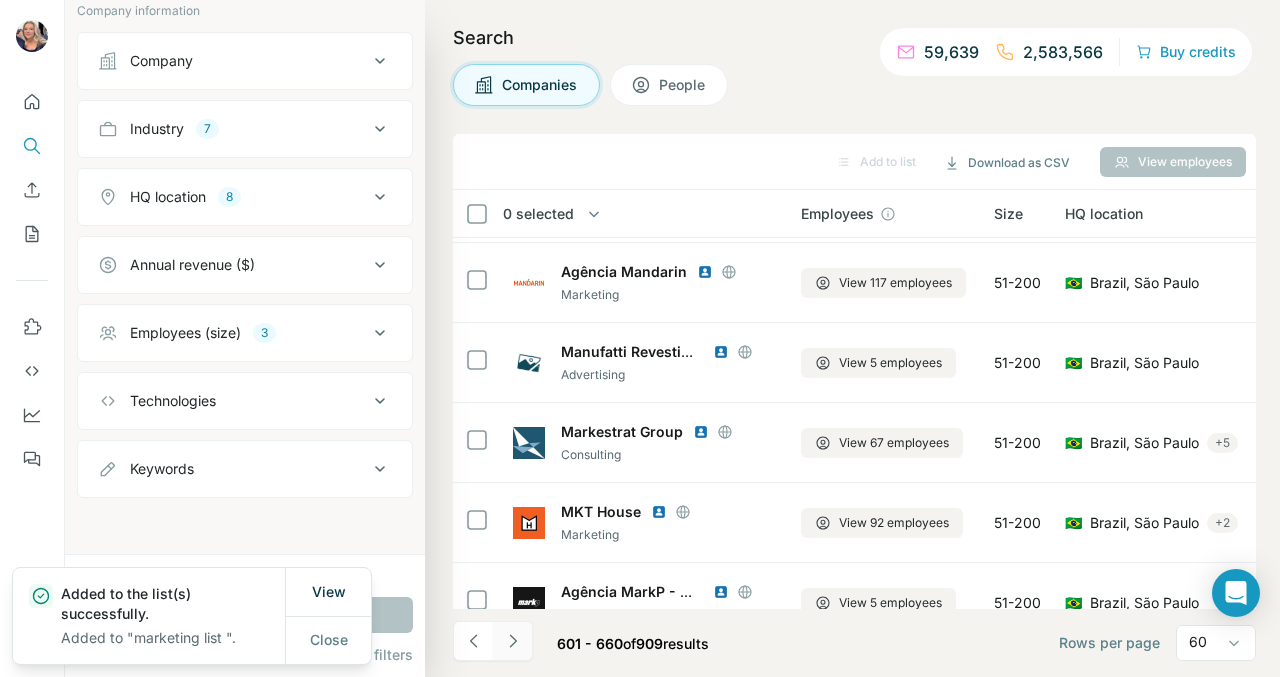 click 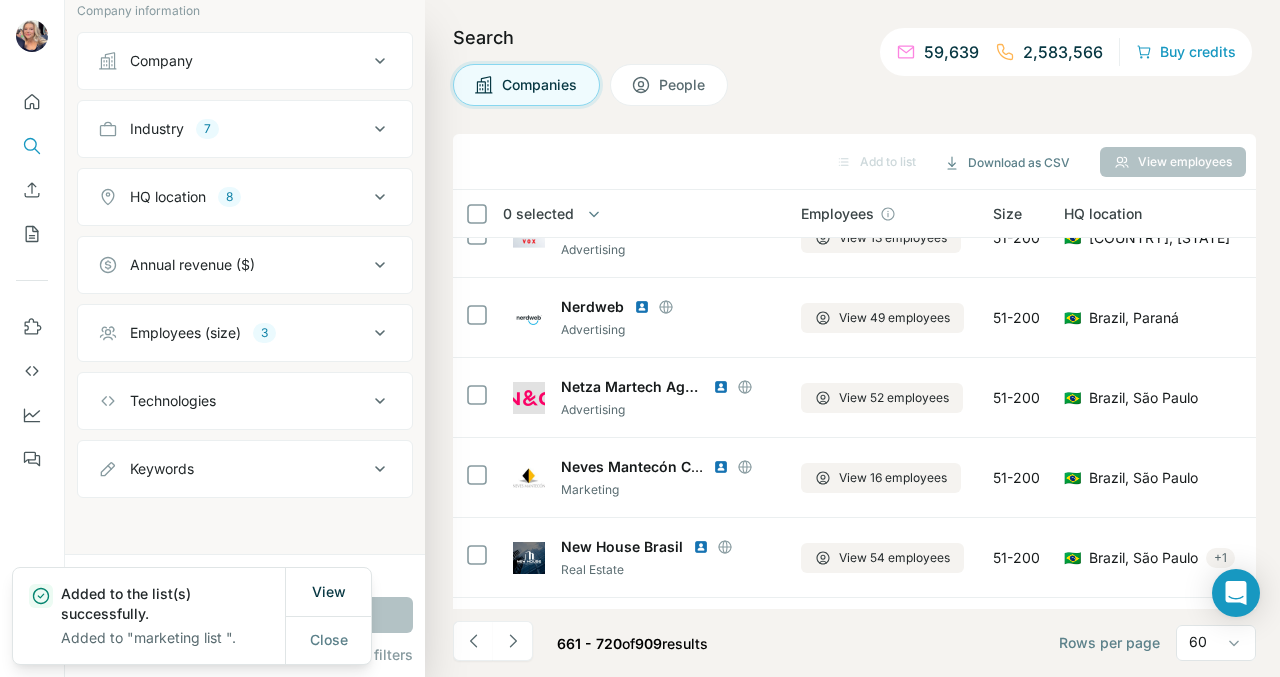 scroll, scrollTop: 1035, scrollLeft: 0, axis: vertical 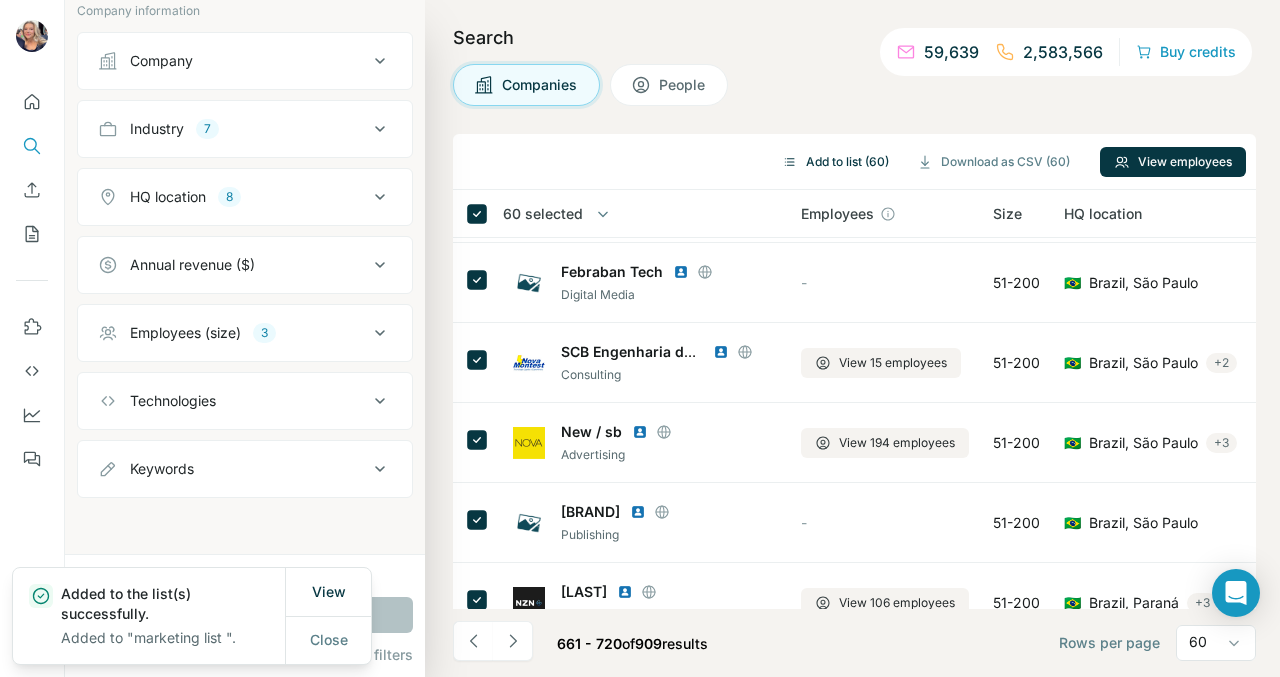 click on "Add to list (60)" at bounding box center [835, 162] 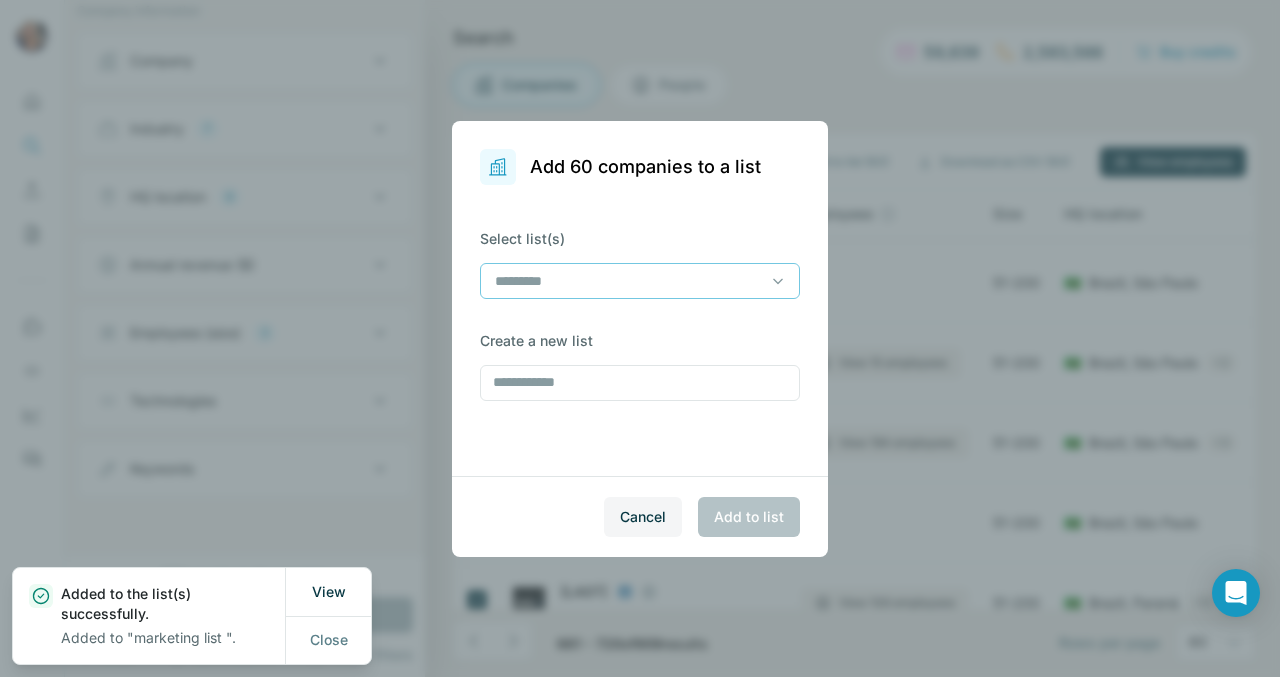 click at bounding box center [628, 281] 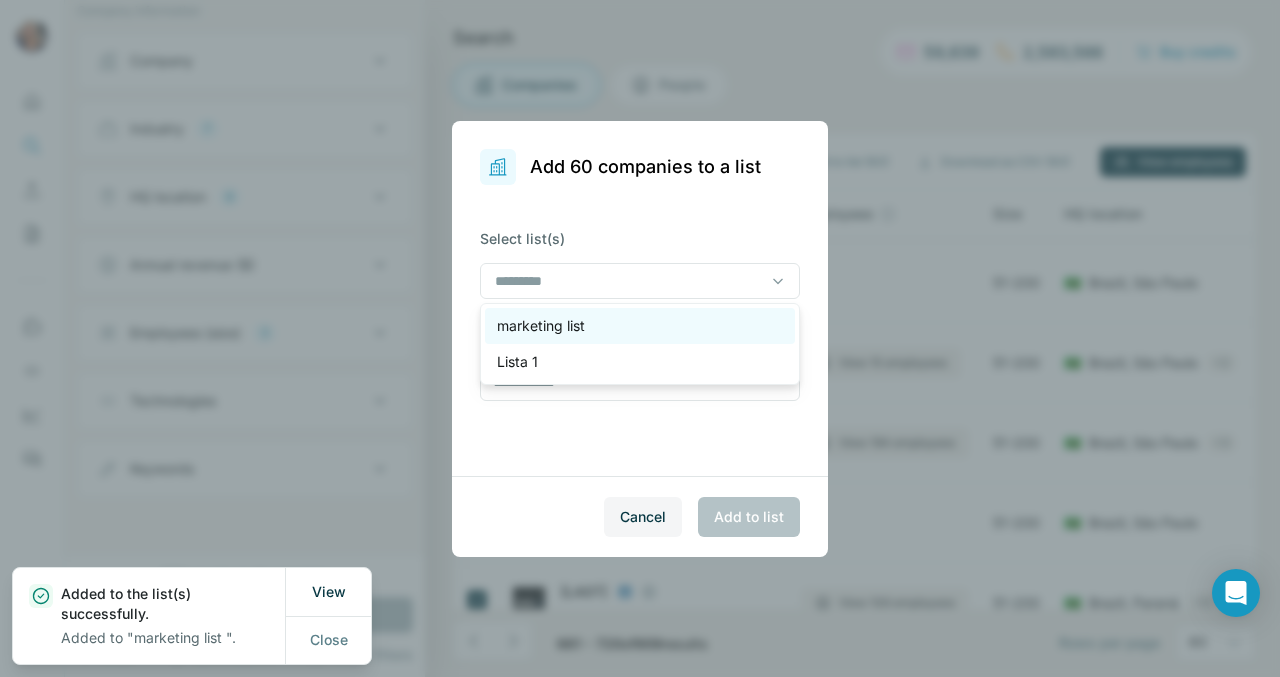 click on "marketing list" at bounding box center (640, 326) 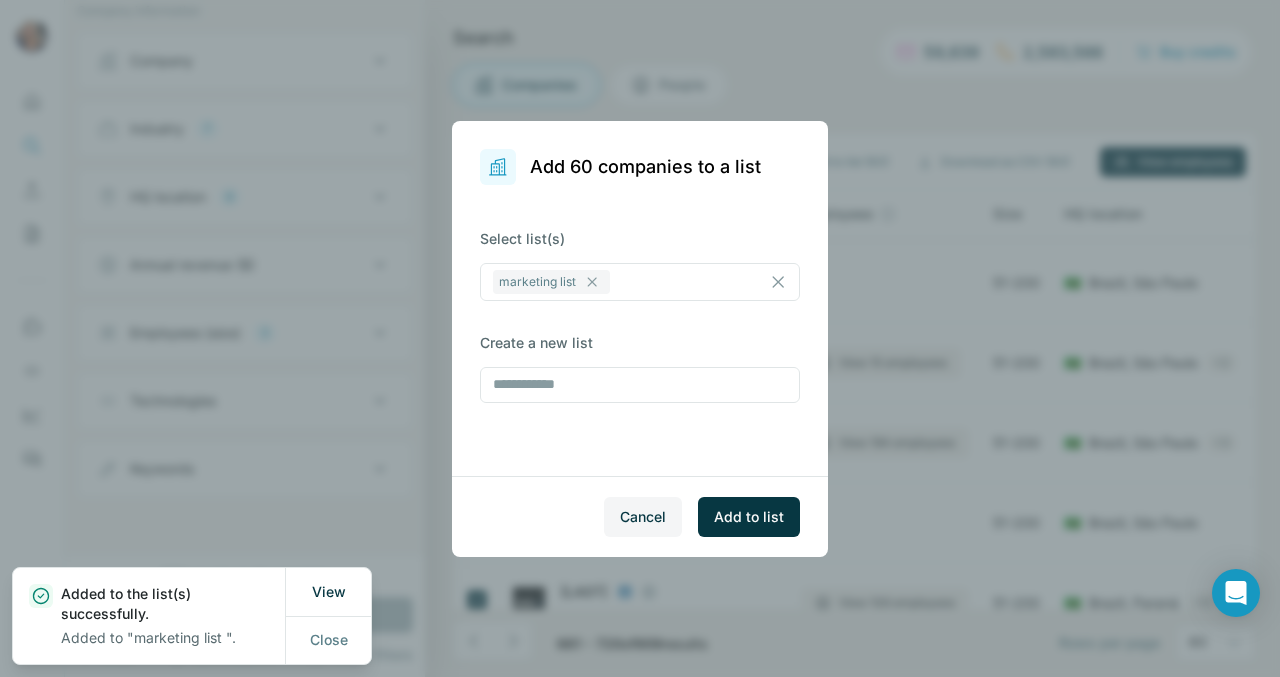 click on "Select list(s) marketing list  Create a new list" at bounding box center [640, 330] 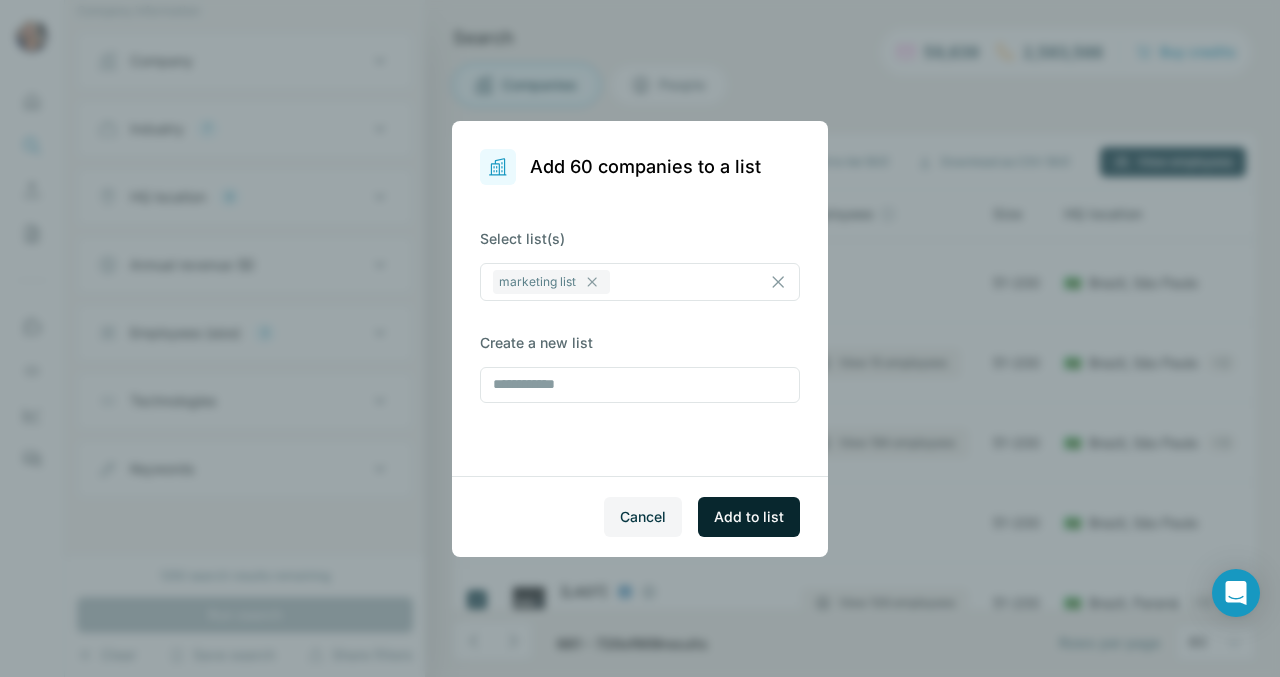 click on "Add to list" at bounding box center (749, 517) 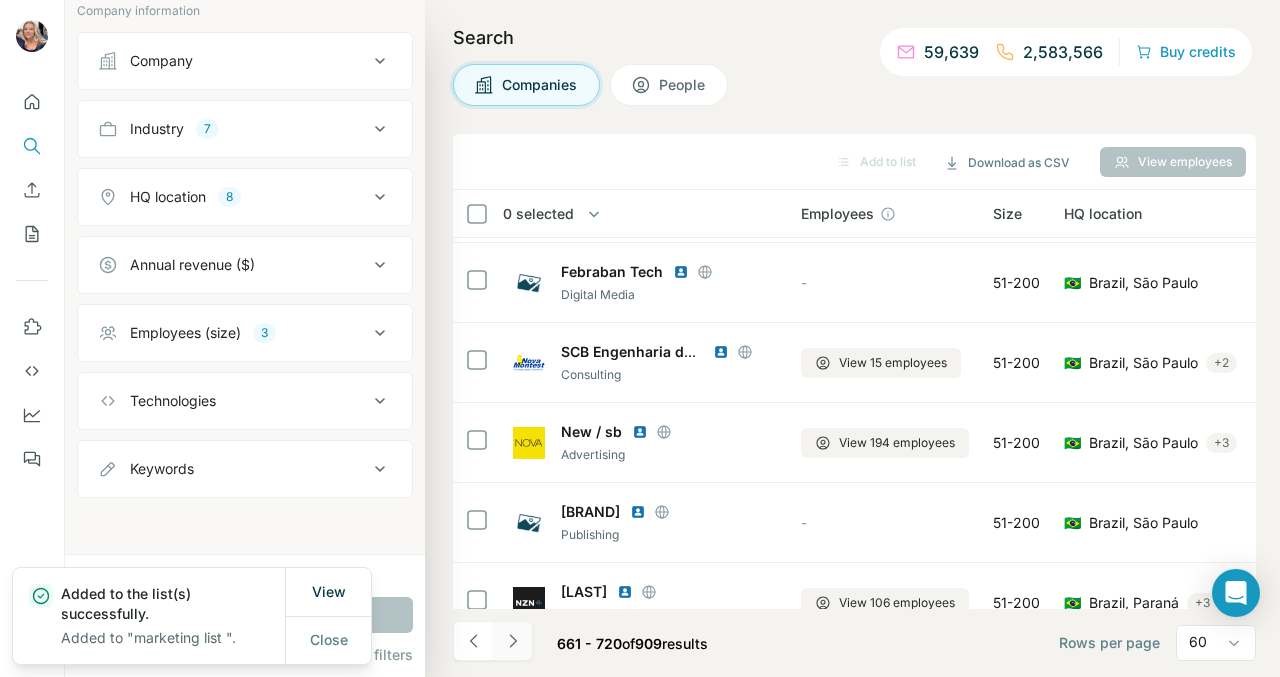 click 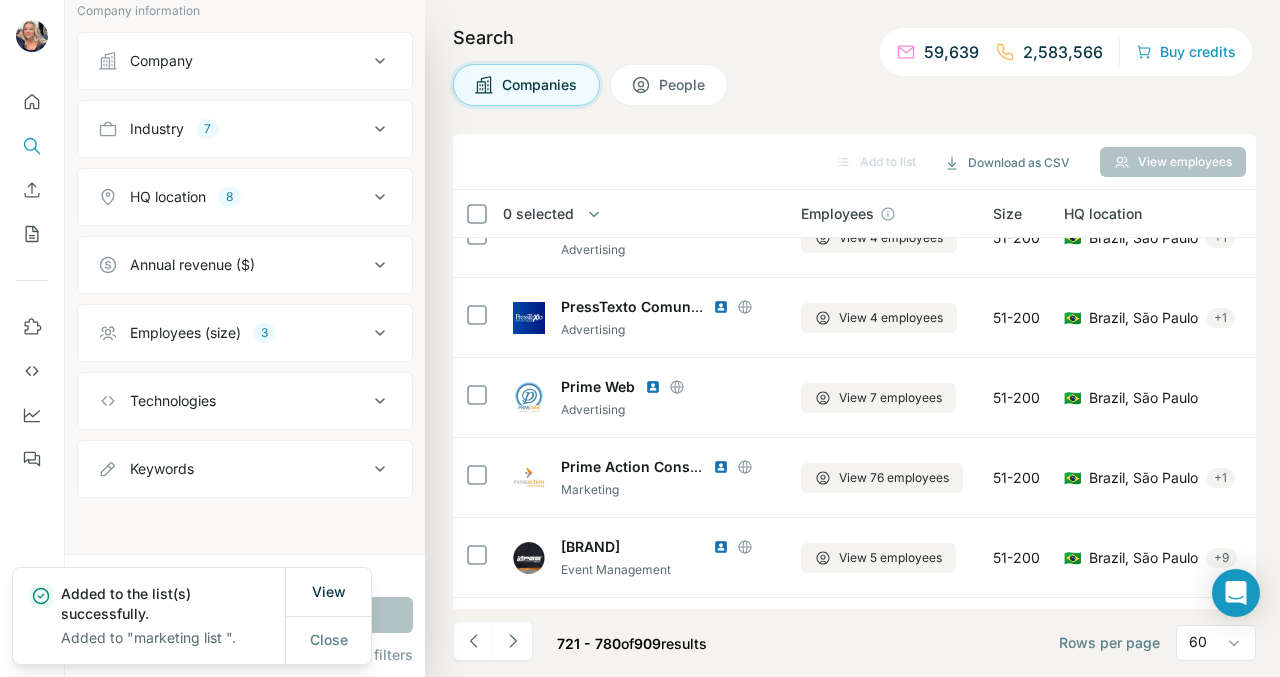 scroll, scrollTop: 1035, scrollLeft: 0, axis: vertical 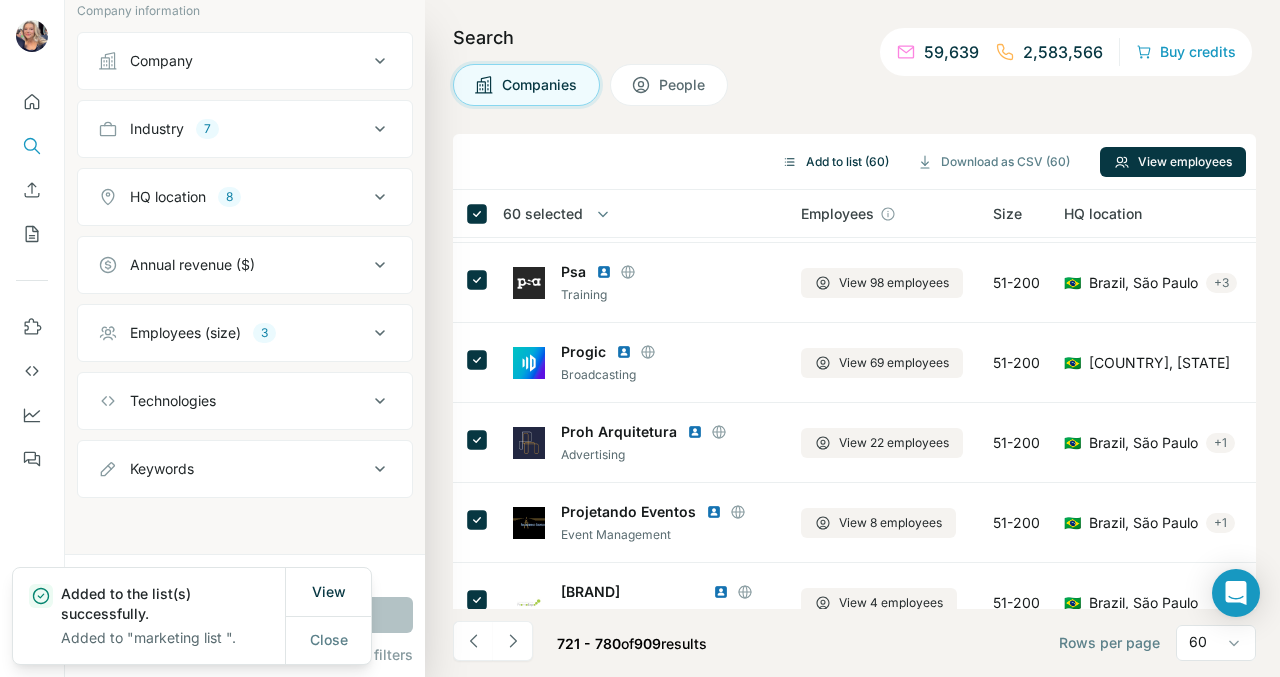 click on "Add to list (60)" at bounding box center (835, 162) 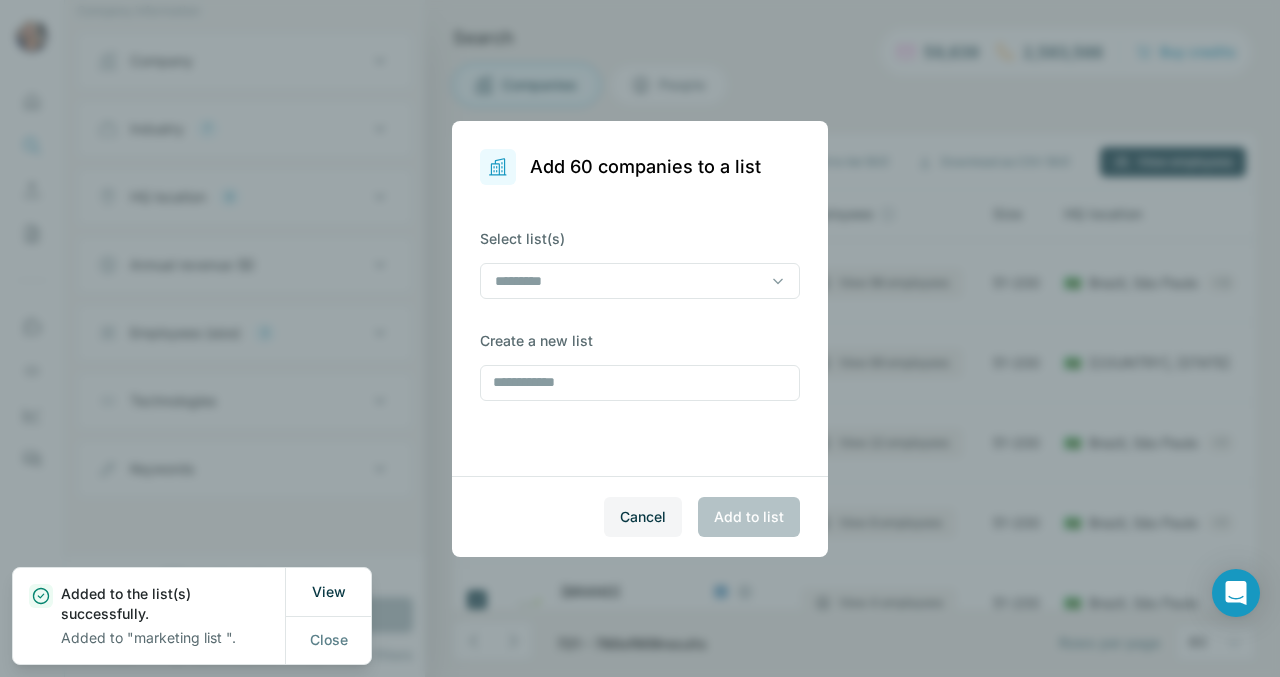 click at bounding box center [640, 283] 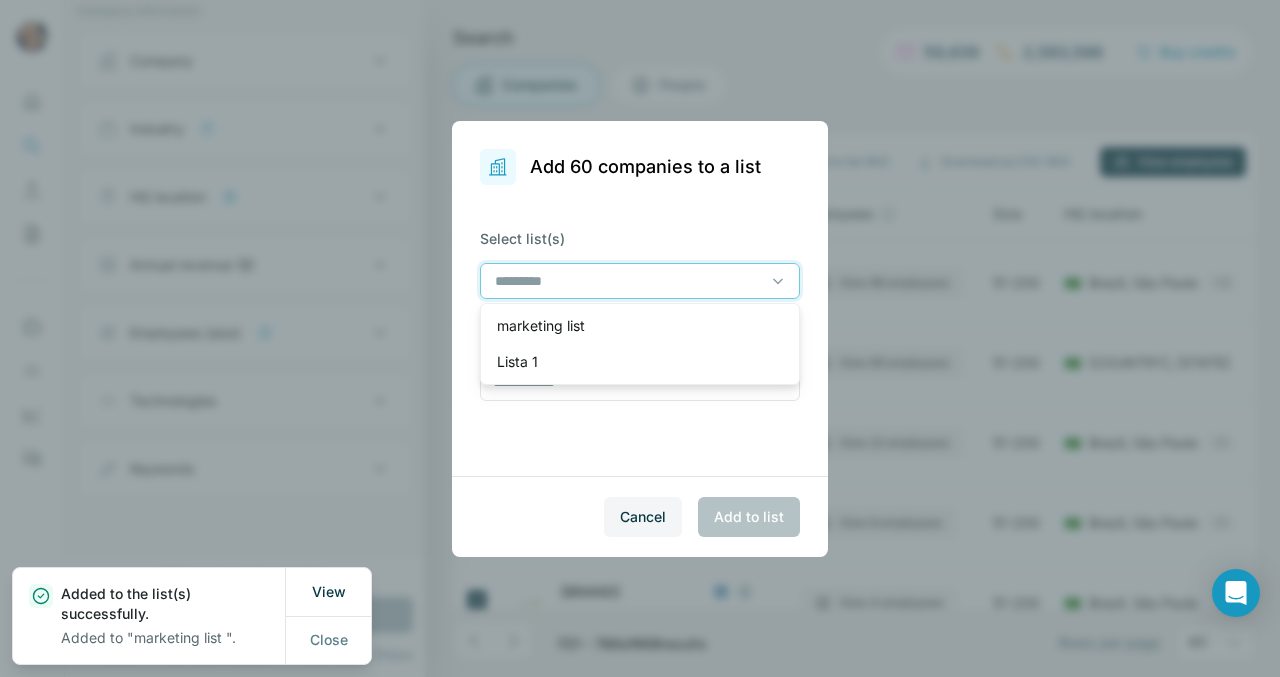 click at bounding box center (628, 281) 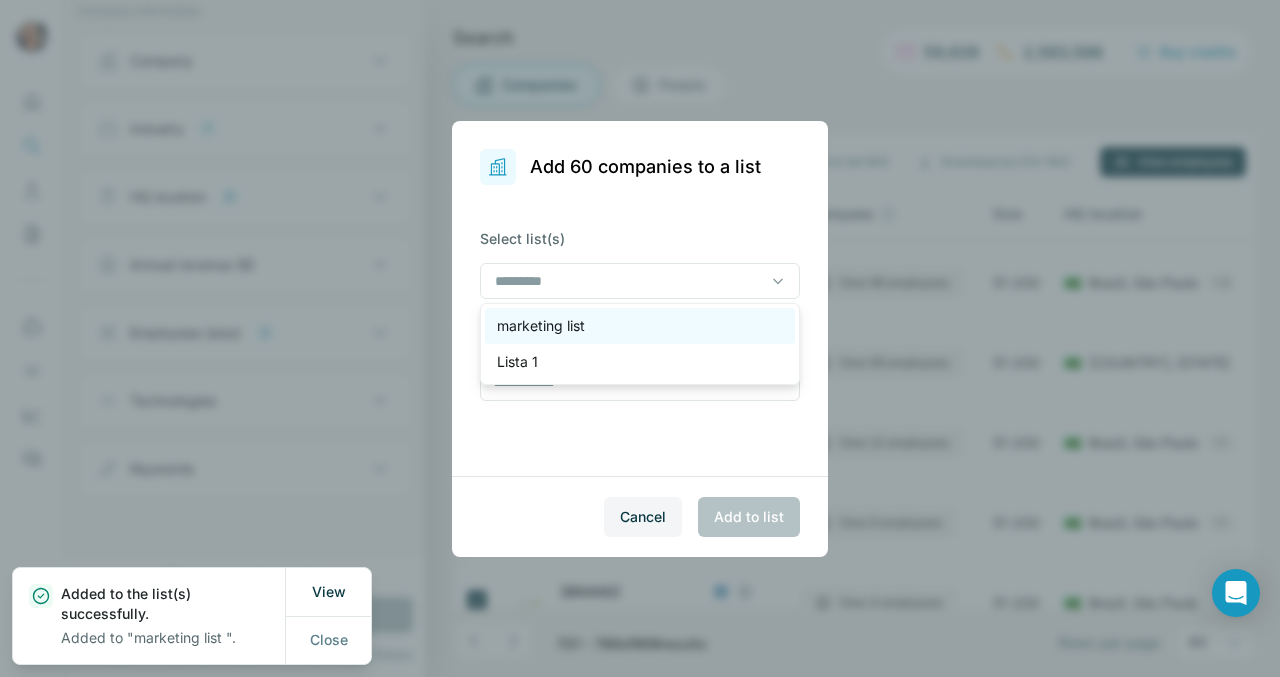 click on "marketing list" at bounding box center (640, 326) 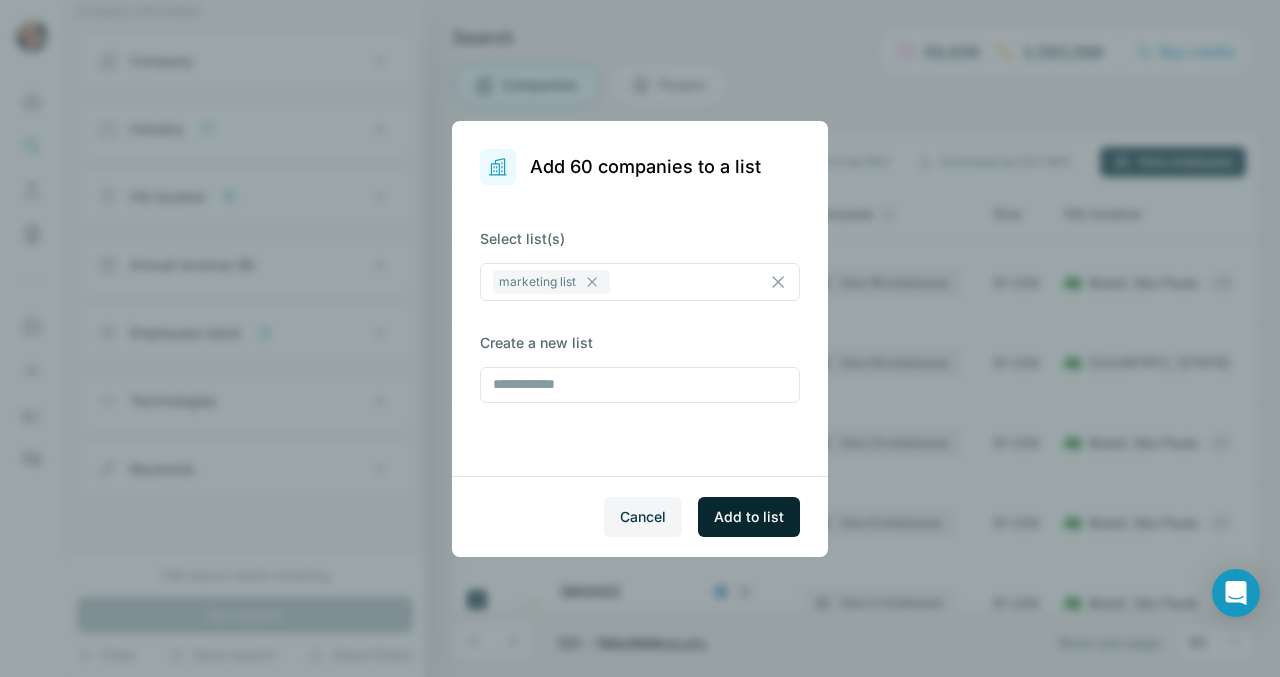 click on "Add to list" at bounding box center [749, 517] 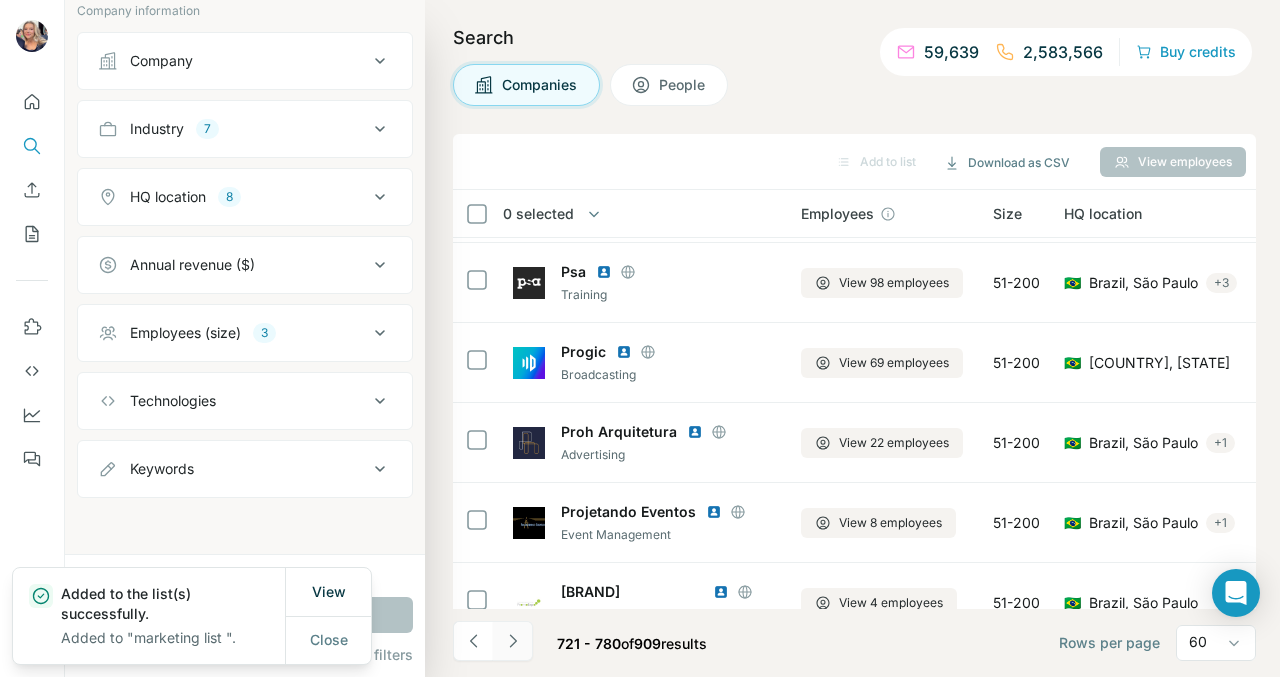 click 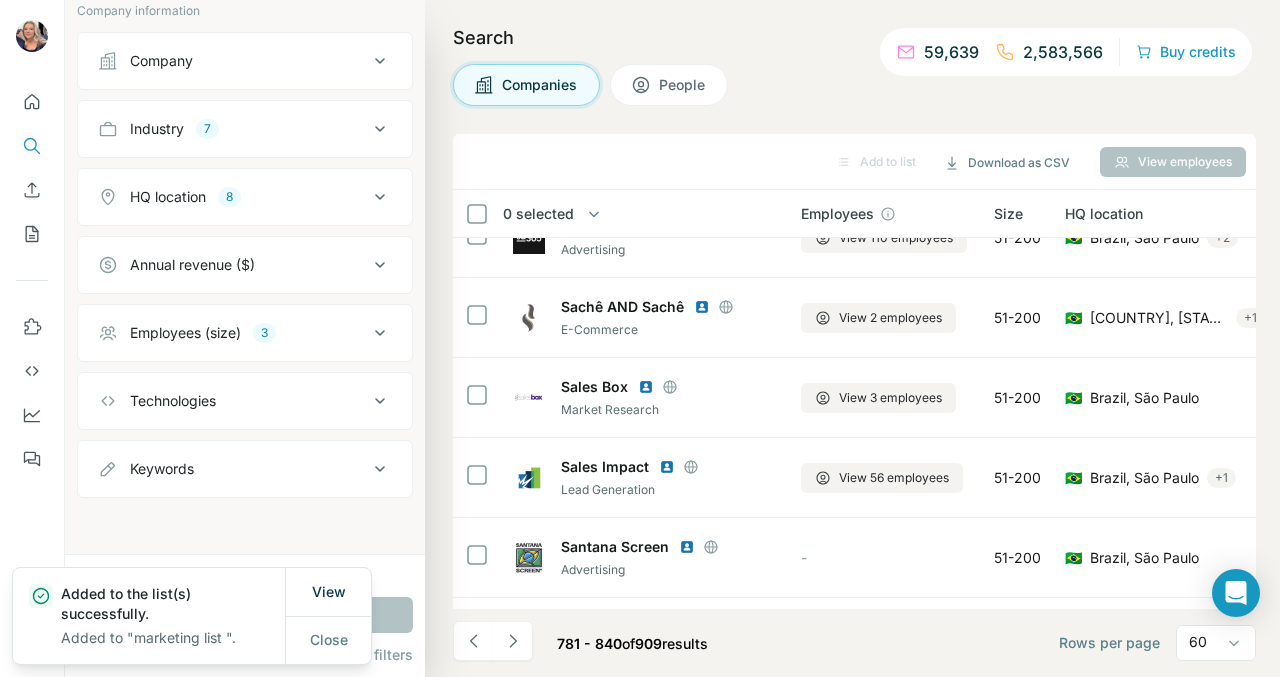 scroll, scrollTop: 1035, scrollLeft: 0, axis: vertical 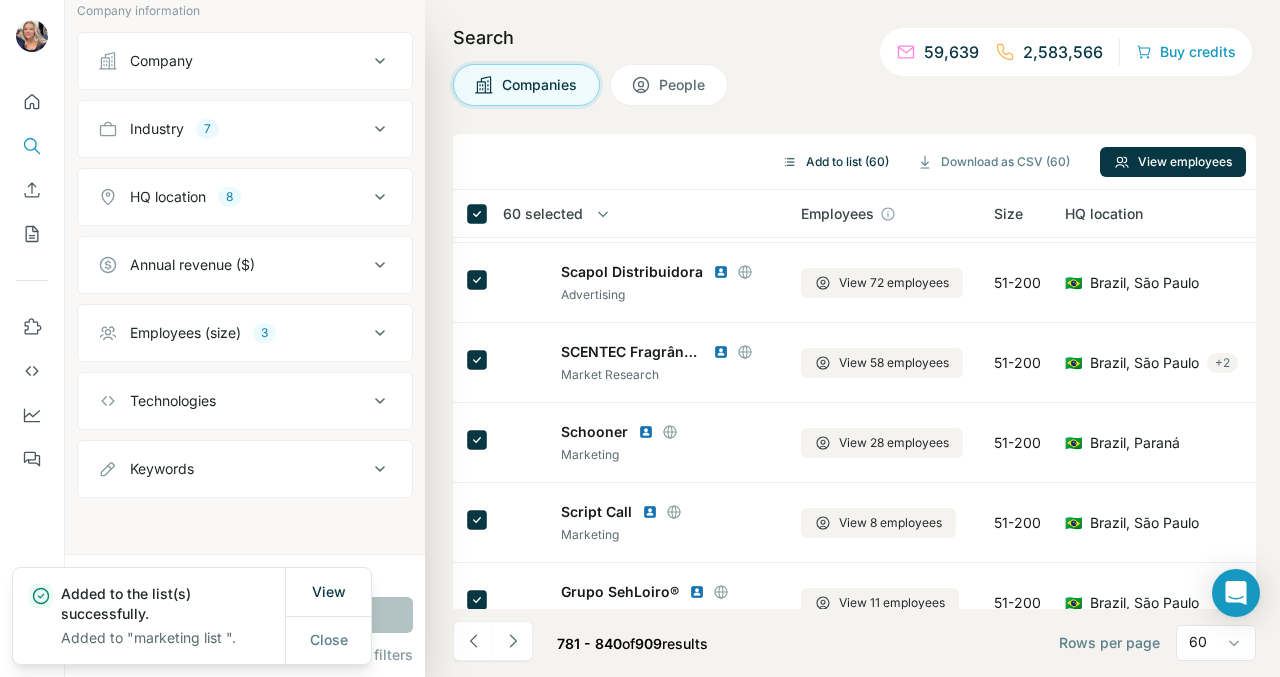 click on "Add to list (60)" at bounding box center [835, 162] 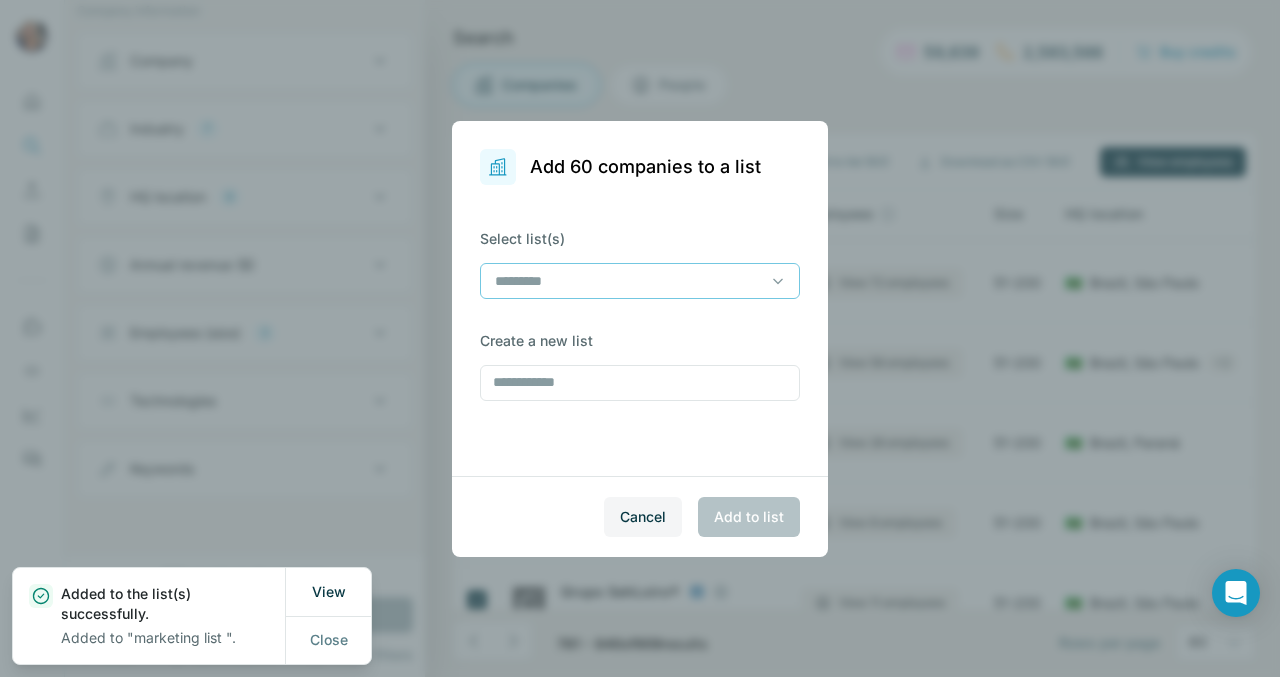 click at bounding box center (628, 281) 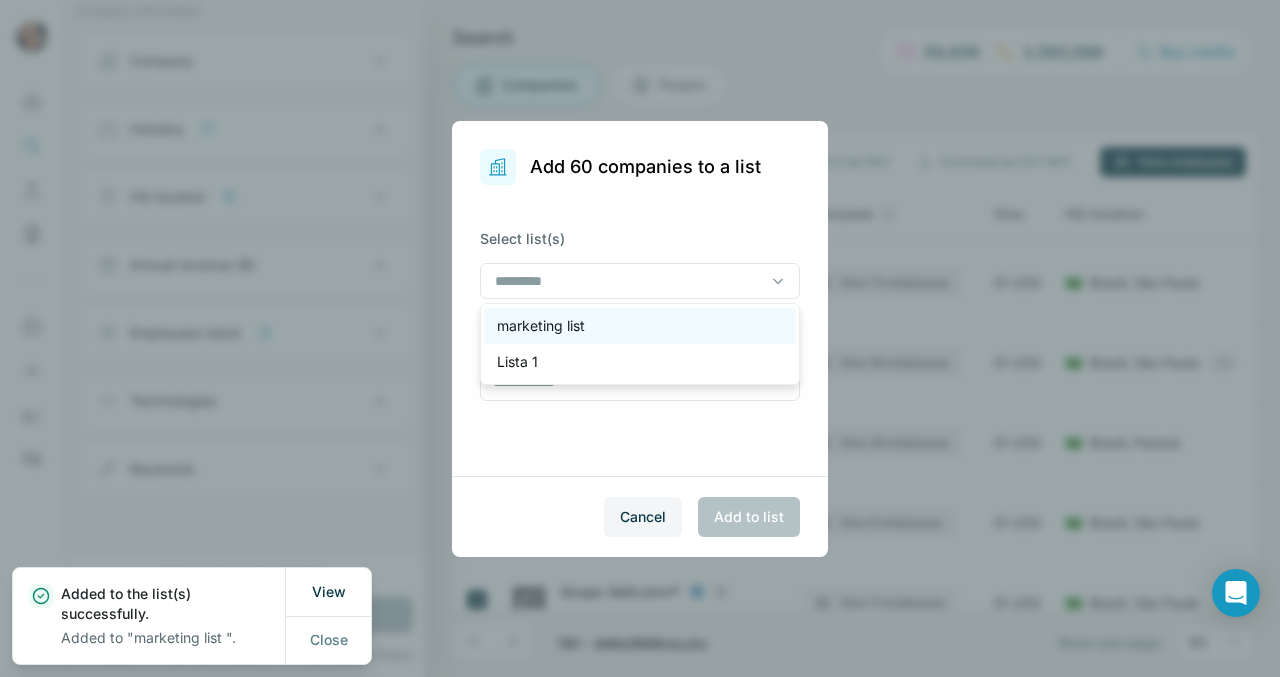 click on "marketing list" at bounding box center [640, 326] 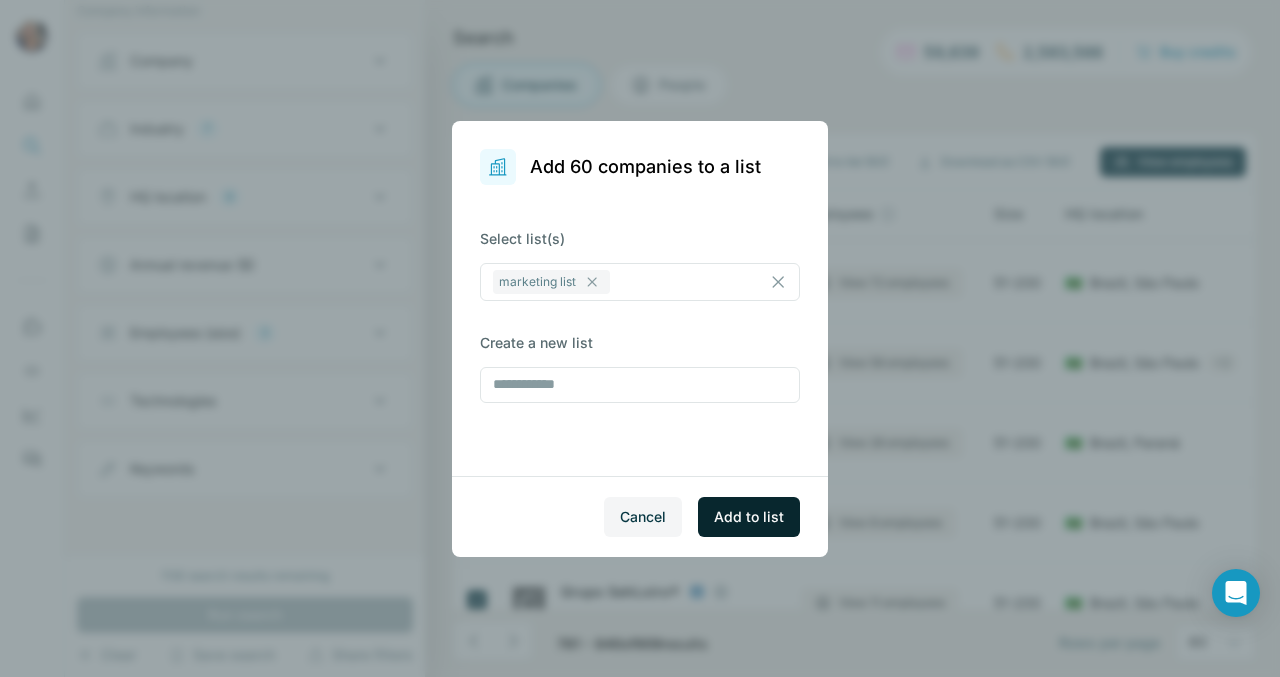 click on "Add to list" at bounding box center (749, 517) 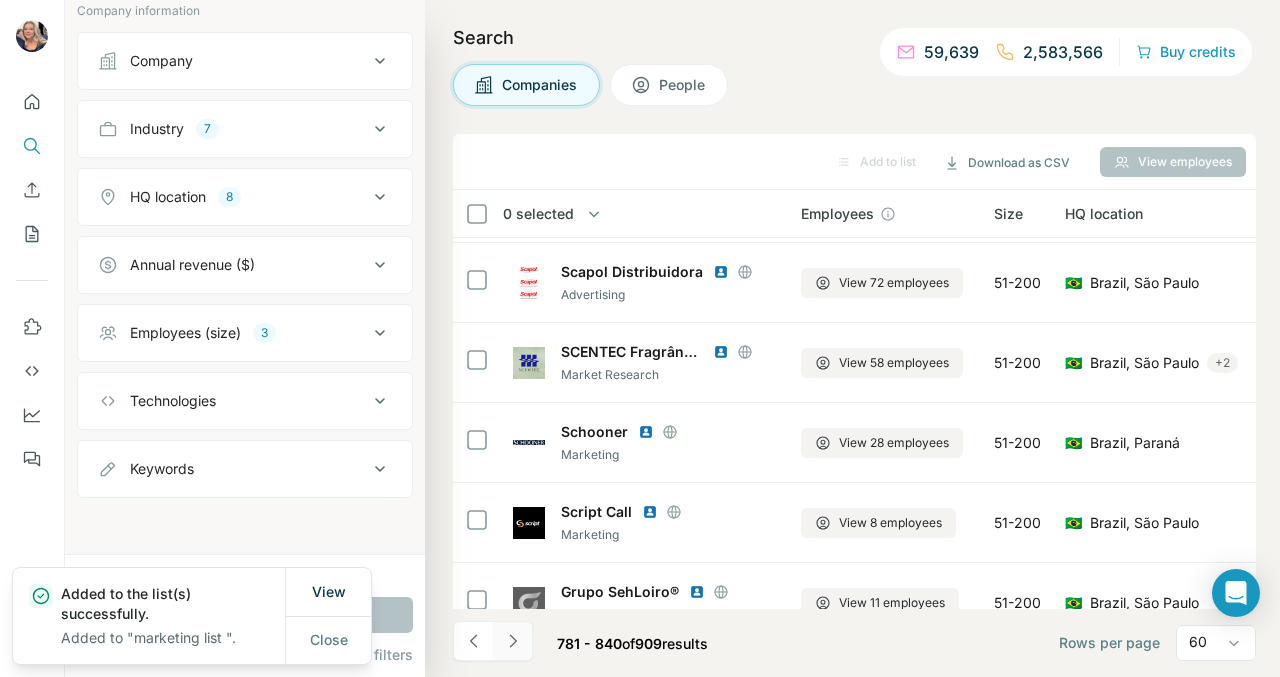 click 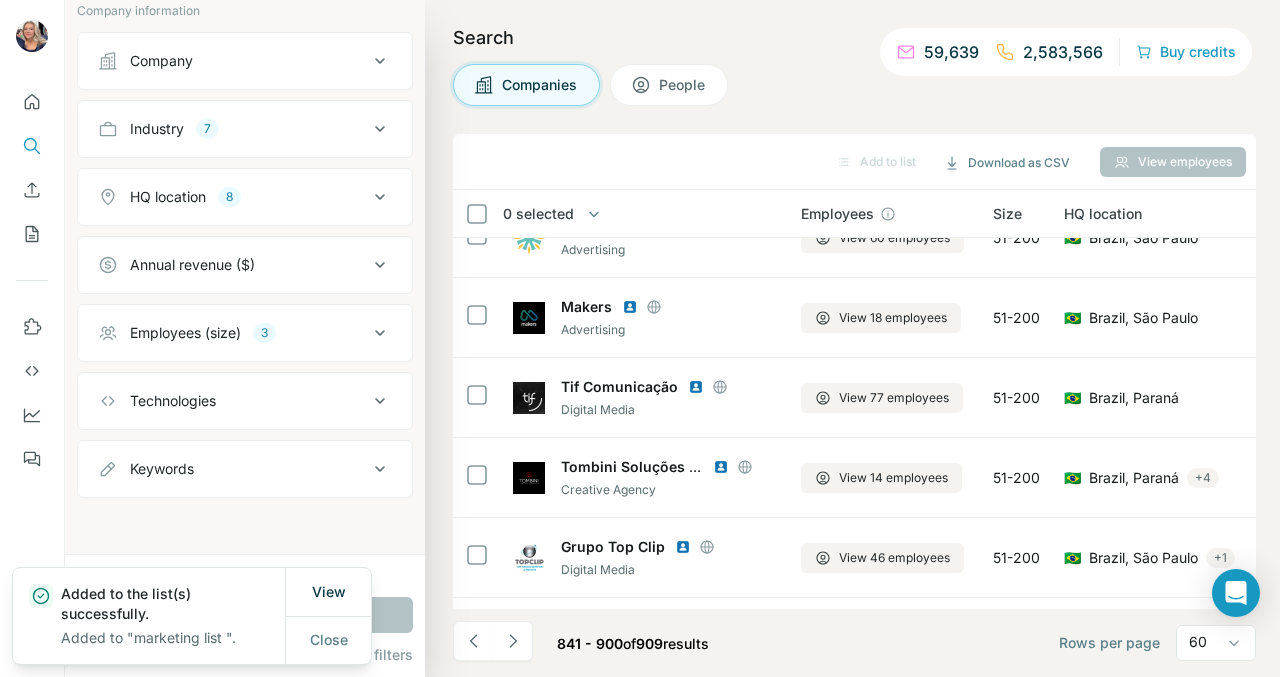 scroll, scrollTop: 1035, scrollLeft: 0, axis: vertical 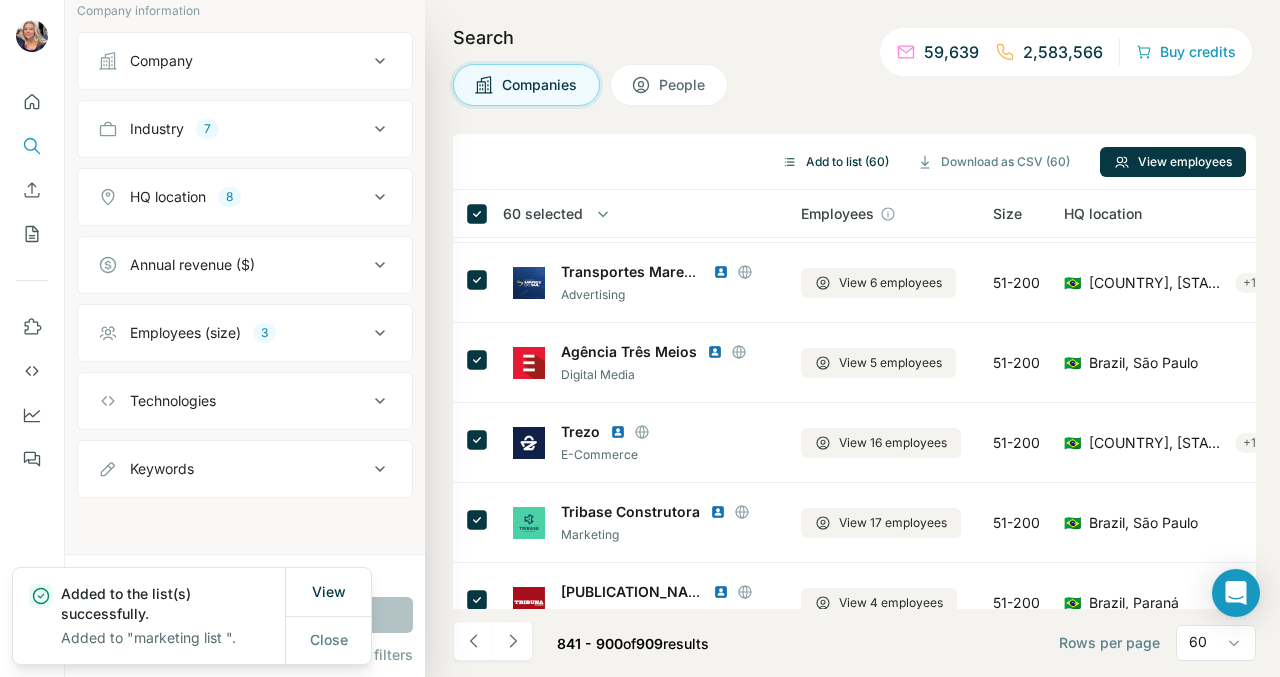click on "Add to list (60)" at bounding box center (835, 162) 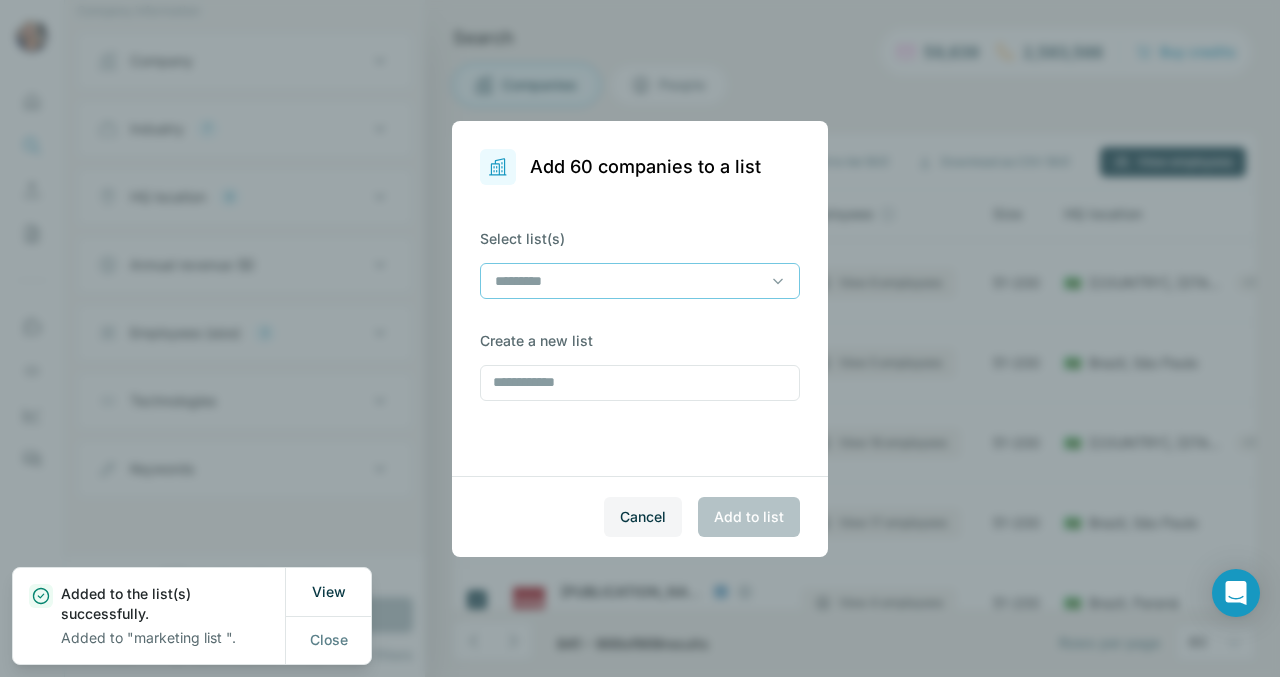 click at bounding box center (628, 281) 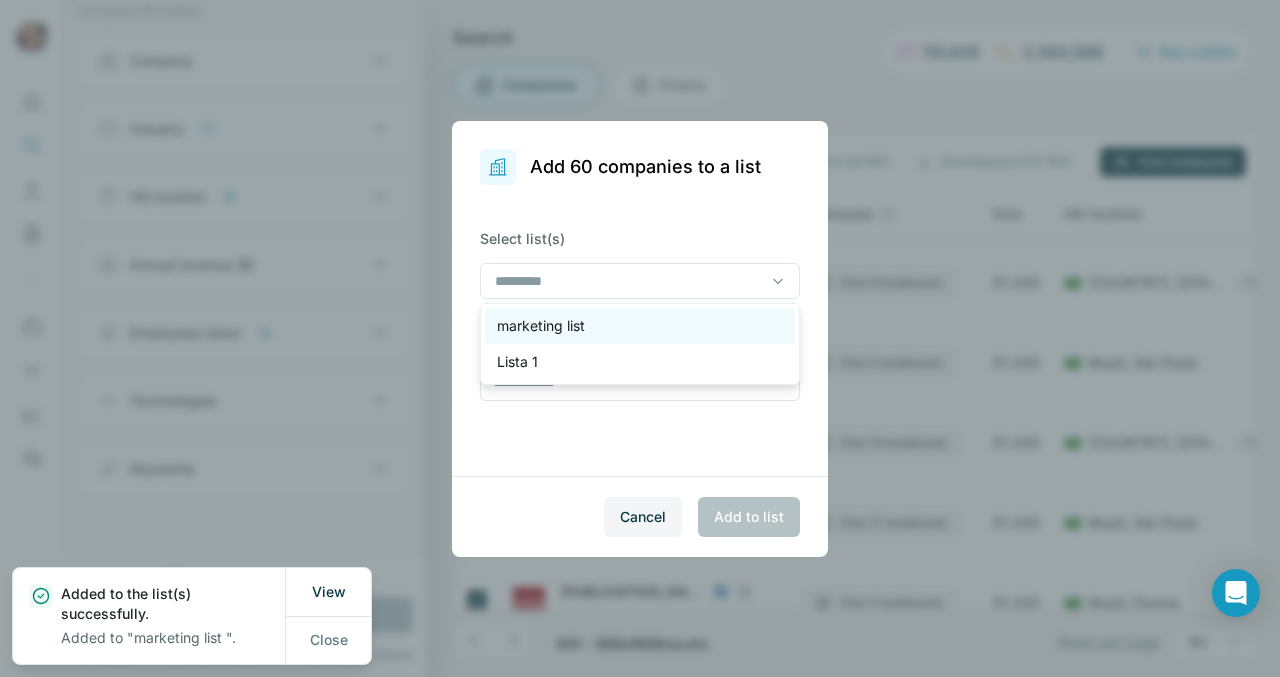 click on "marketing list" at bounding box center (640, 326) 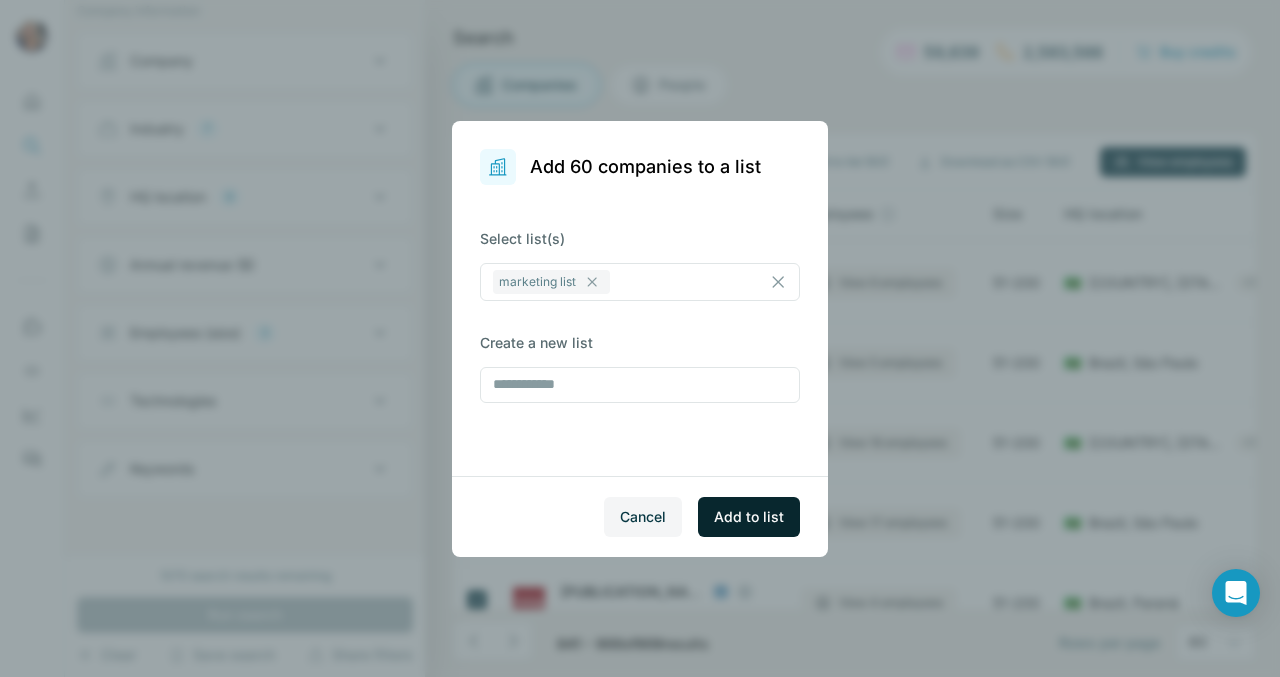 click on "Add to list" at bounding box center [749, 517] 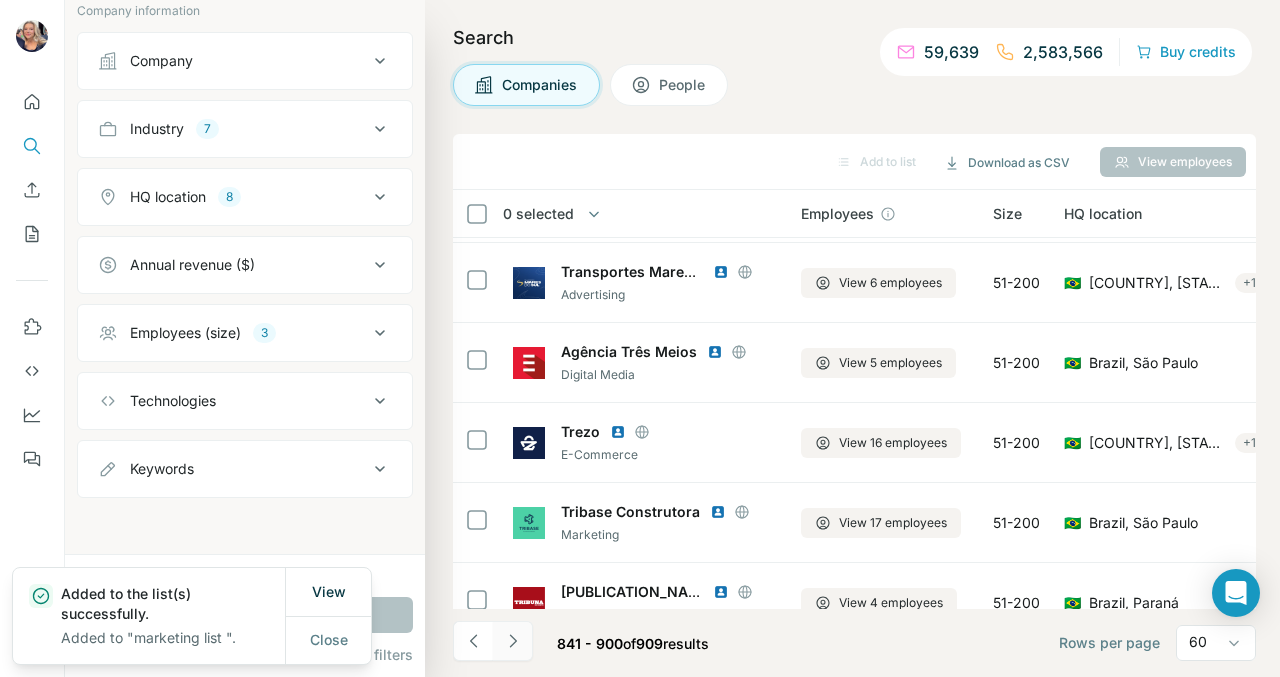 click 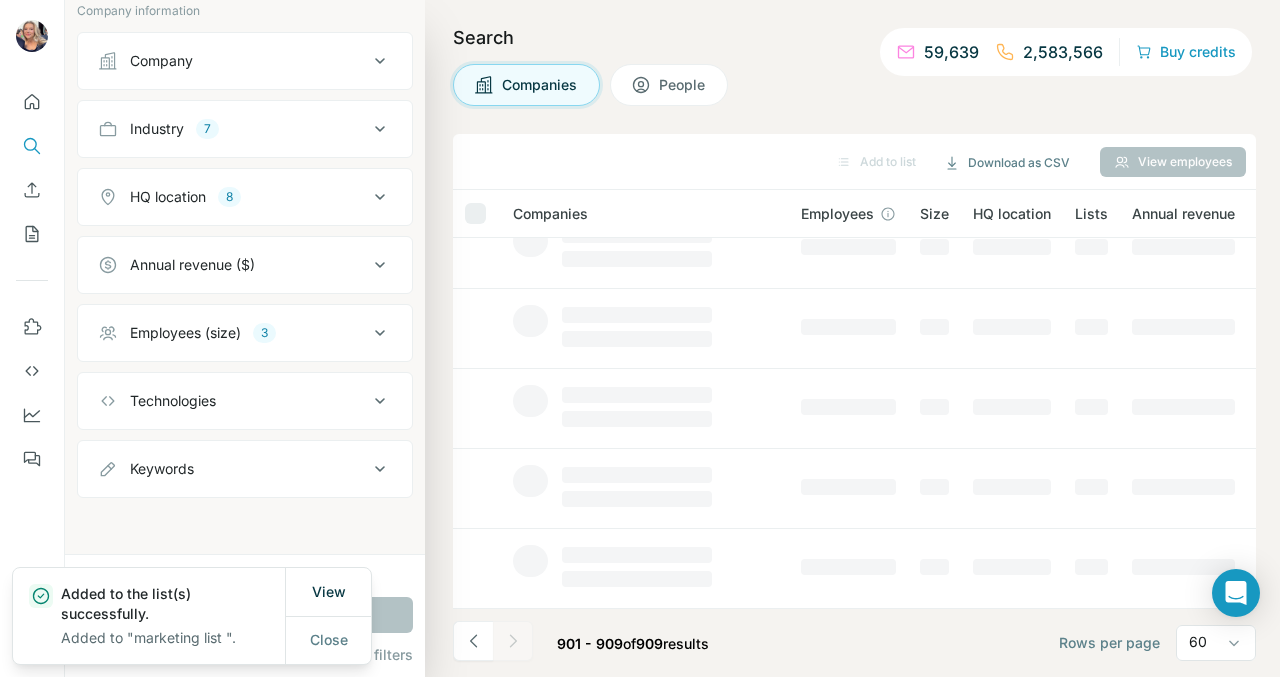 scroll, scrollTop: 360, scrollLeft: 0, axis: vertical 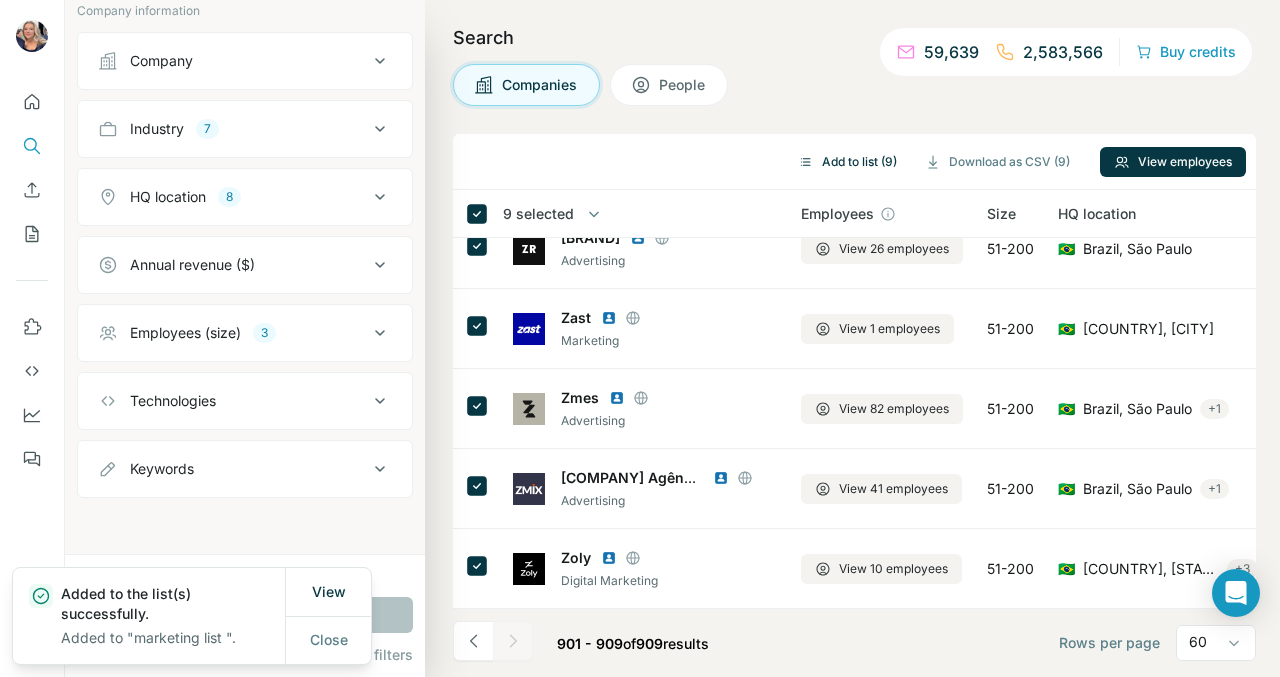 click on "Add to list (9)" at bounding box center (847, 162) 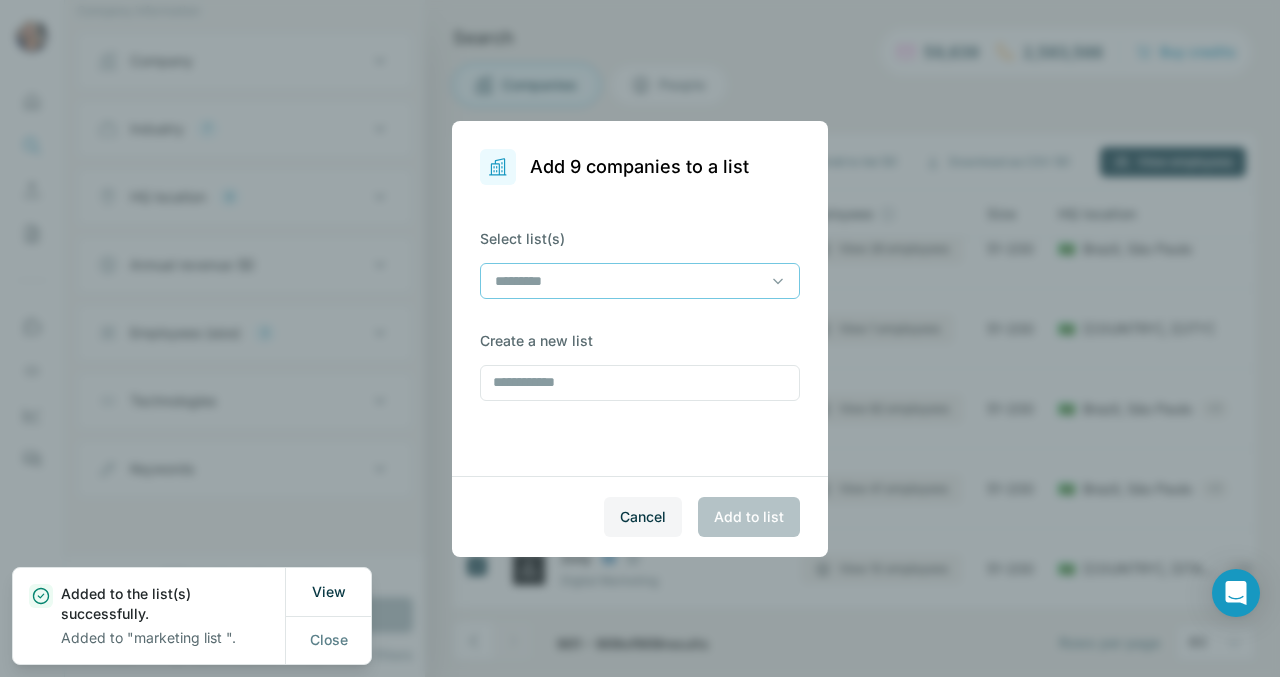 click at bounding box center [628, 281] 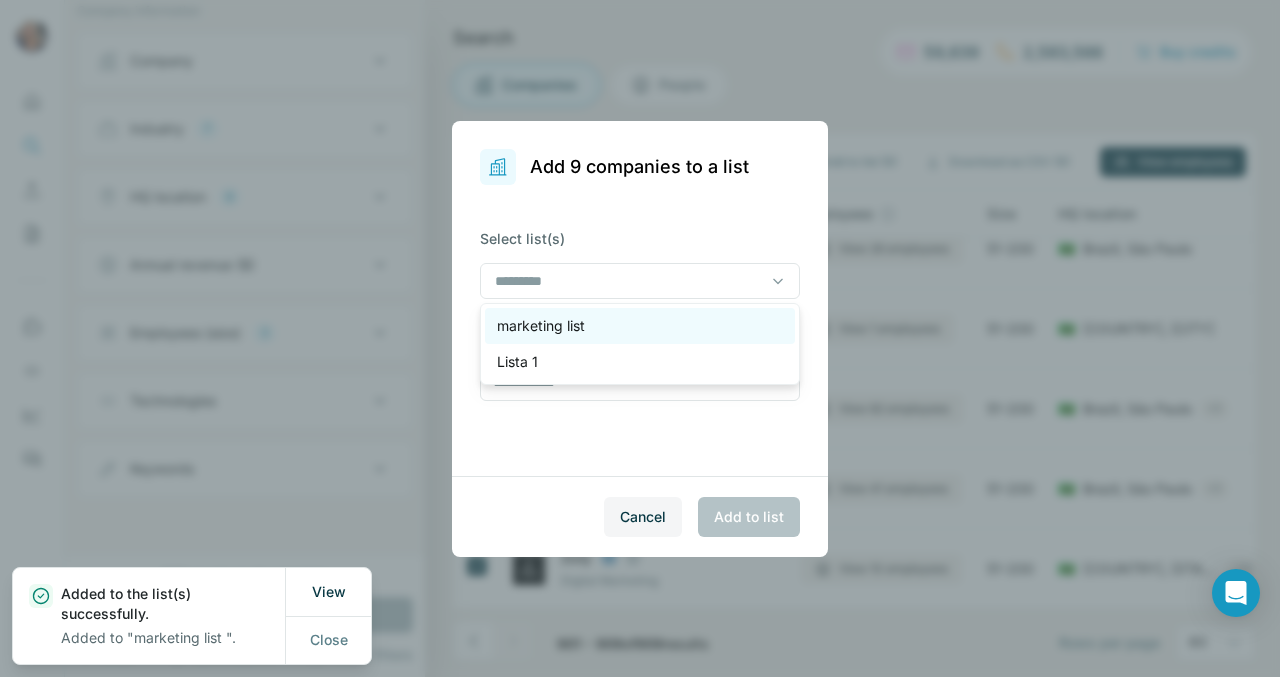 click on "marketing list" at bounding box center [640, 326] 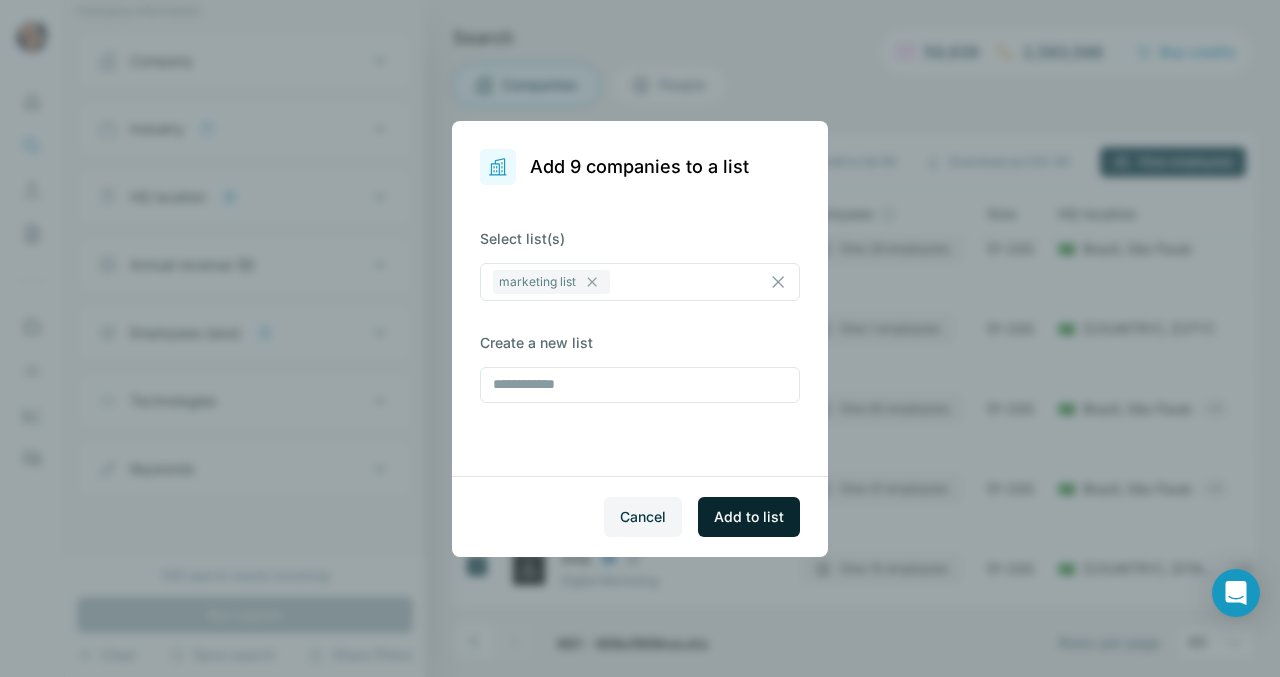 click on "Add to list" at bounding box center [749, 517] 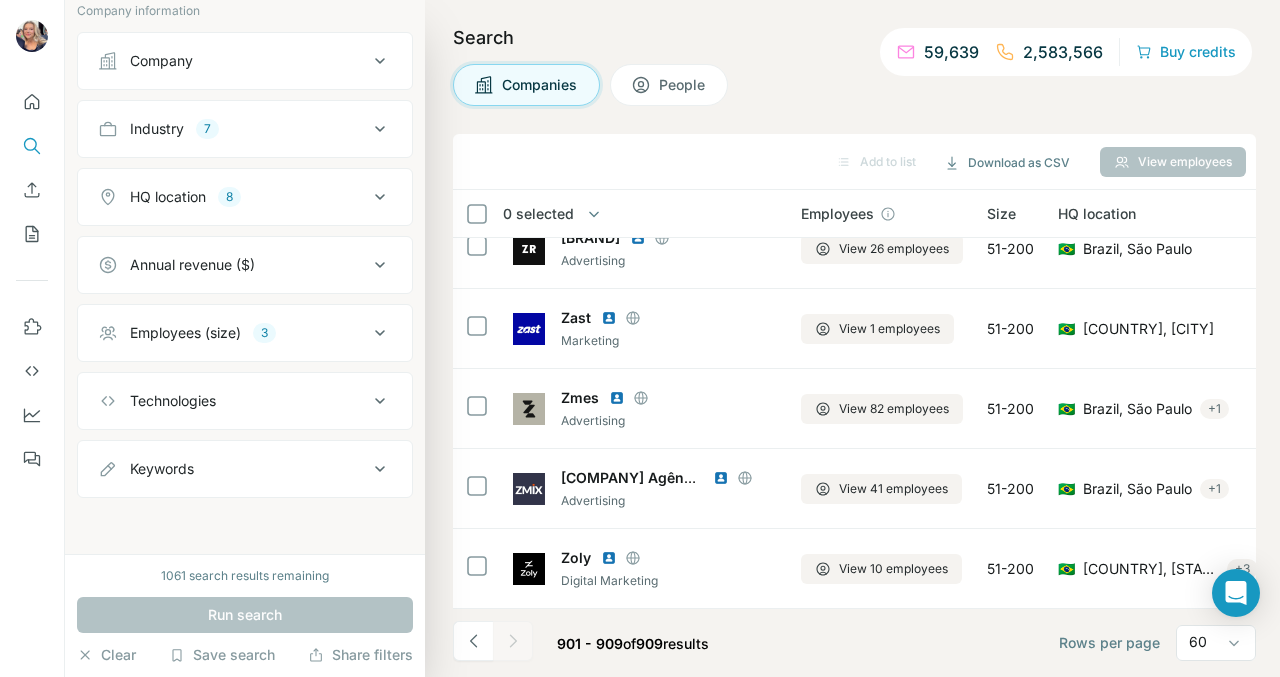 scroll, scrollTop: 0, scrollLeft: 0, axis: both 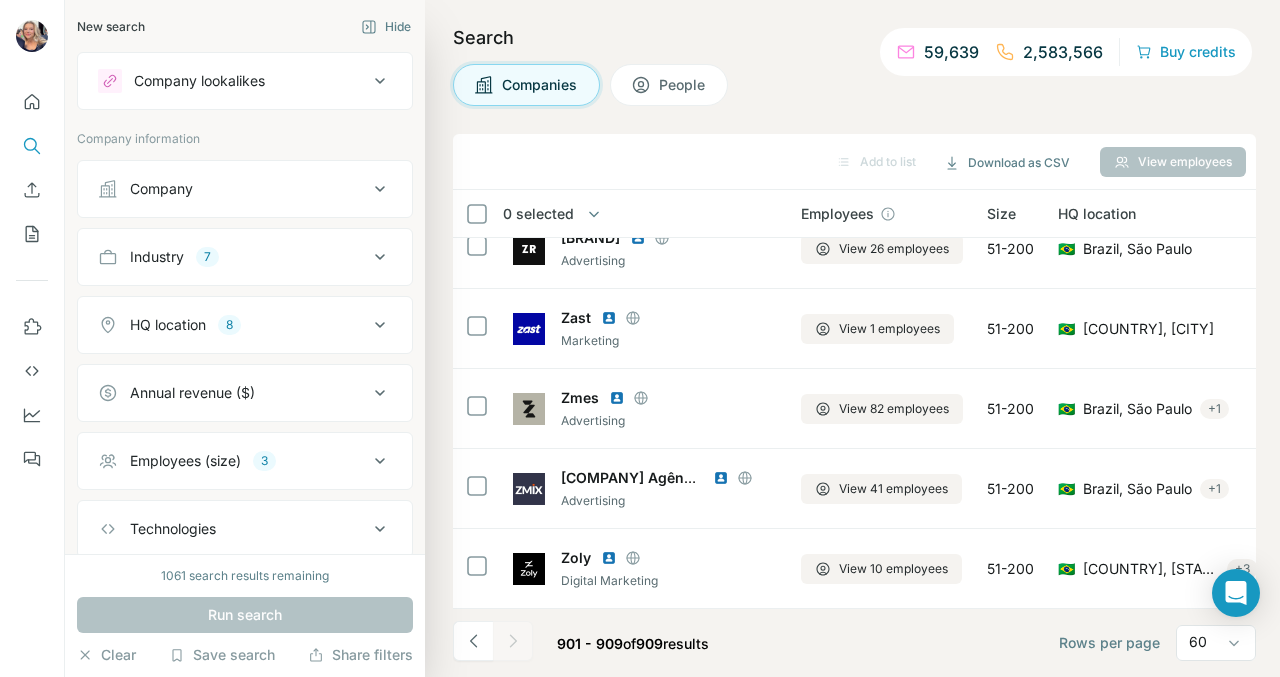 click on "1061 search results remaining Run search Clear Save search Share filters" at bounding box center (245, 615) 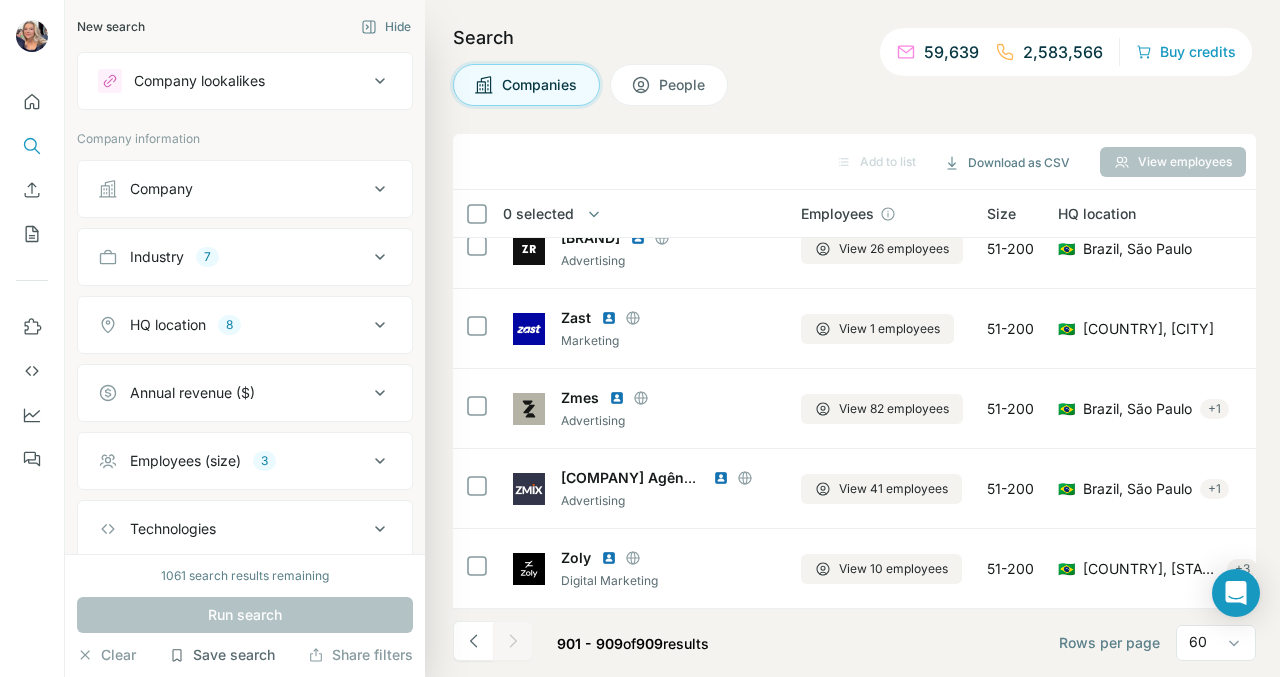 click on "Save search" at bounding box center [222, 655] 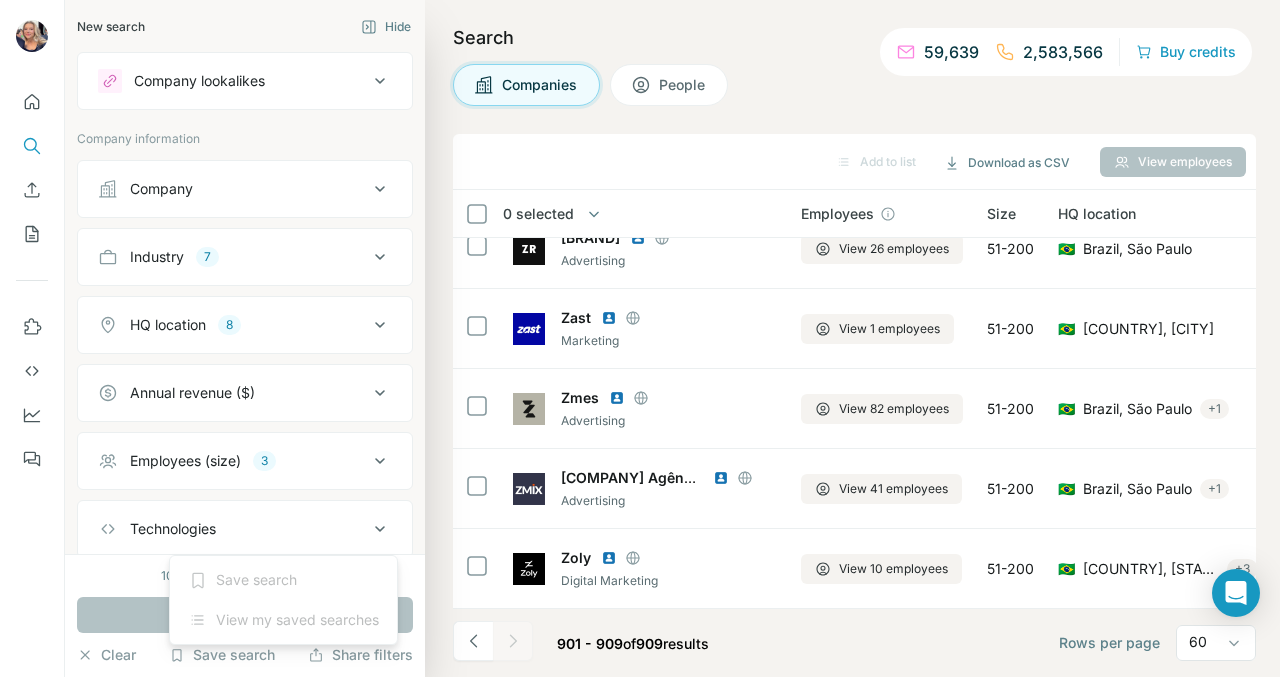 click on "Technologies" at bounding box center [245, 529] 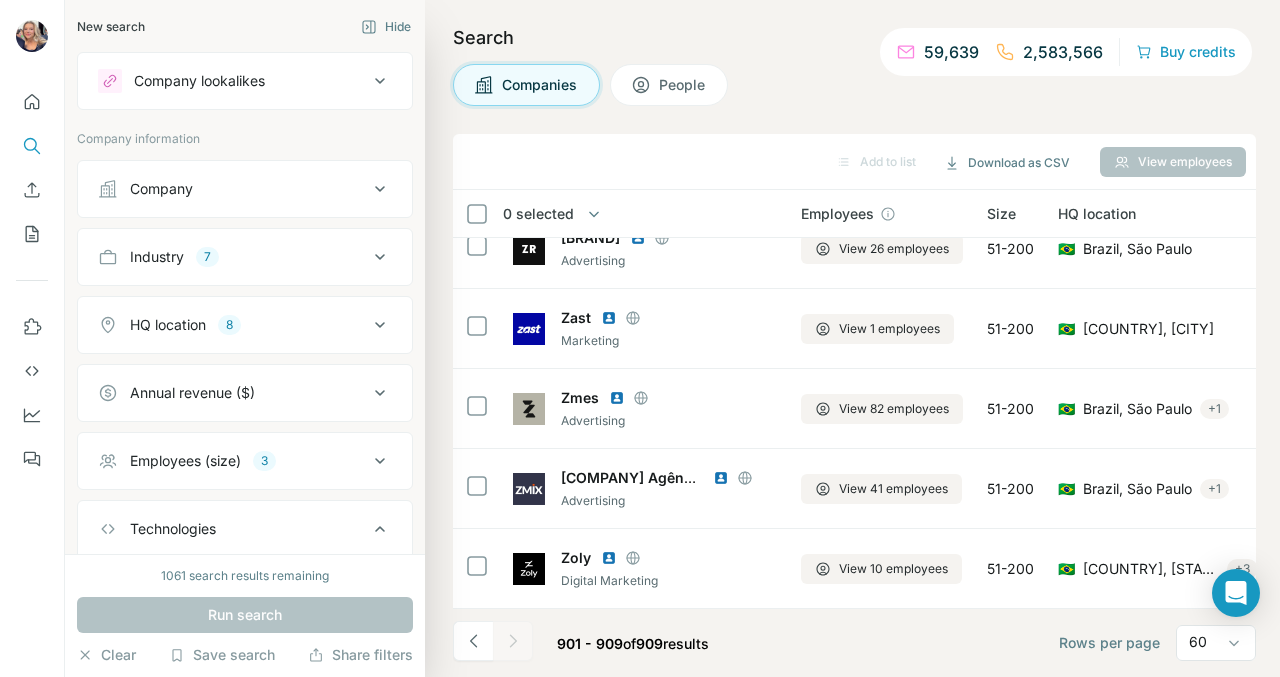 click on "People" at bounding box center (683, 85) 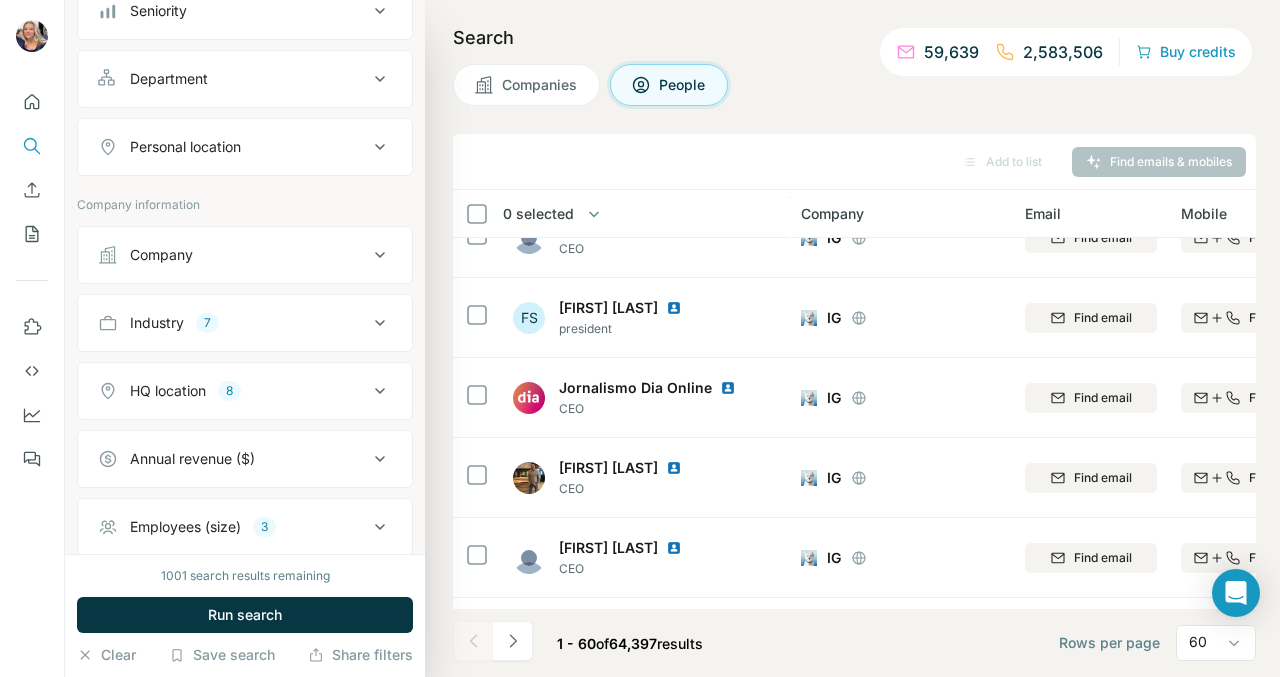 scroll, scrollTop: 0, scrollLeft: 0, axis: both 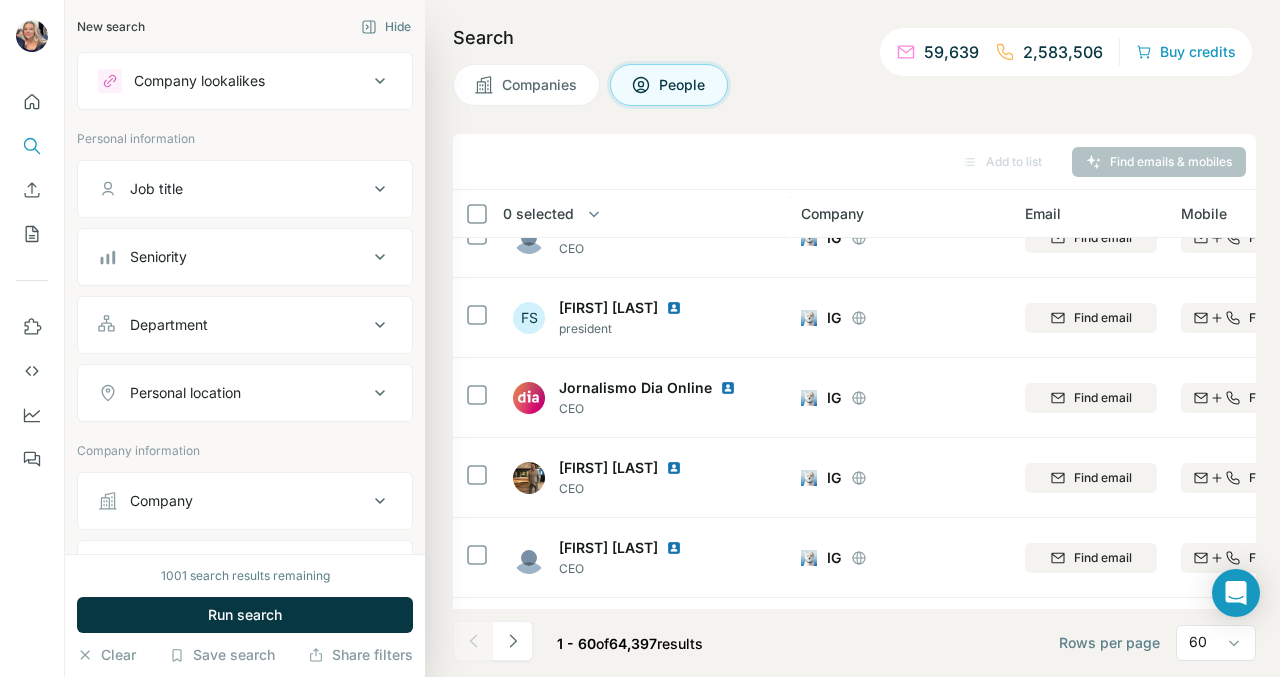 click 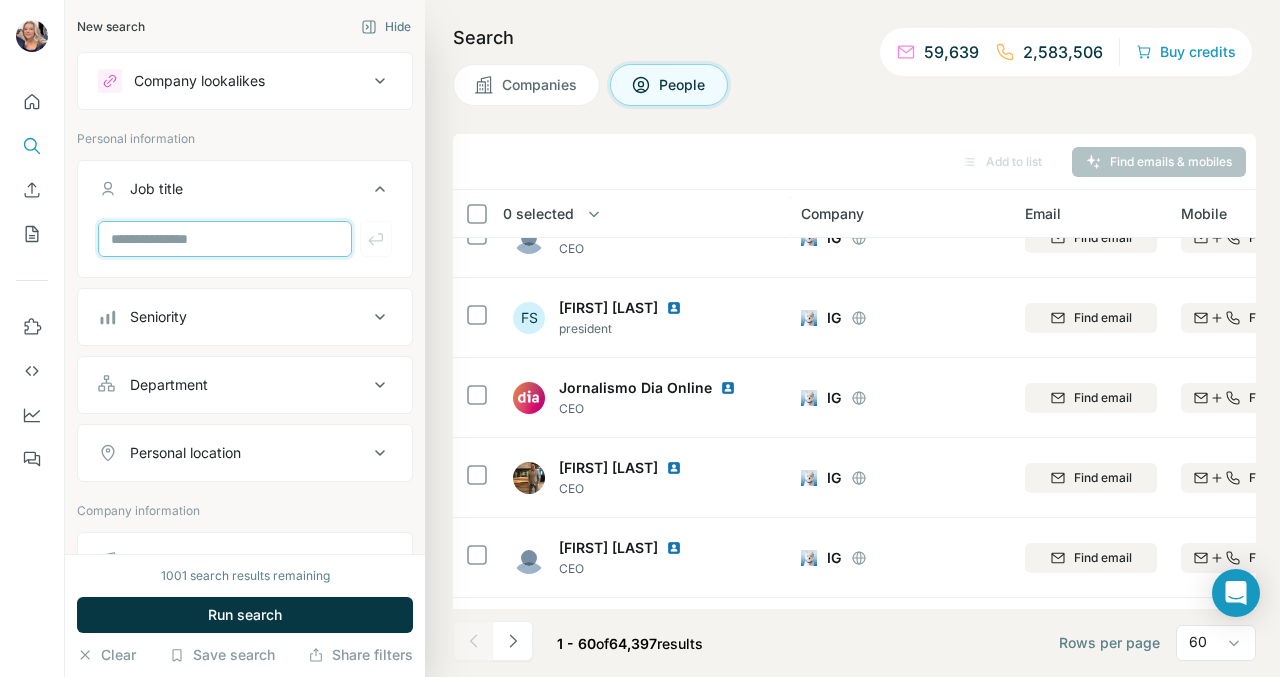 click at bounding box center [225, 239] 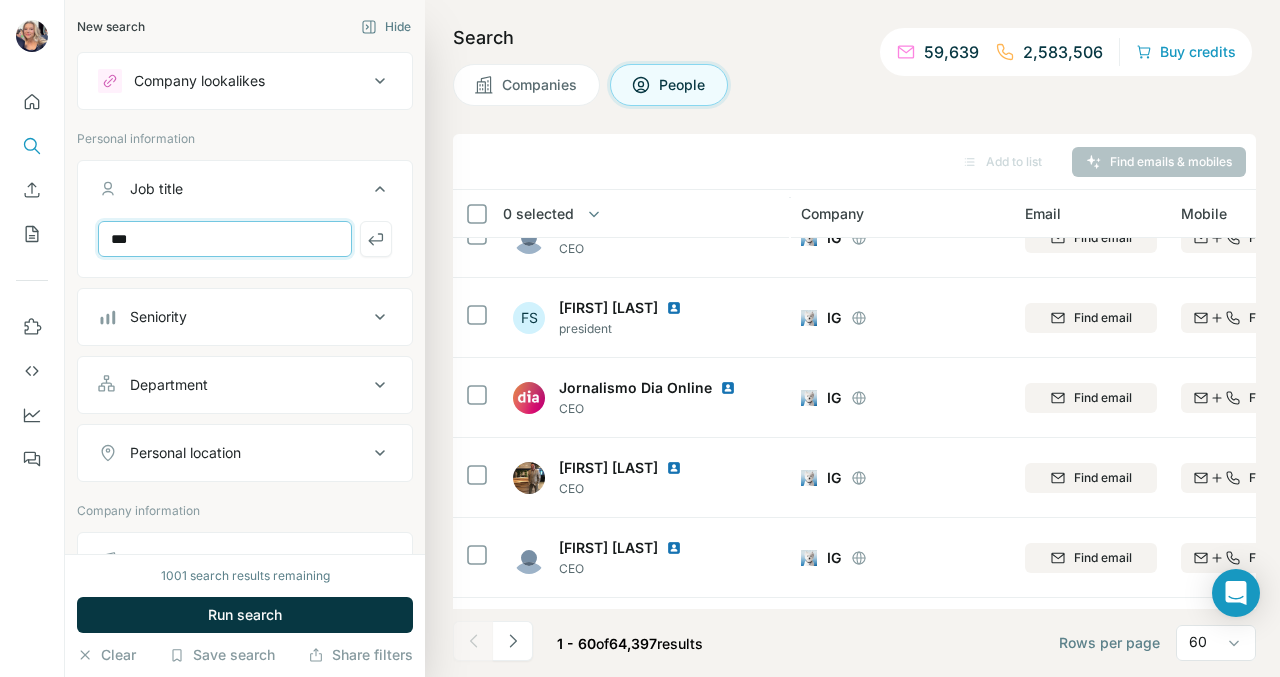 type on "***" 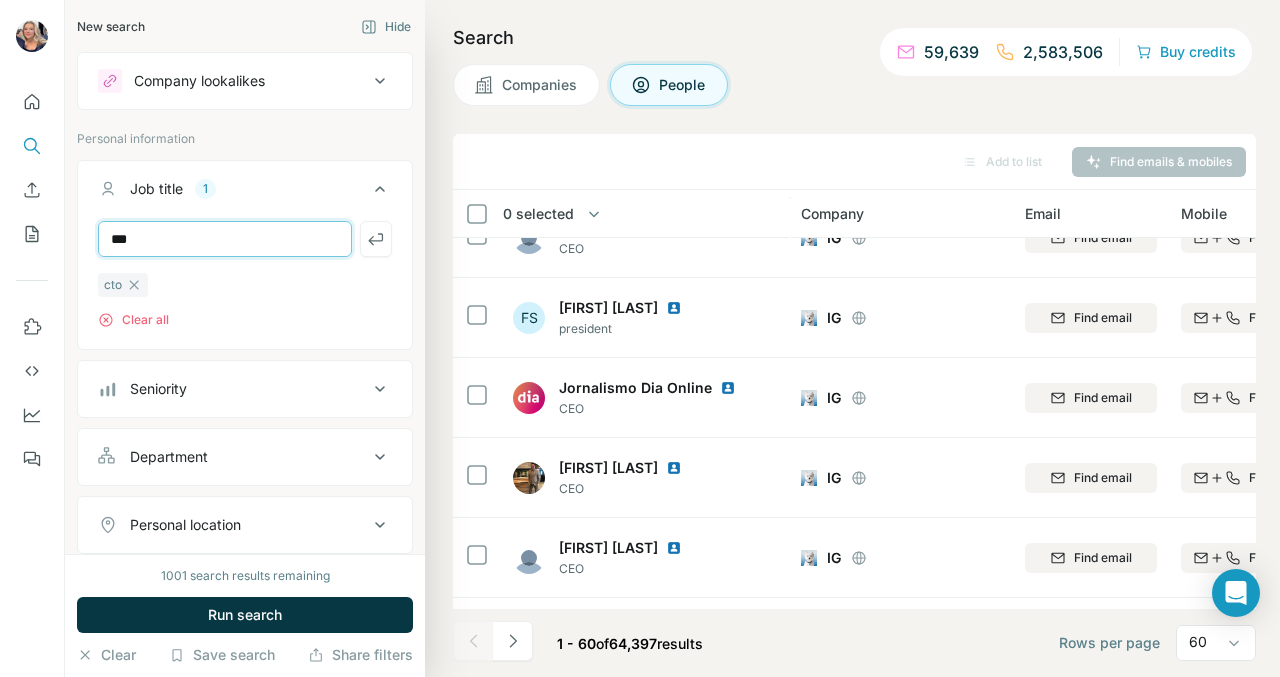 type on "***" 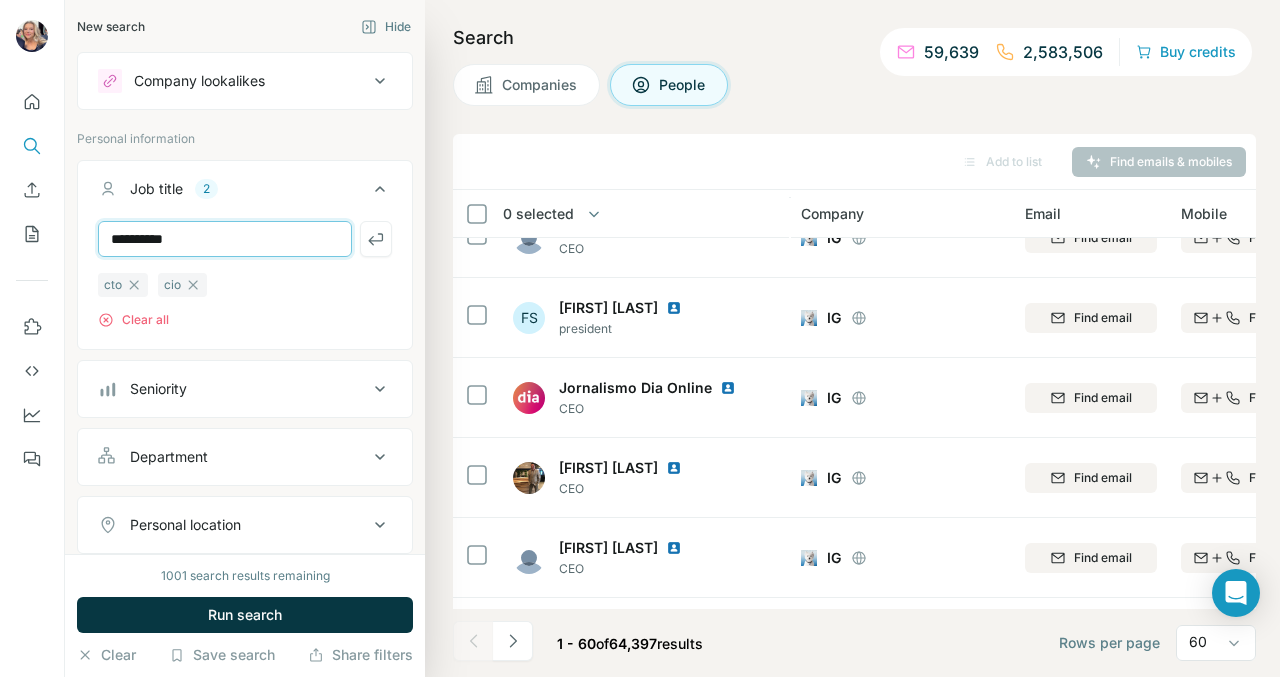 type on "**********" 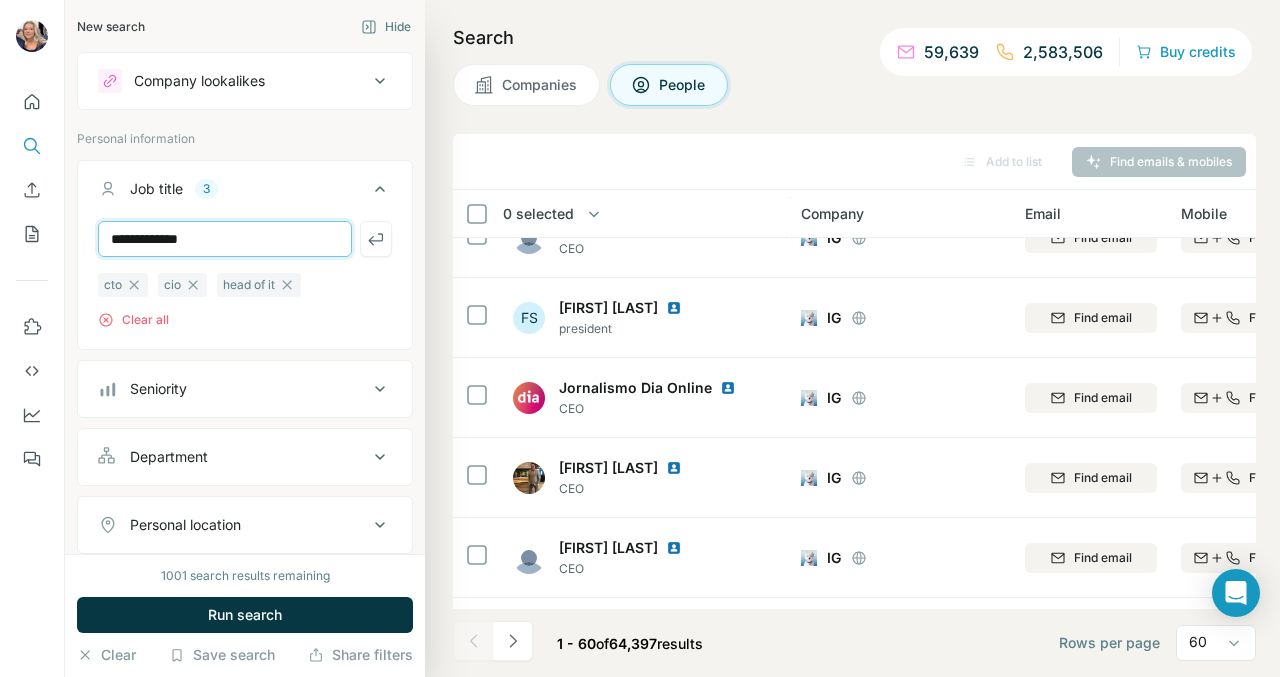 type on "**********" 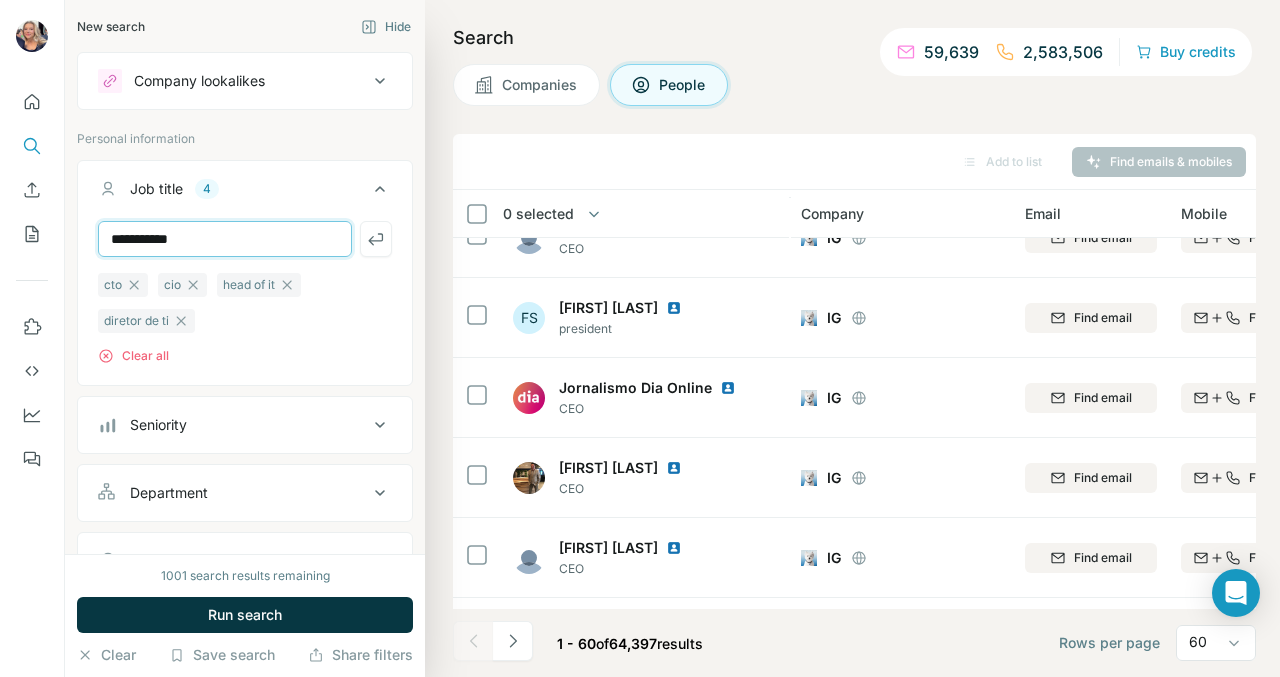 type on "**********" 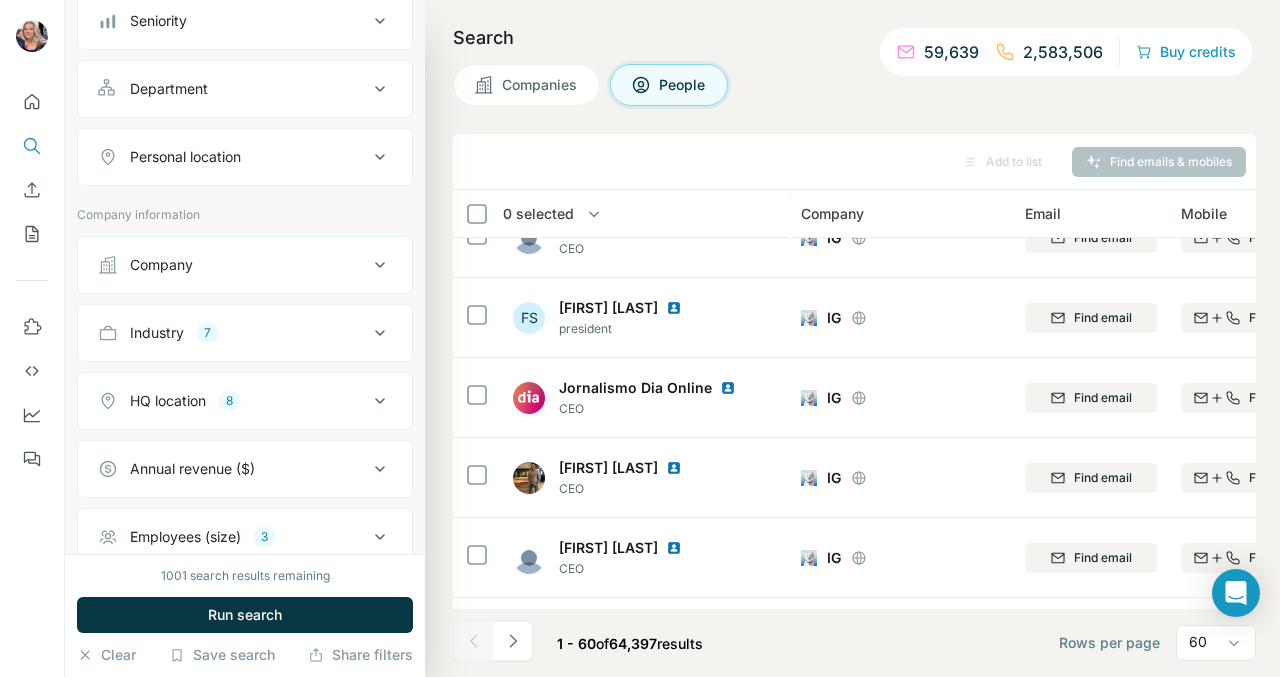 scroll, scrollTop: 0, scrollLeft: 0, axis: both 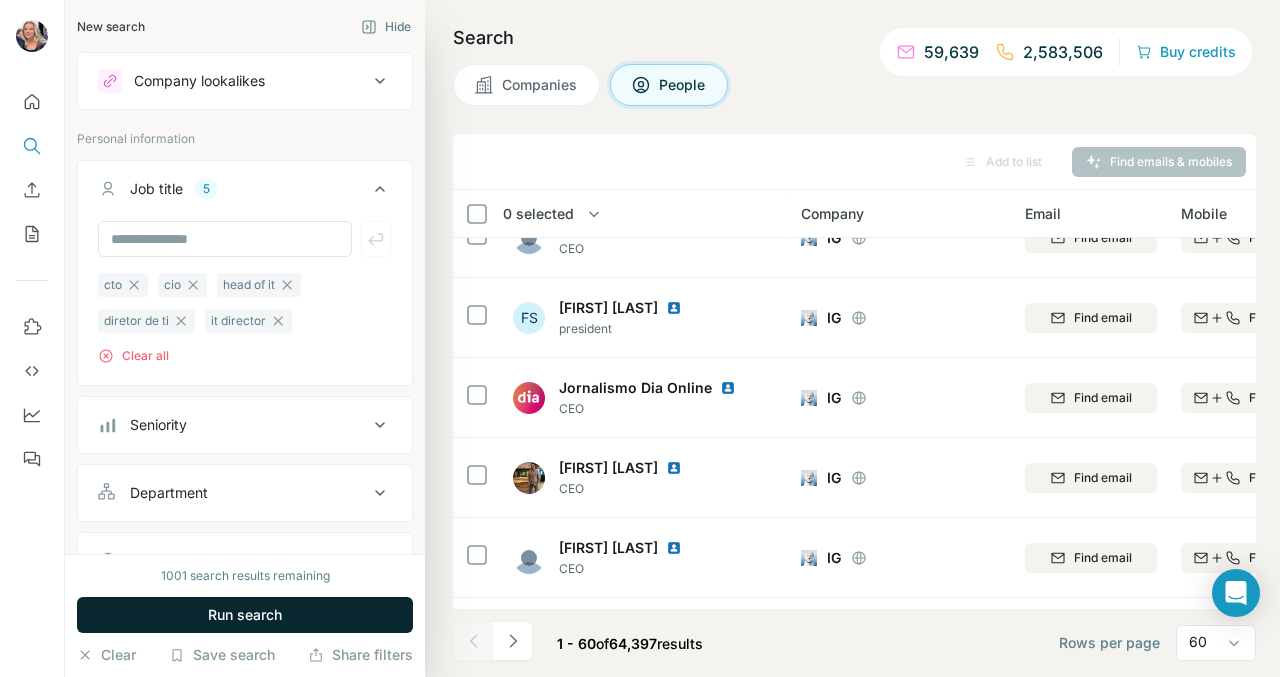 click on "Run search" at bounding box center (245, 615) 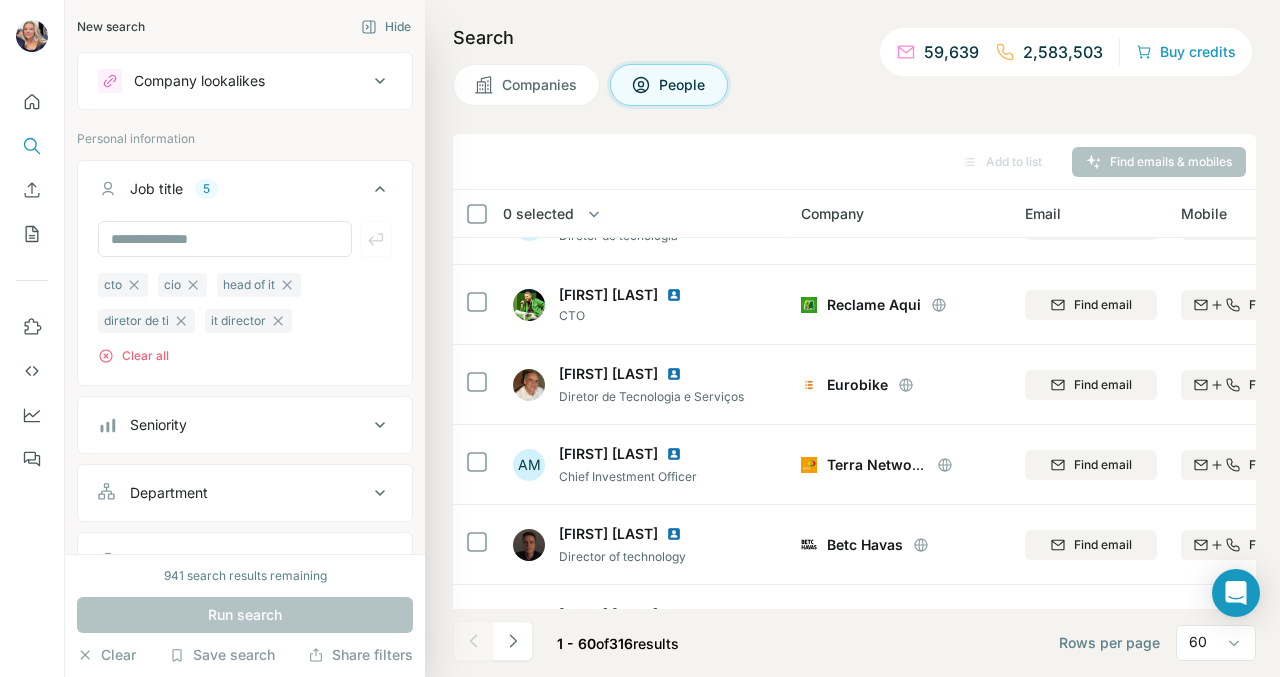 scroll, scrollTop: 295, scrollLeft: 0, axis: vertical 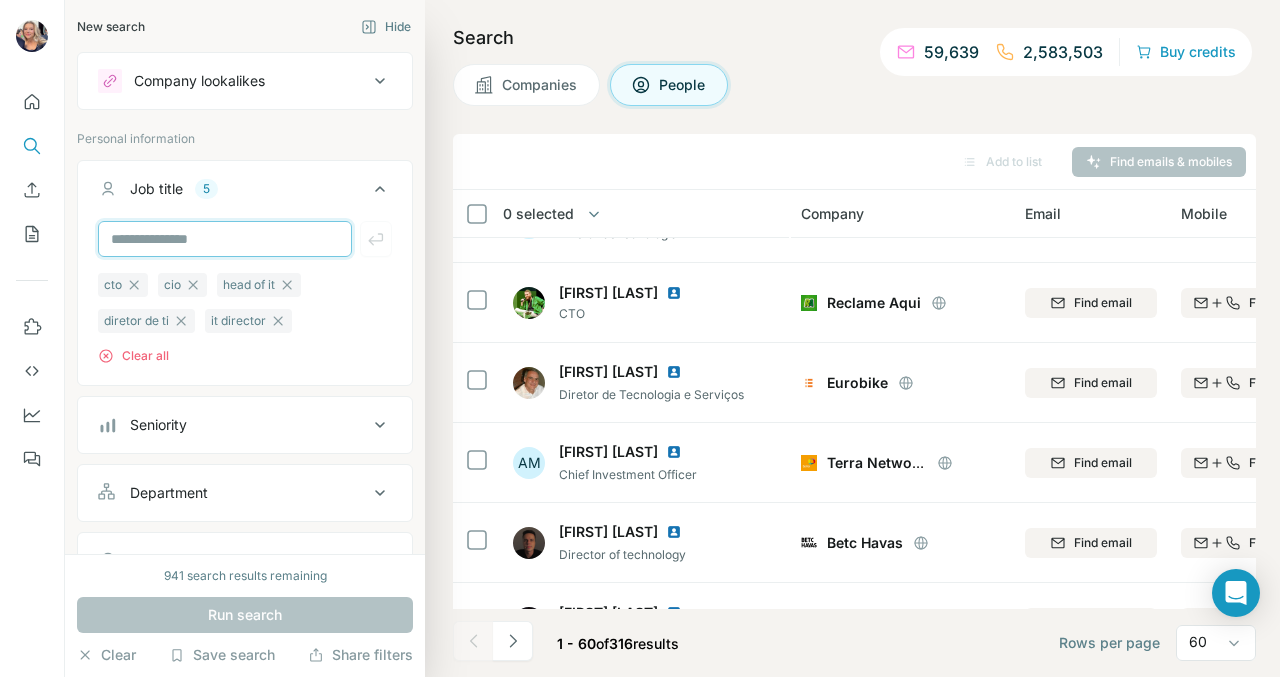 click at bounding box center (225, 239) 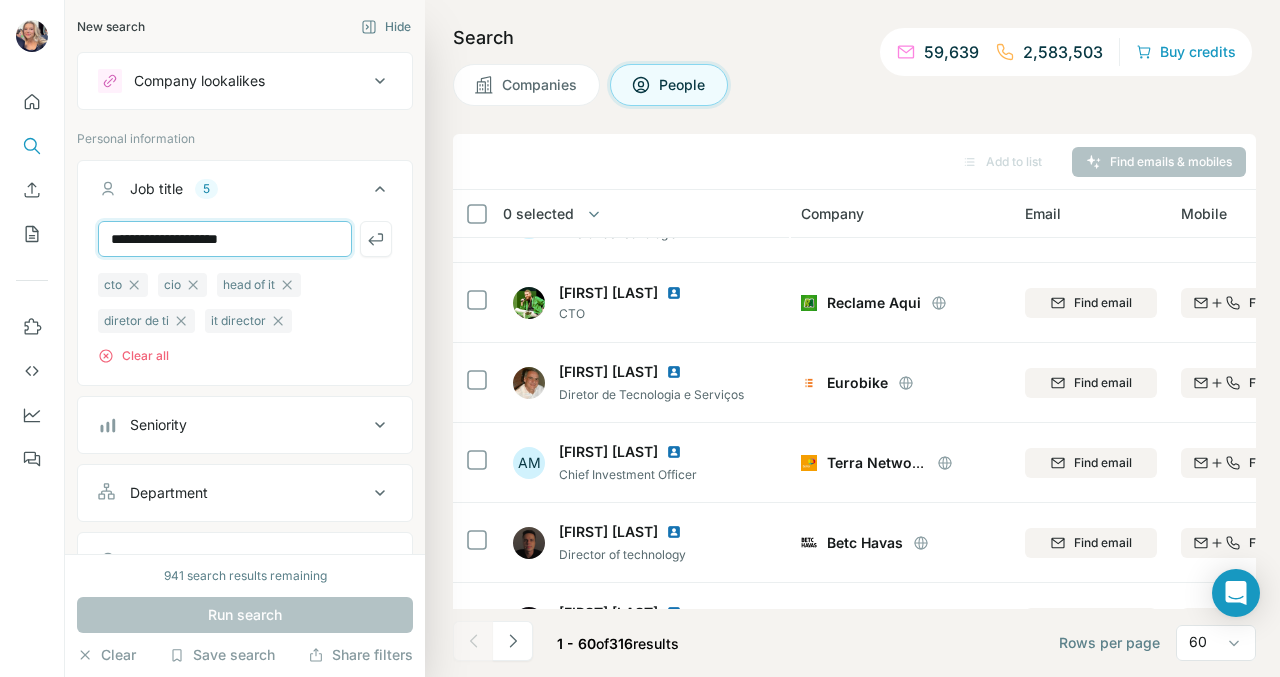 type on "**********" 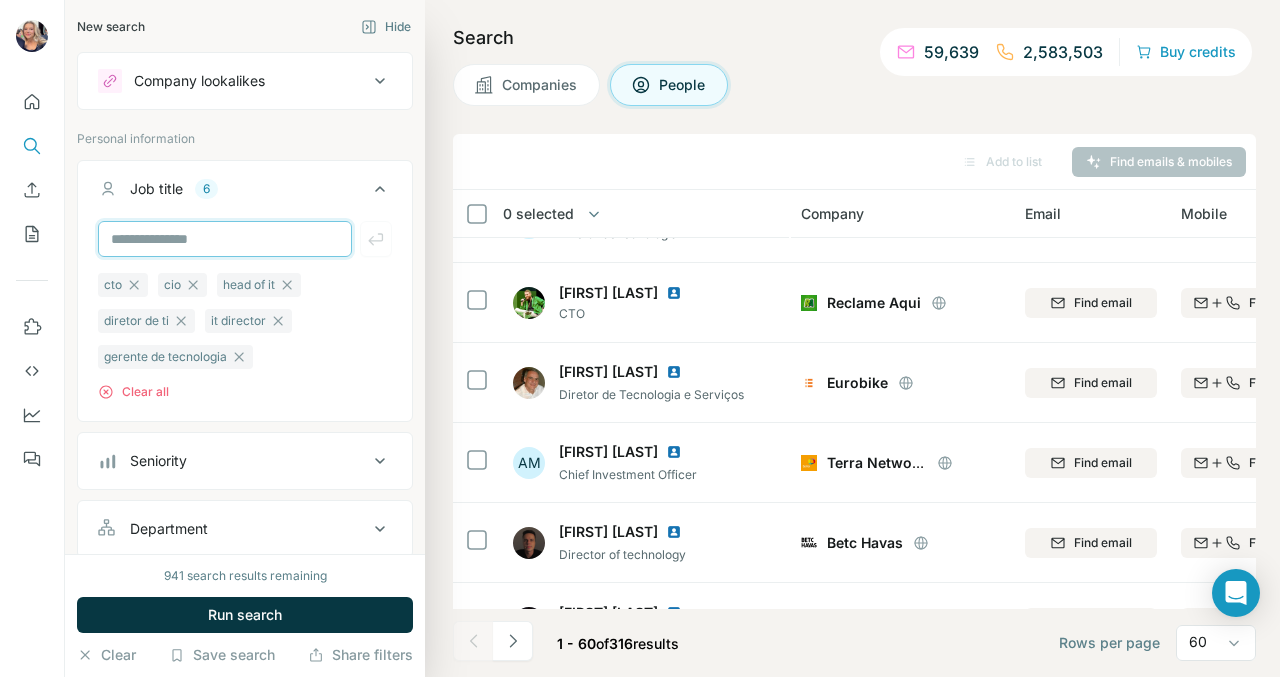 click at bounding box center [225, 239] 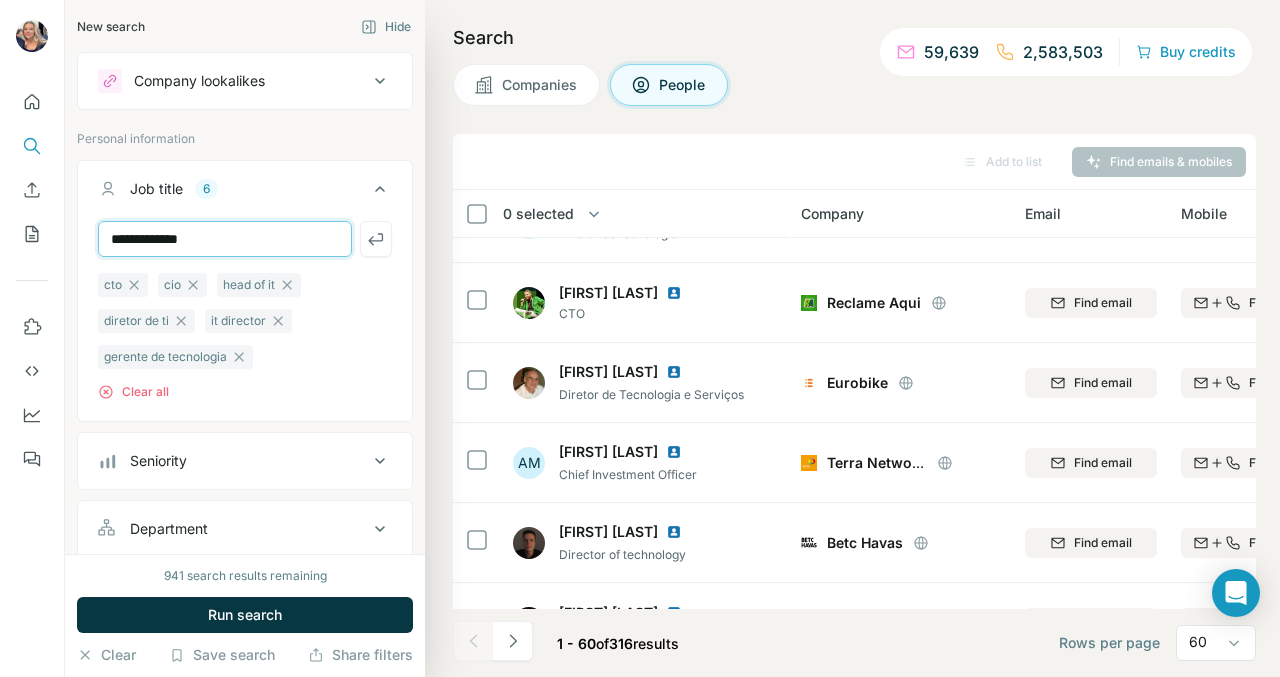 type on "**********" 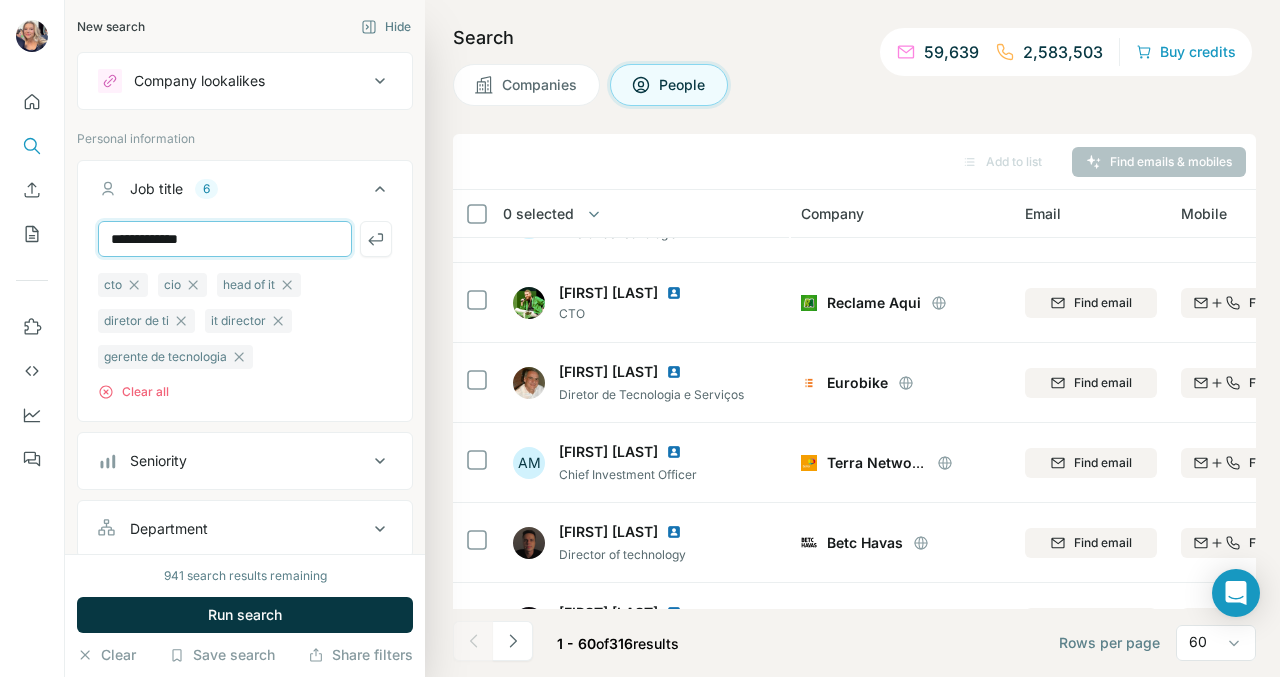 type 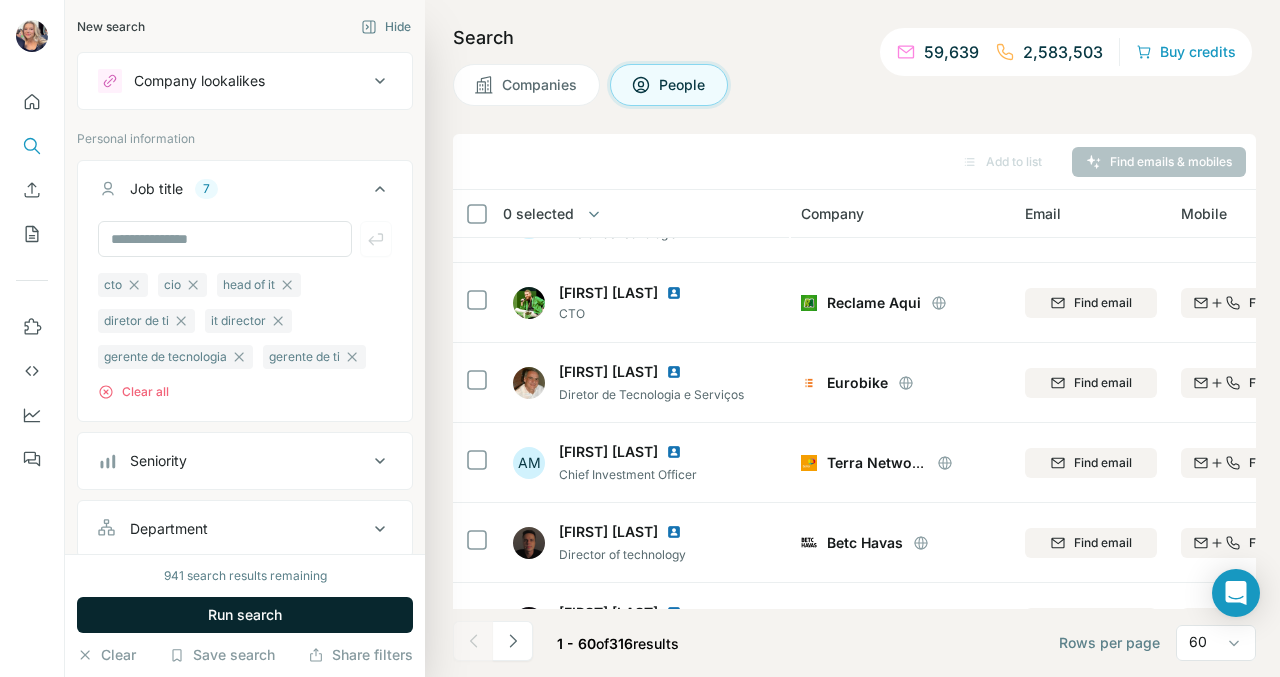 click on "Run search" at bounding box center [245, 615] 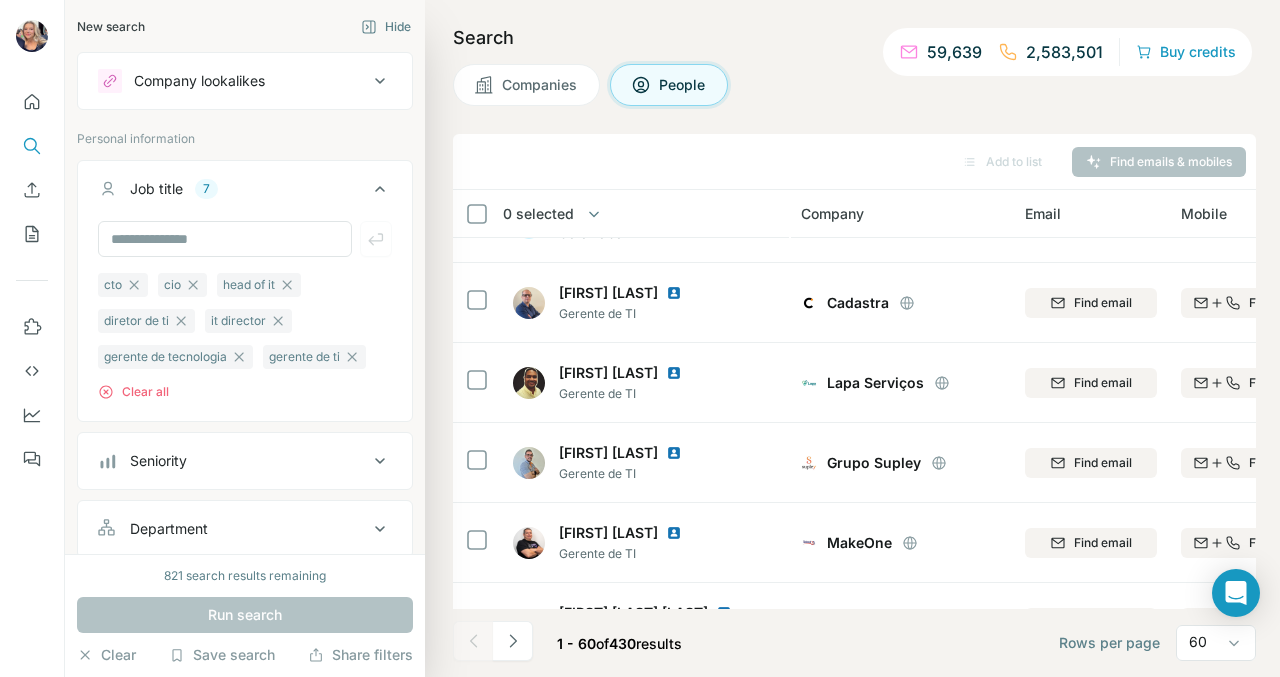 click on "Find emails & mobiles" at bounding box center [1159, 162] 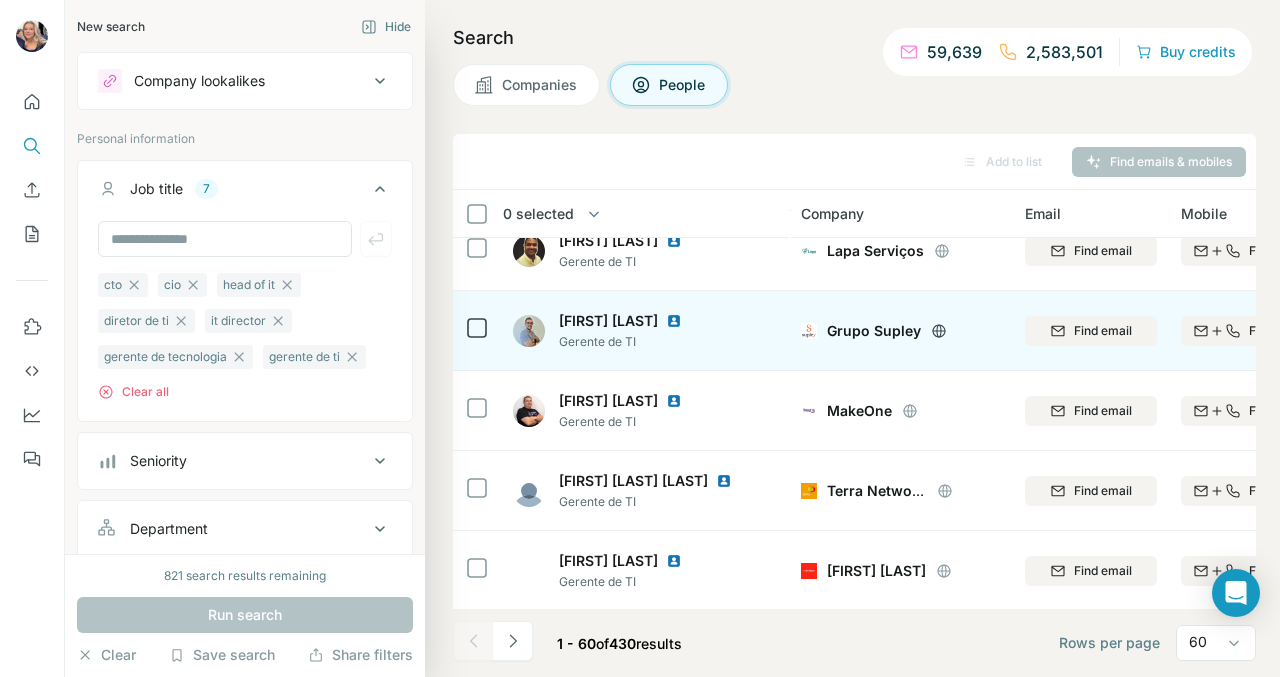 scroll, scrollTop: 0, scrollLeft: 0, axis: both 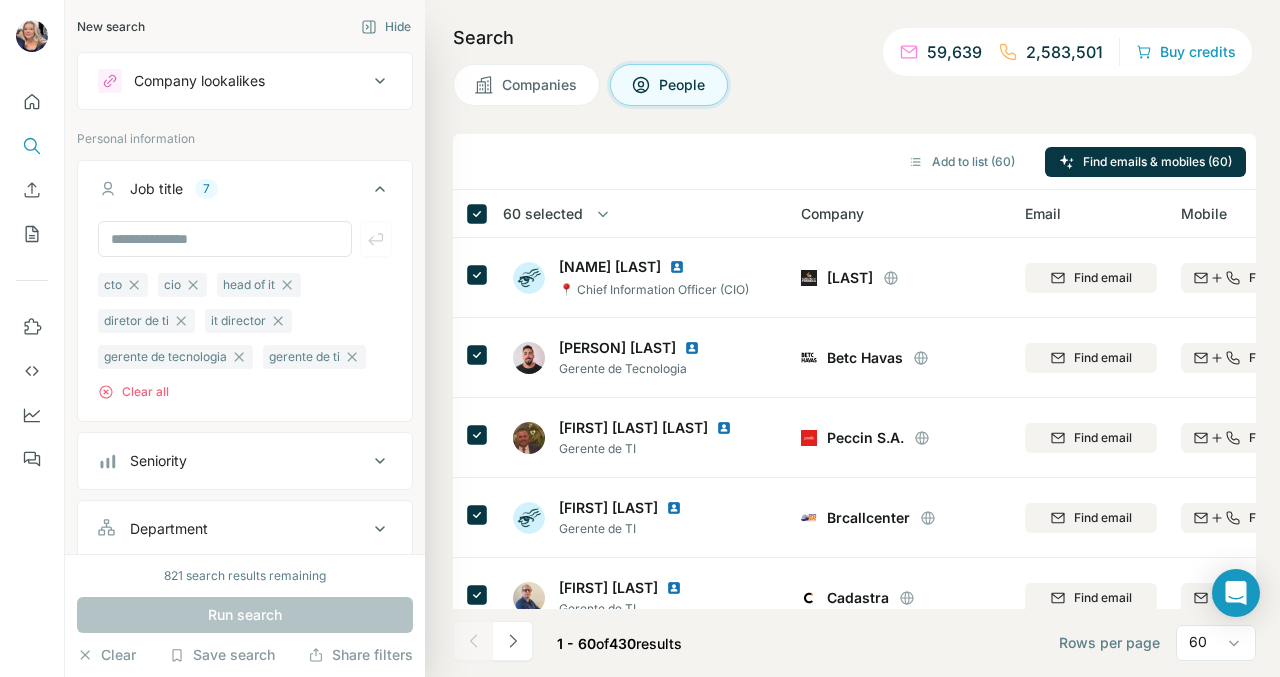 click on "60 selected" at bounding box center [543, 214] 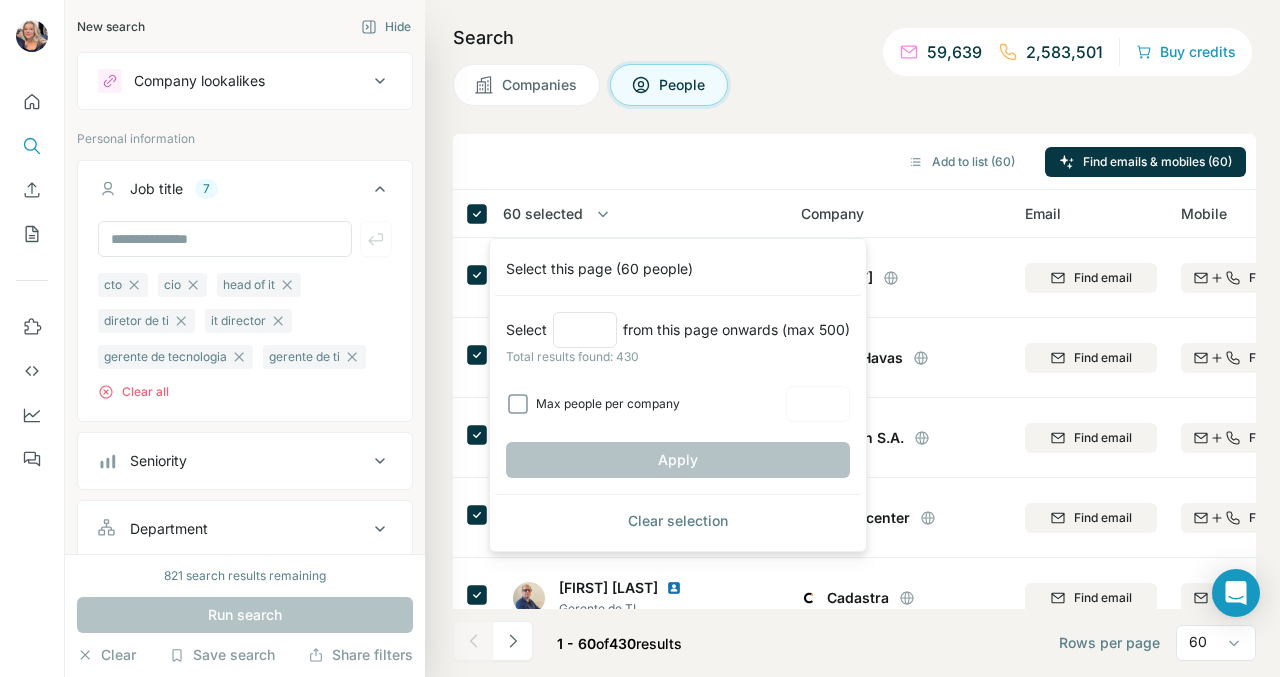 click on "60 selected" at bounding box center (543, 214) 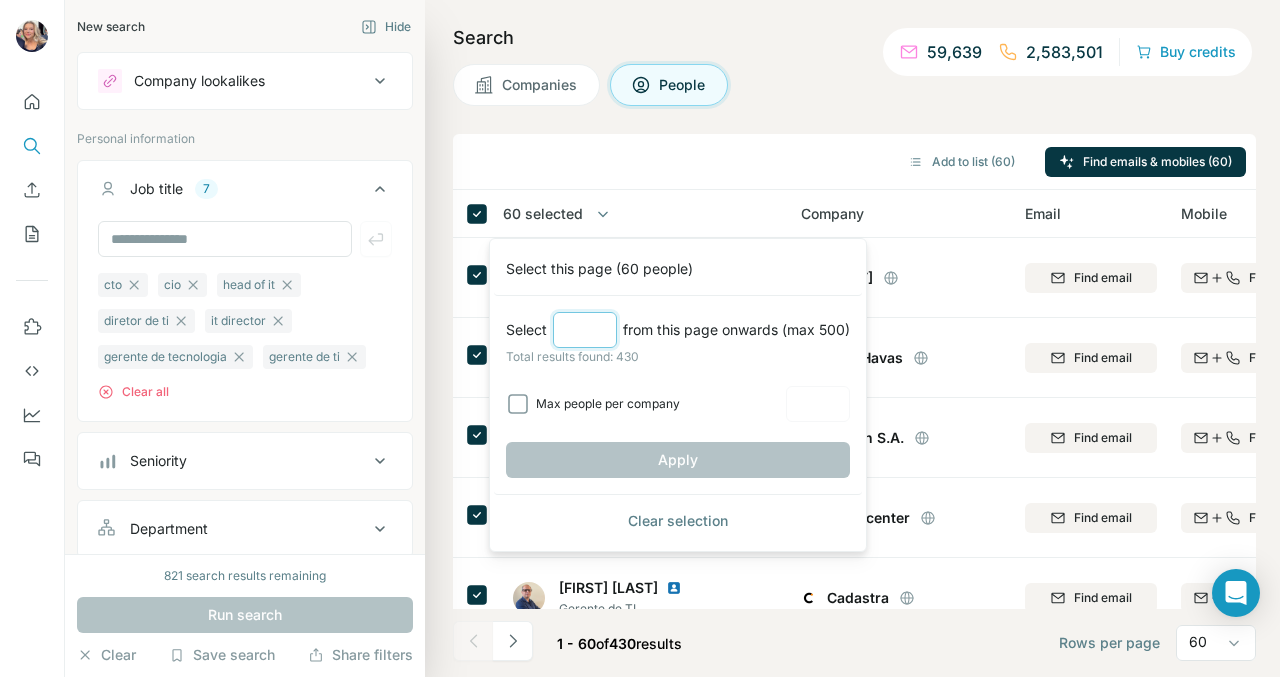 click at bounding box center (585, 330) 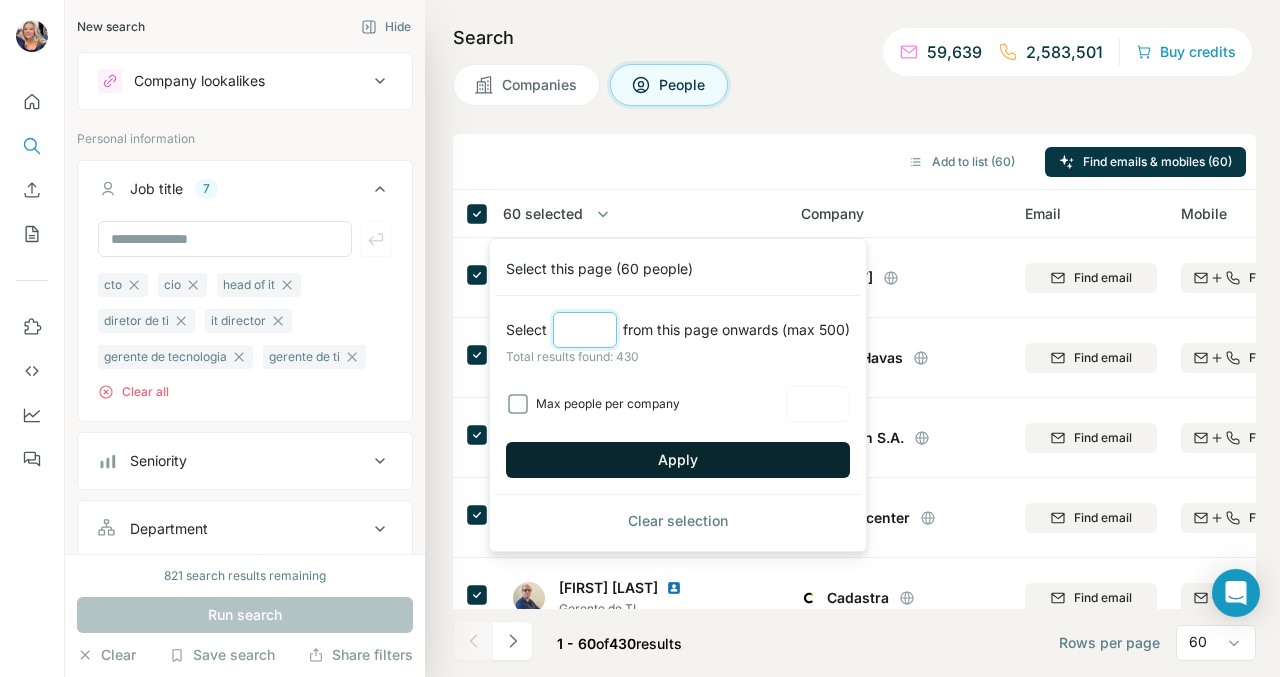 type on "***" 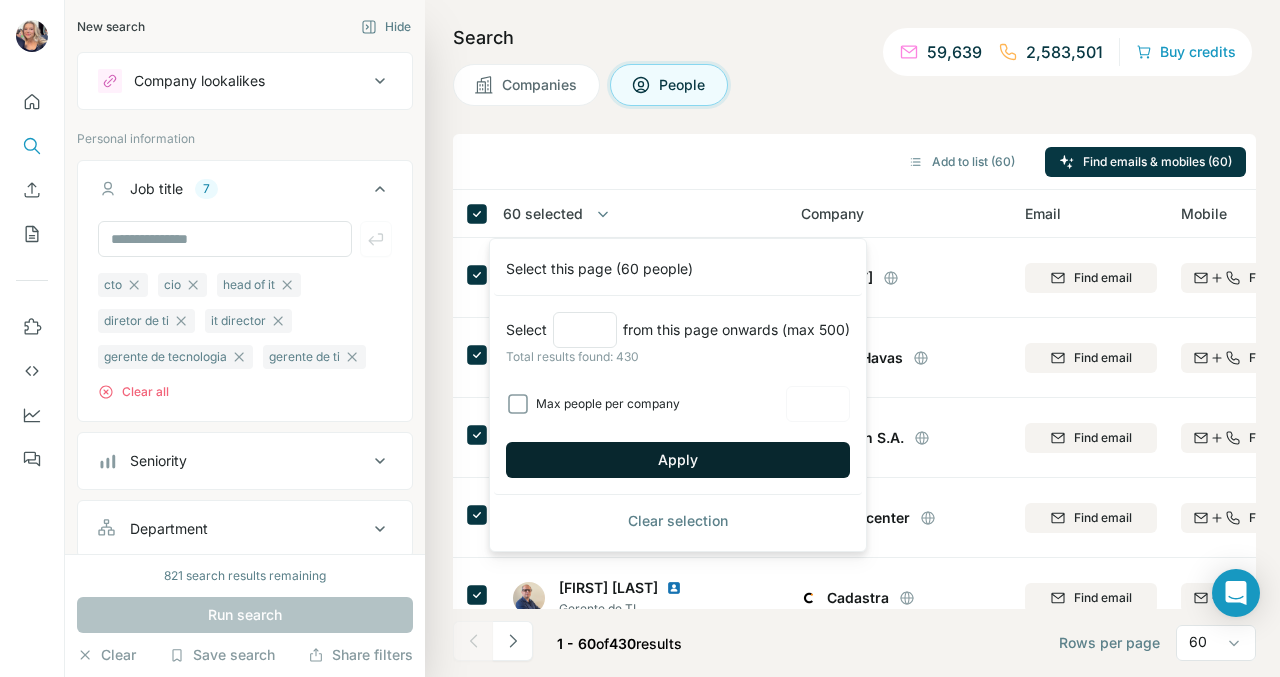 click on "Apply" at bounding box center (678, 460) 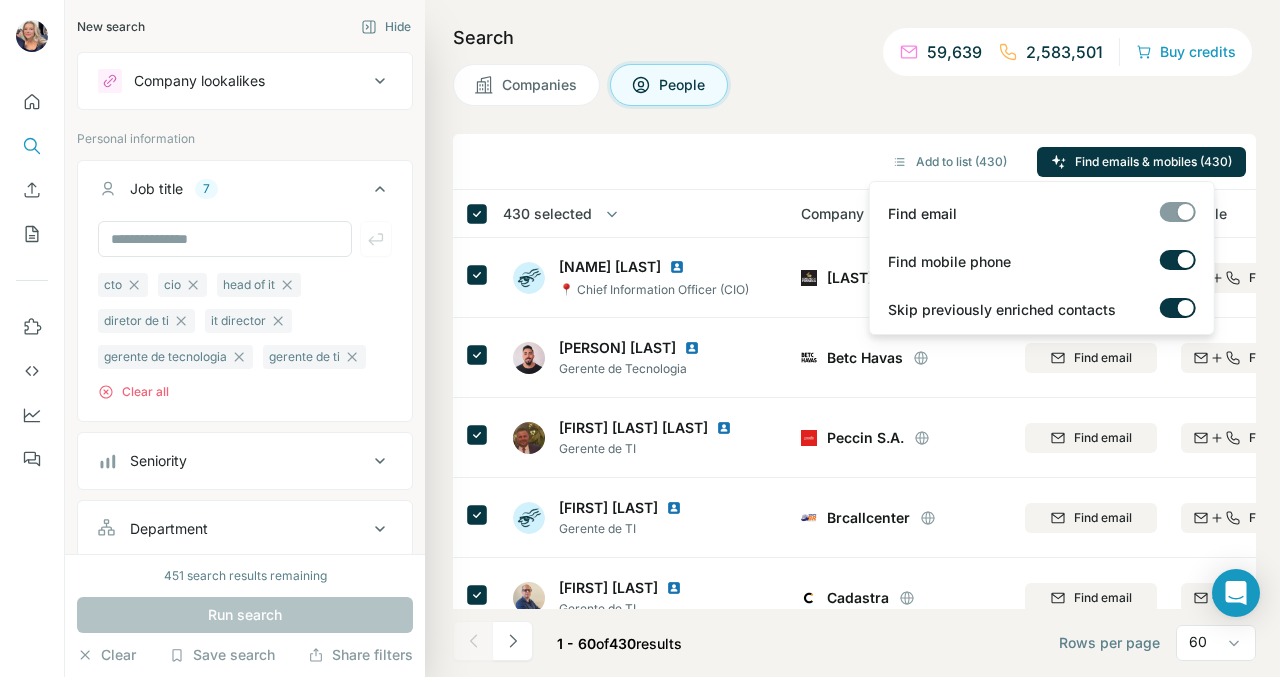 click at bounding box center (1186, 308) 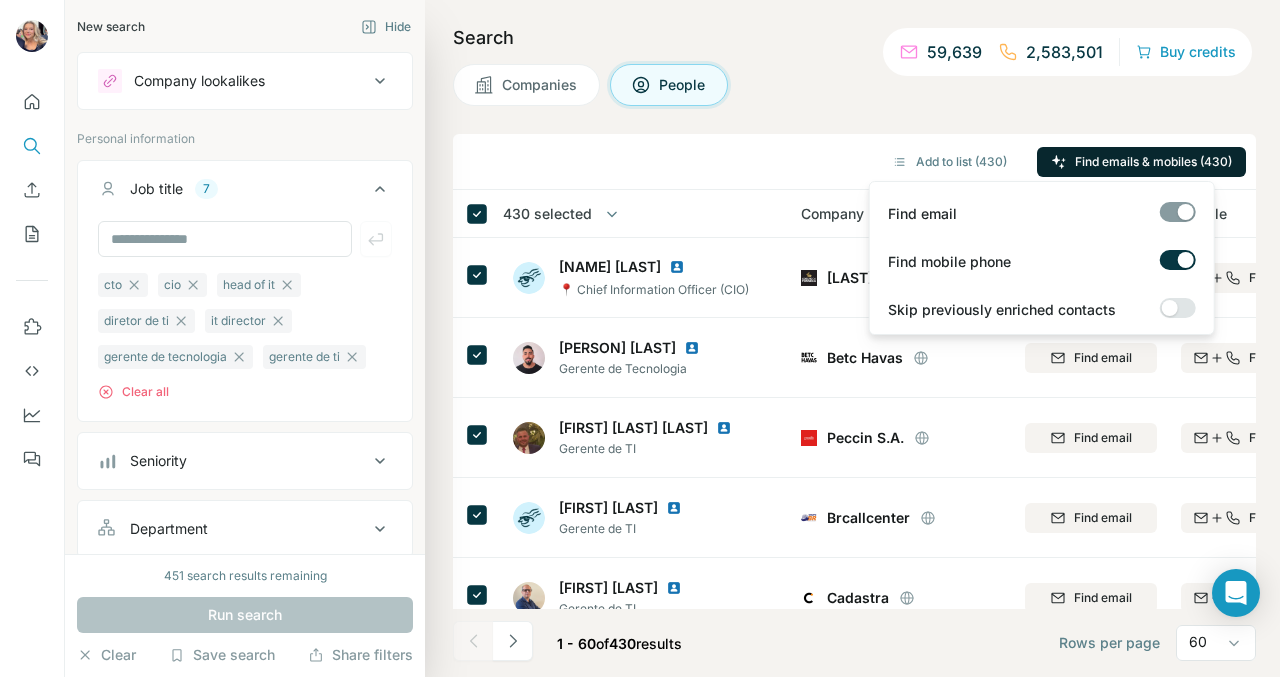 click on "Find emails & mobiles (430)" at bounding box center [1153, 162] 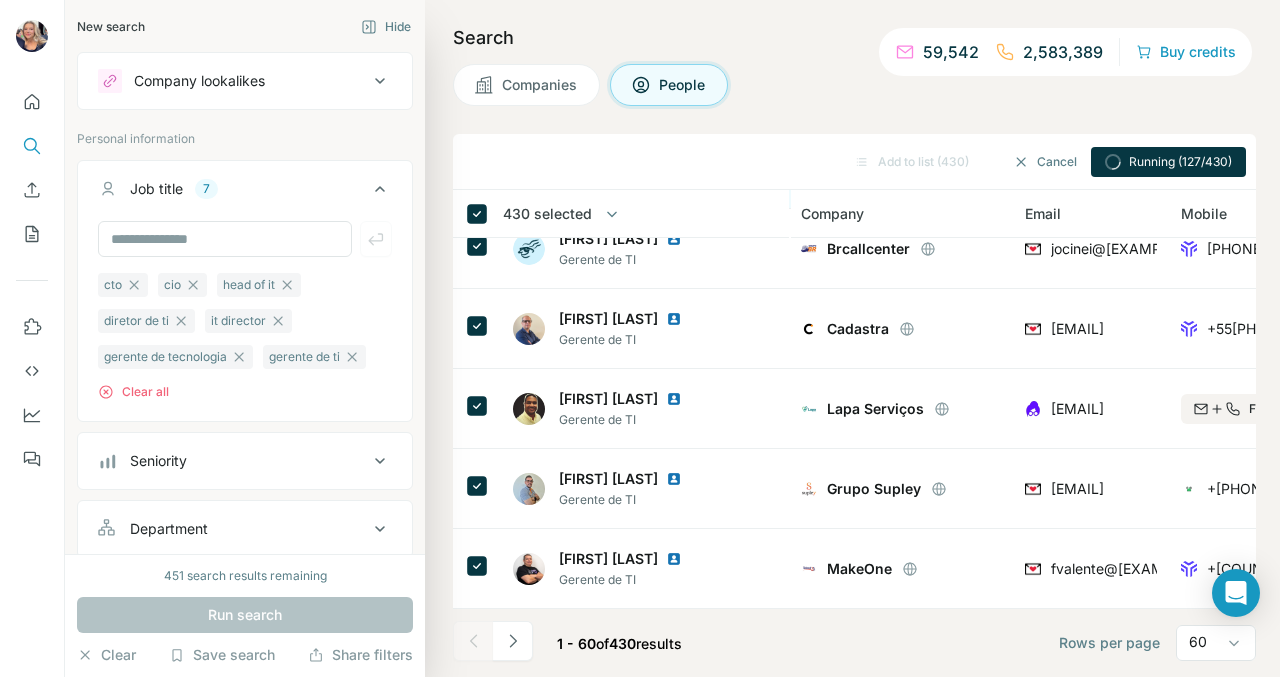 scroll, scrollTop: 0, scrollLeft: 0, axis: both 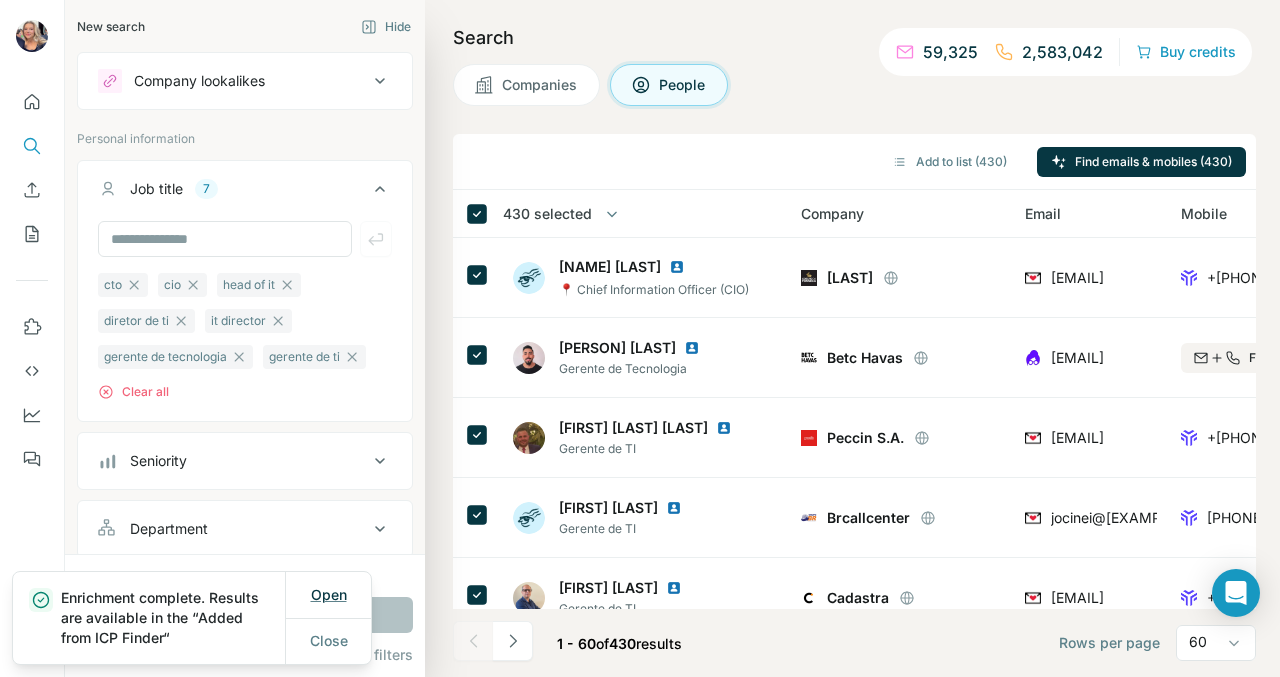 click on "Open" at bounding box center (329, 594) 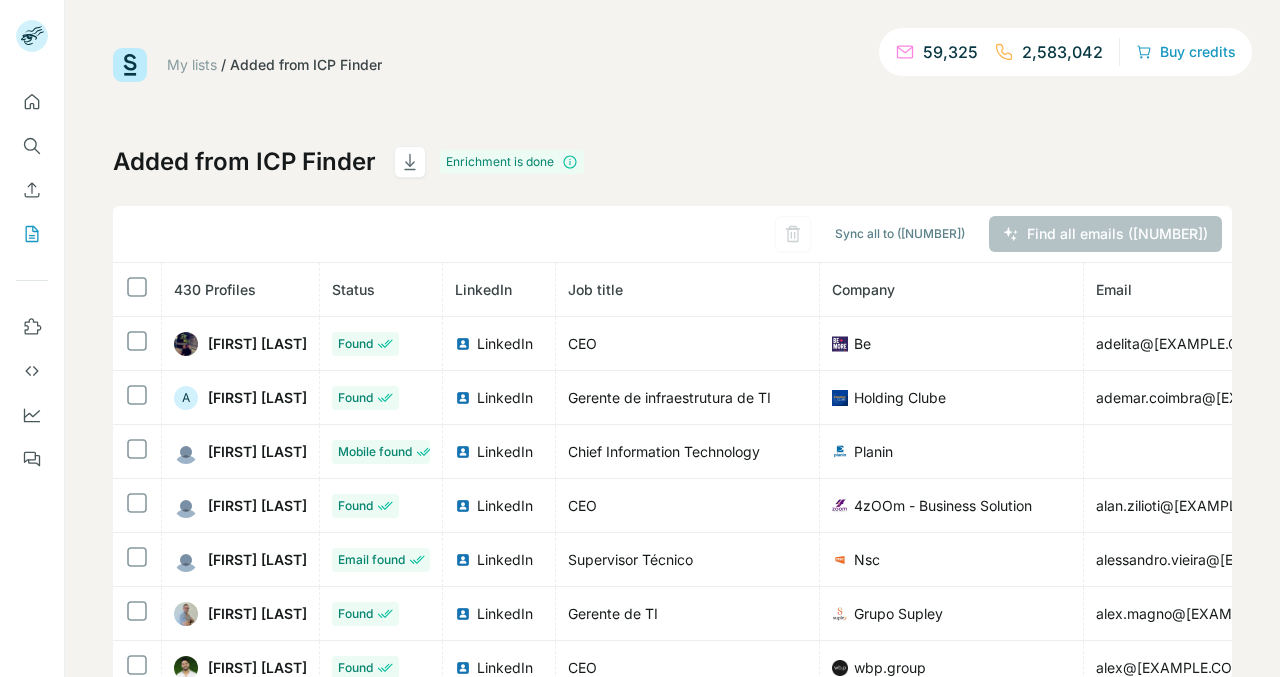 scroll, scrollTop: 0, scrollLeft: 0, axis: both 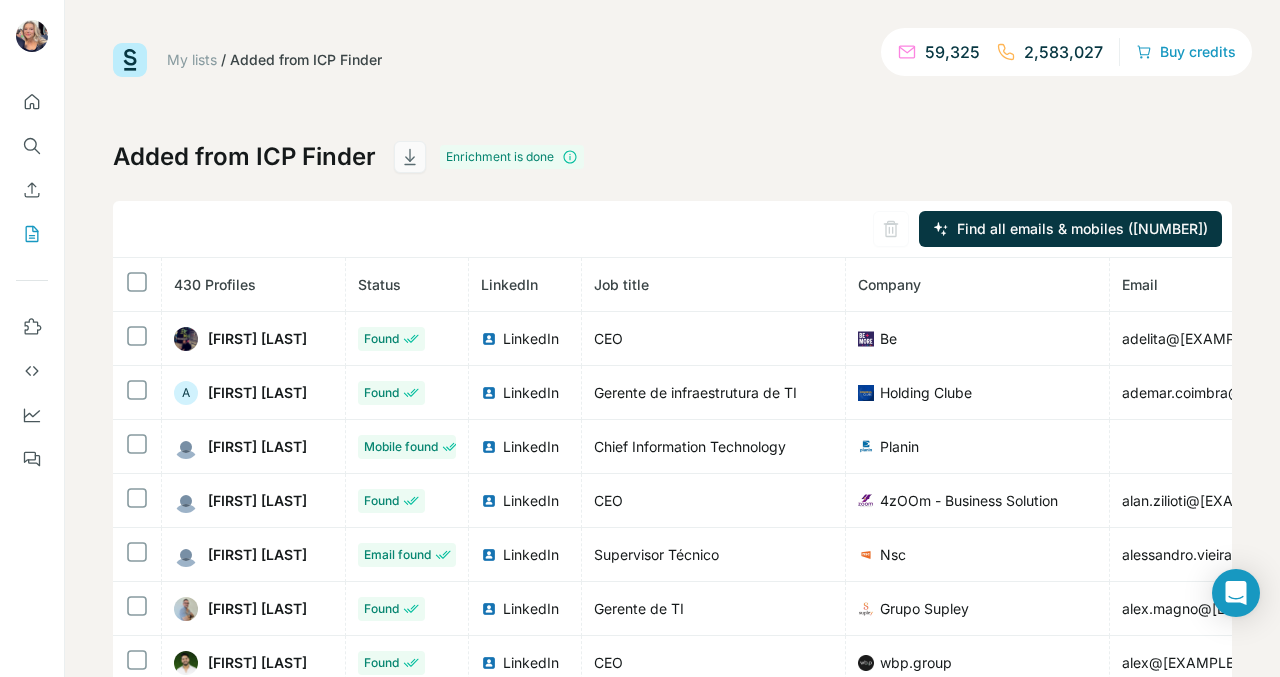 click 